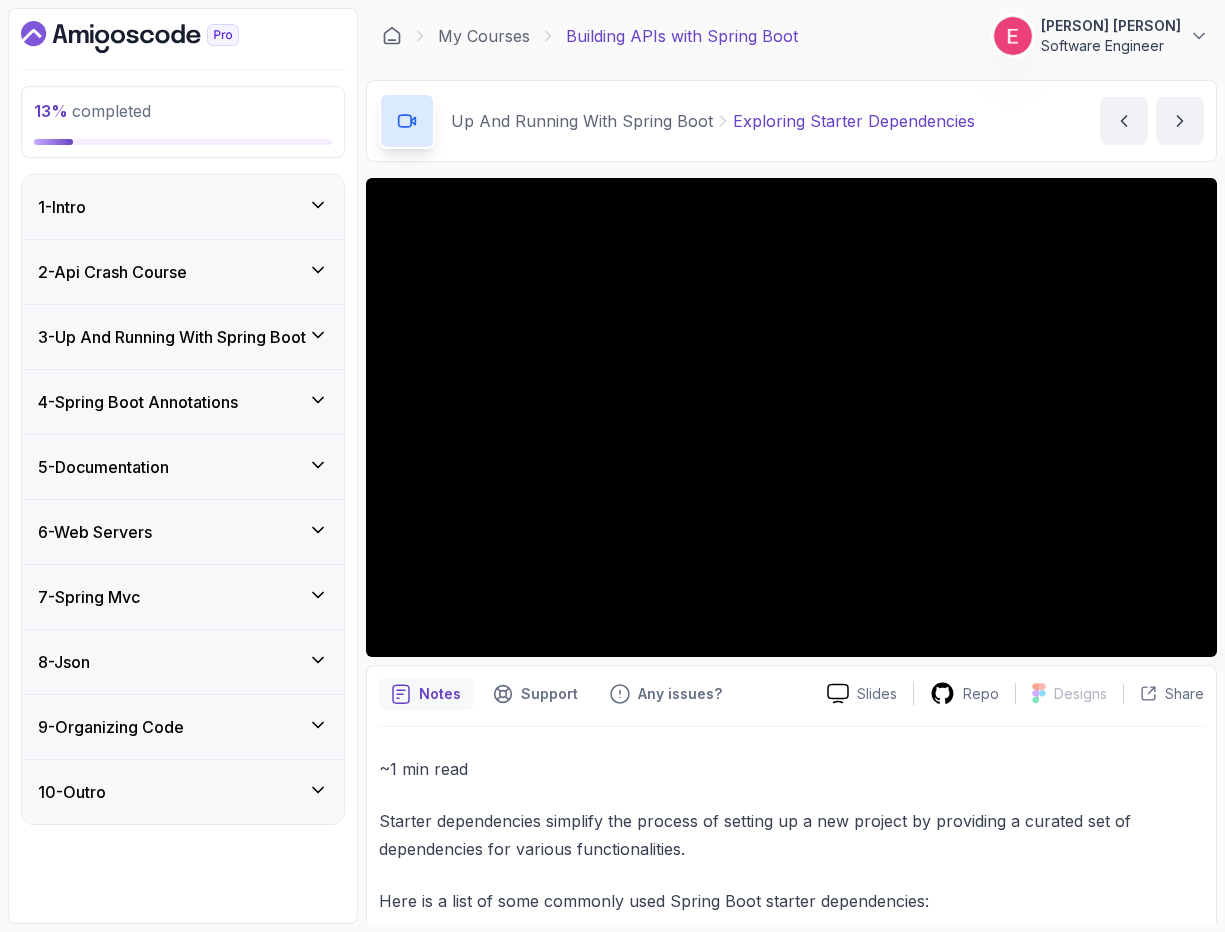 scroll, scrollTop: 0, scrollLeft: 0, axis: both 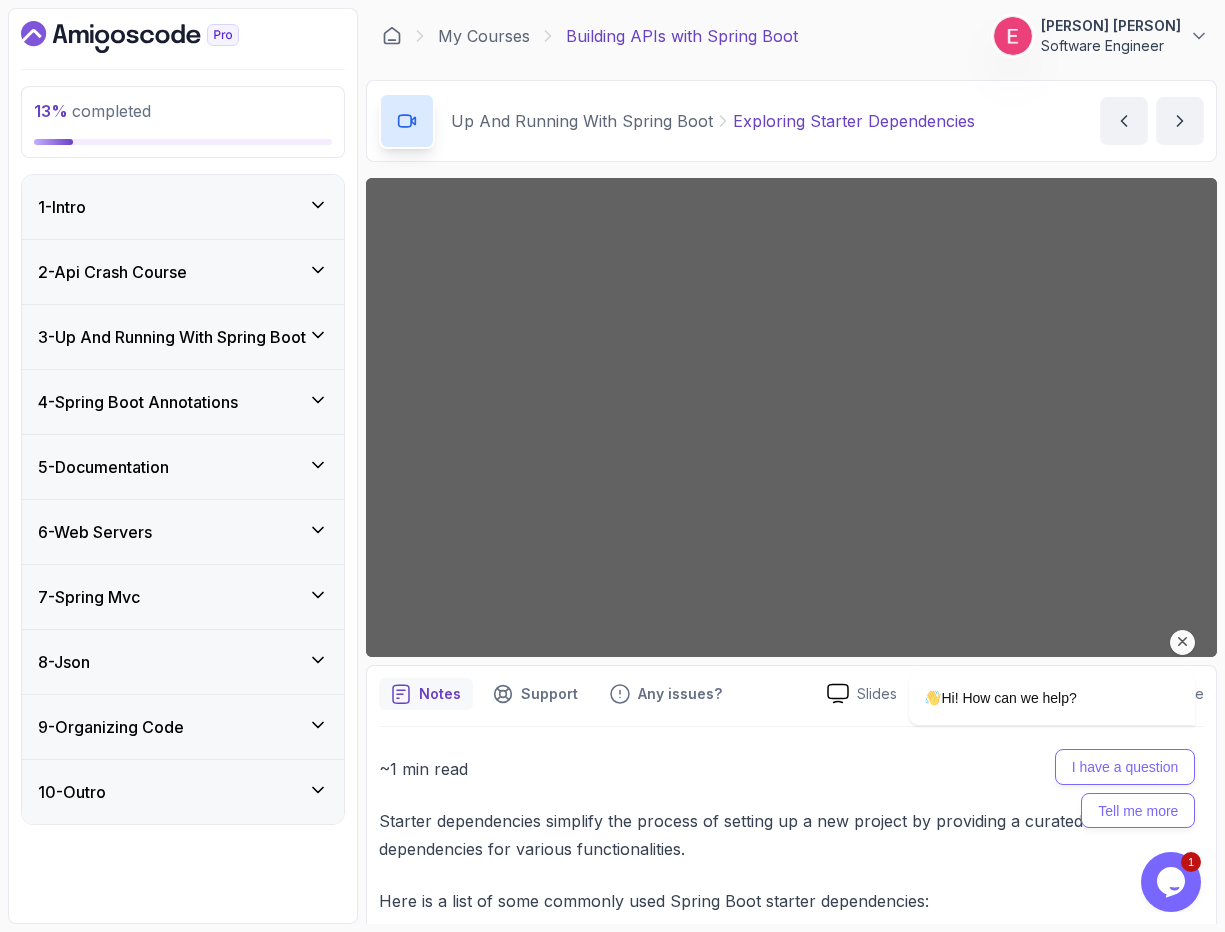 click at bounding box center [1183, 642] 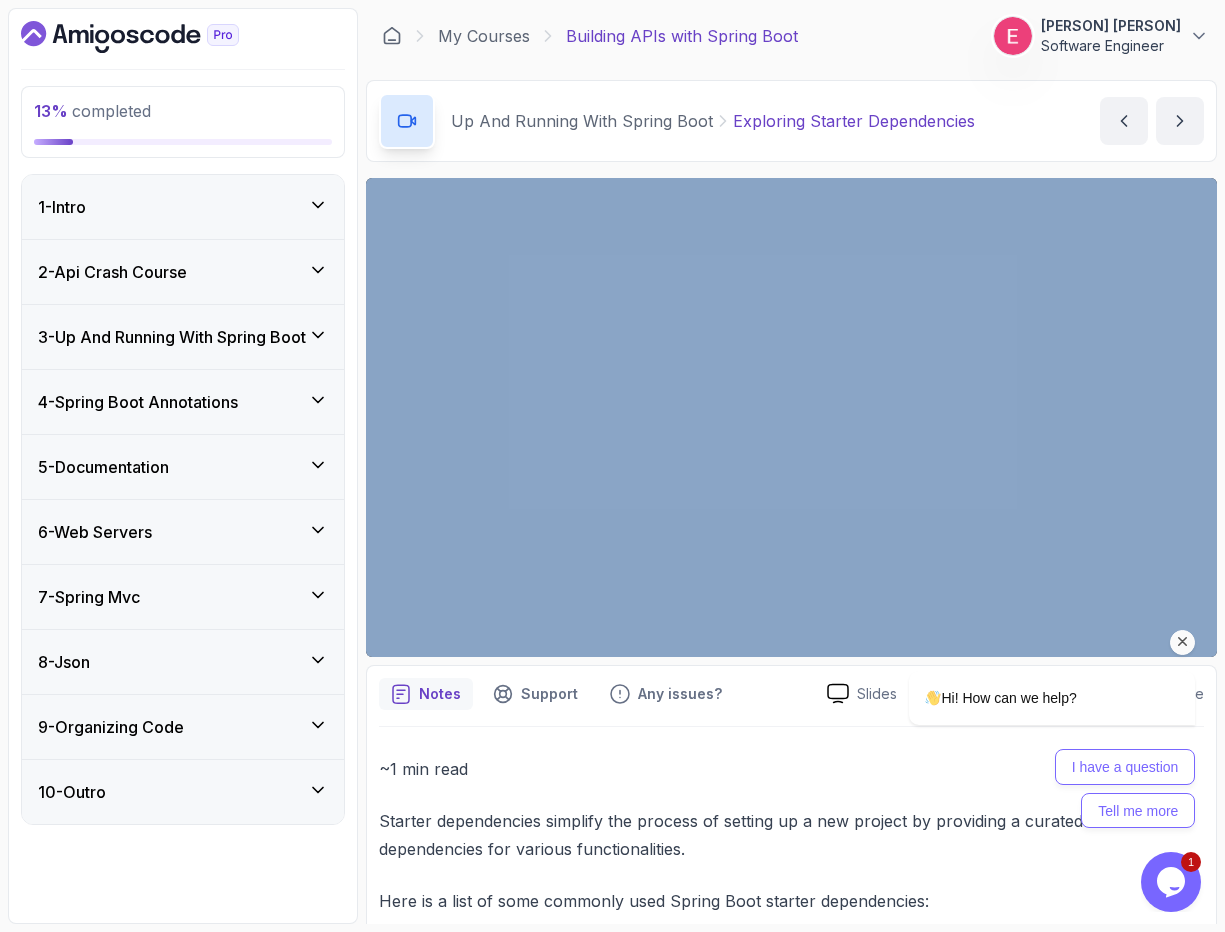 scroll, scrollTop: 0, scrollLeft: 0, axis: both 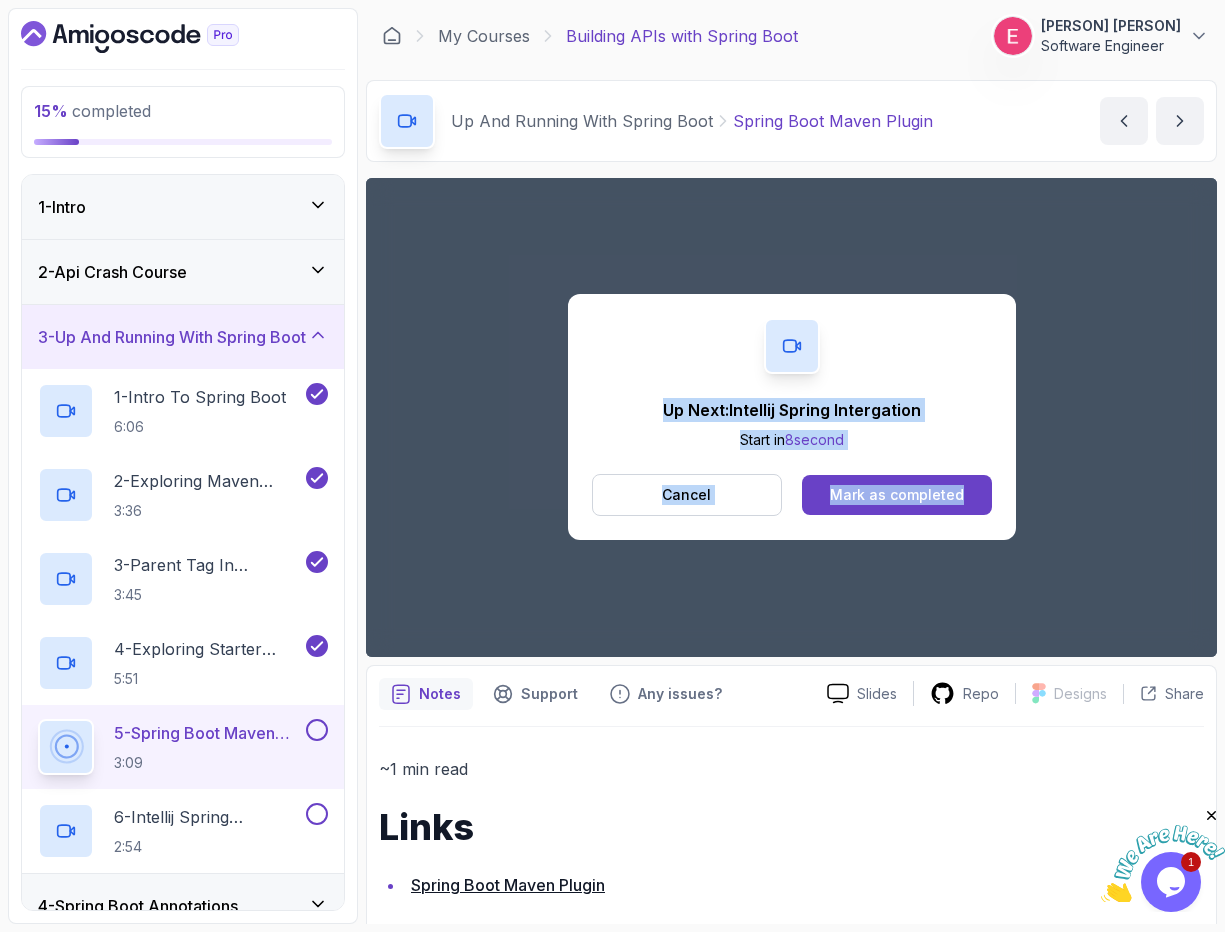 click on "Up Next:  Intellij Spring Intergation Start in  8  second Cancel Mark as completed" at bounding box center [792, 417] 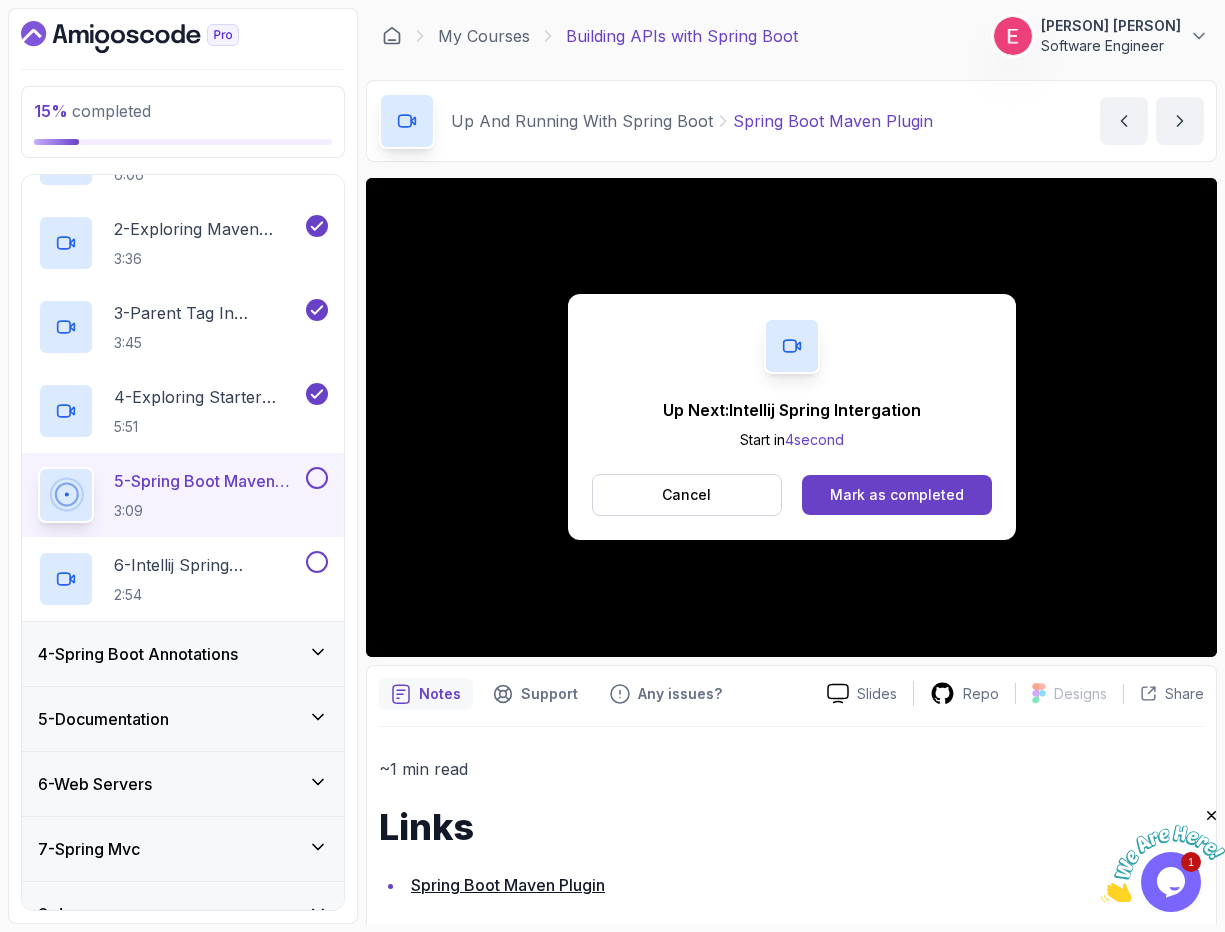 scroll, scrollTop: 244, scrollLeft: 0, axis: vertical 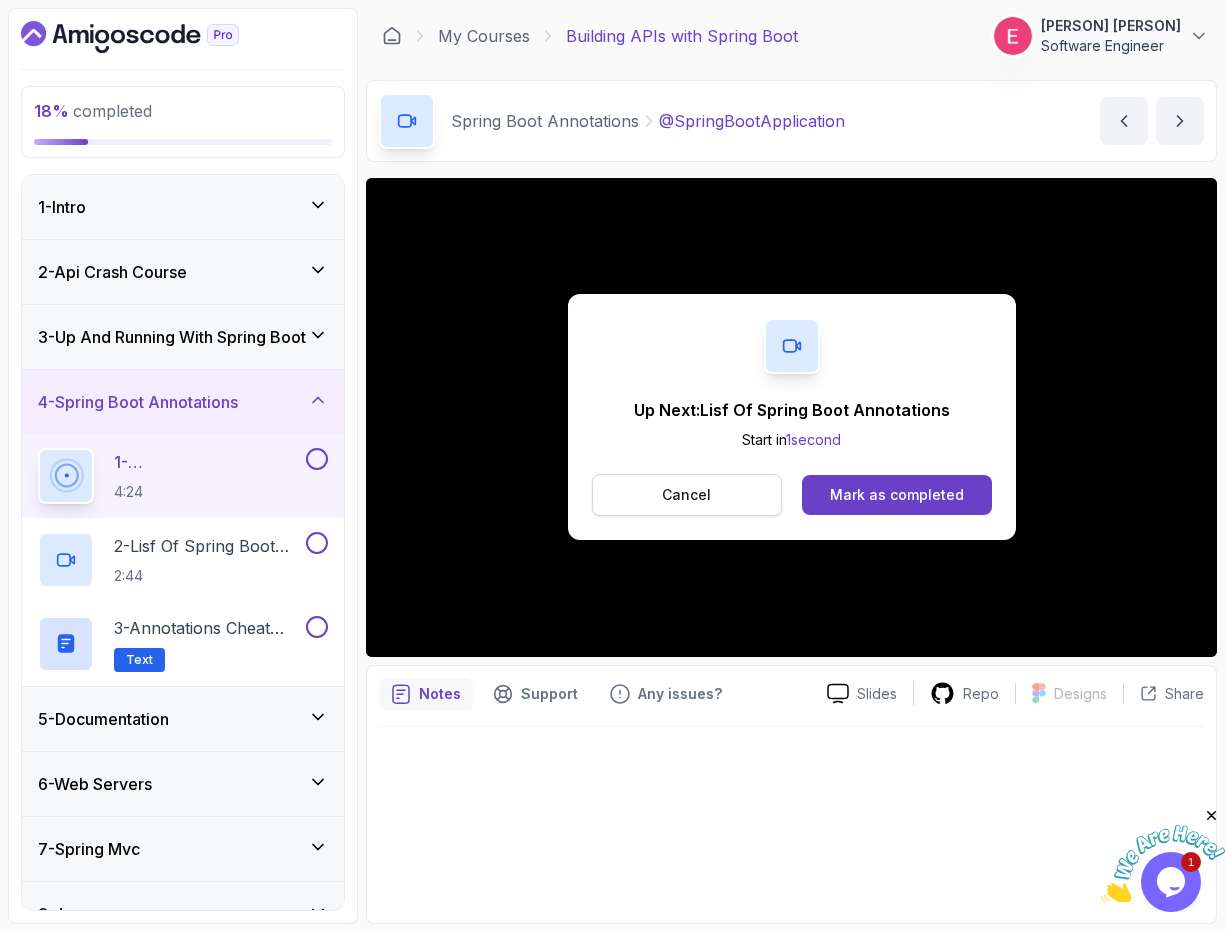 click on "Cancel" at bounding box center [687, 495] 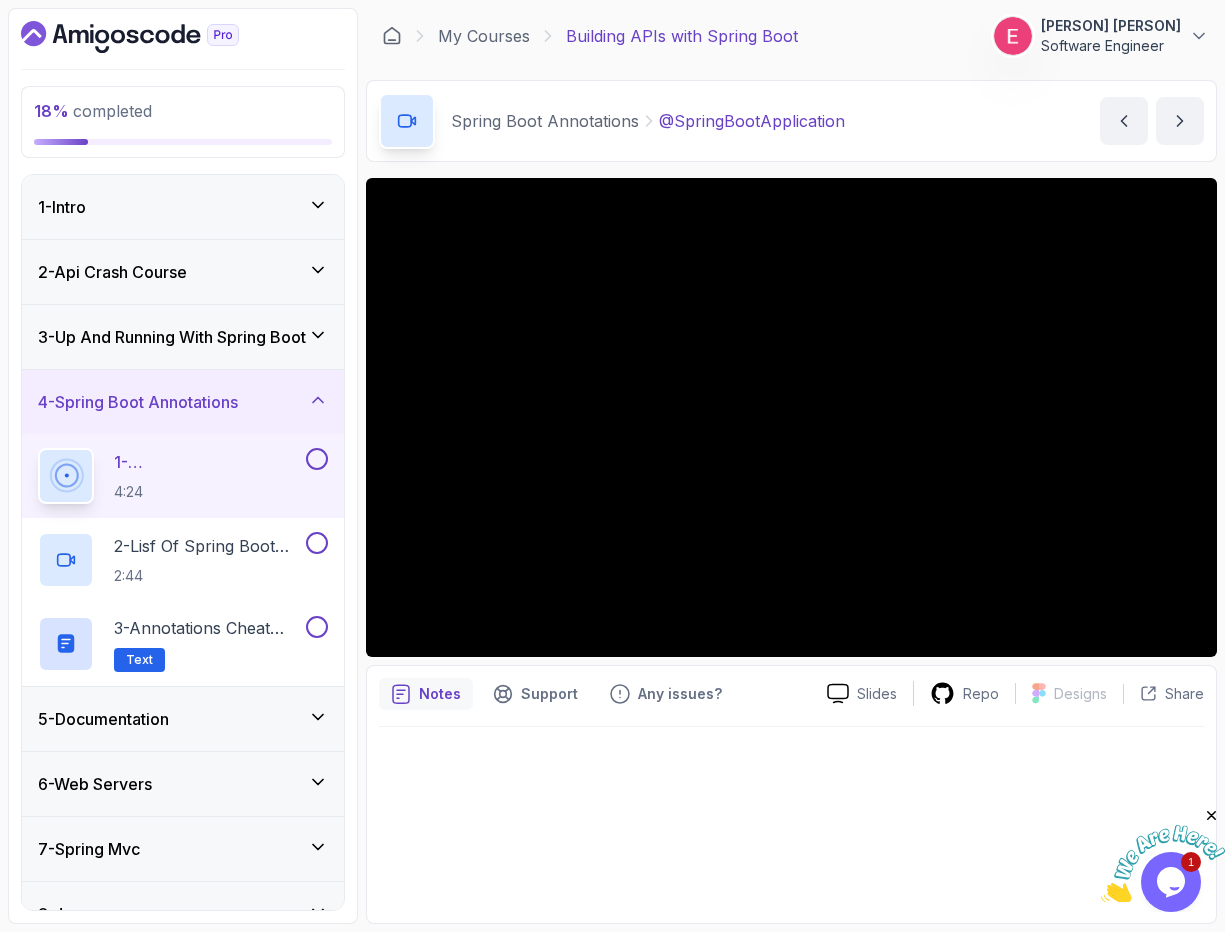 click at bounding box center (317, 459) 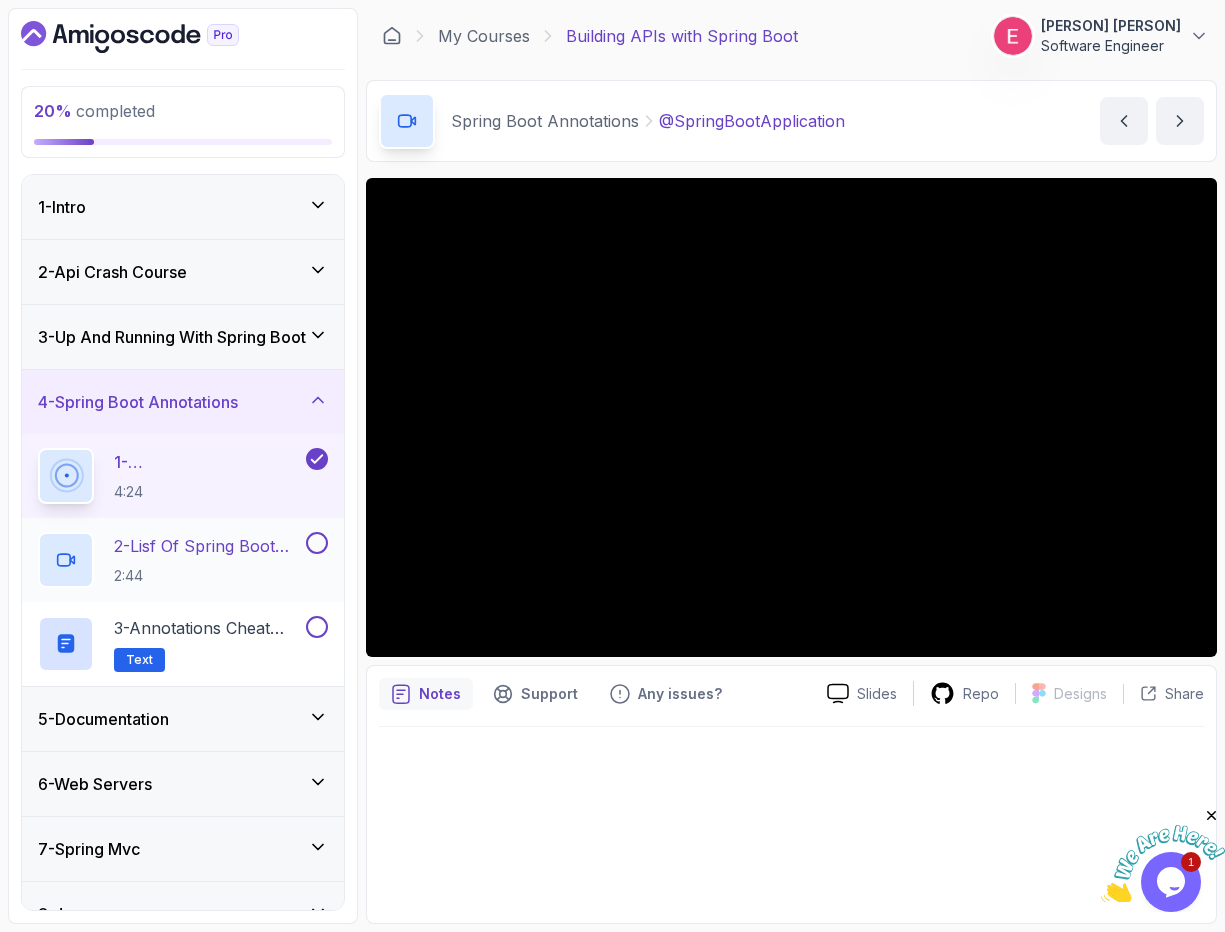 click at bounding box center (317, 543) 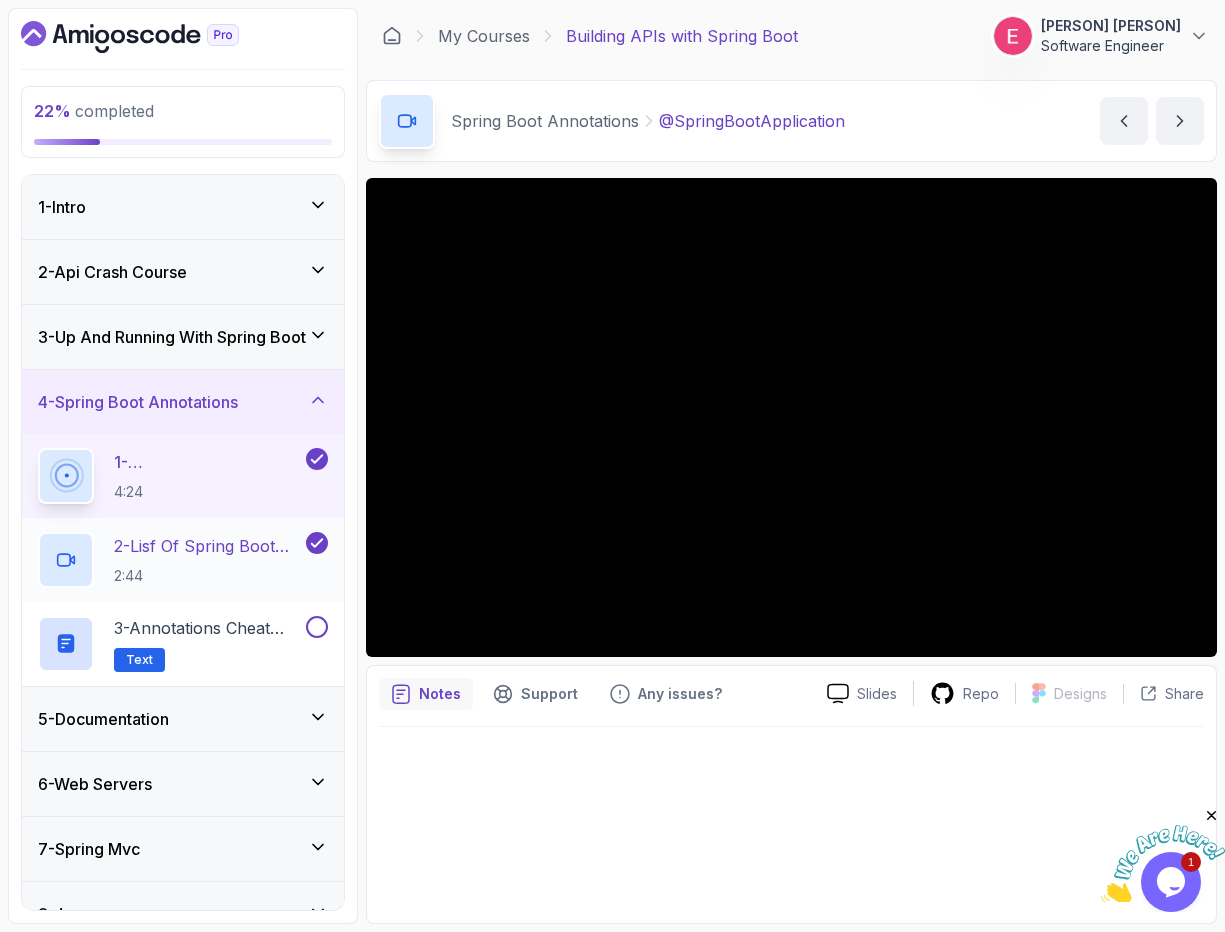 click on "2  -  Lisf Of Spring Boot Annotations" at bounding box center (208, 546) 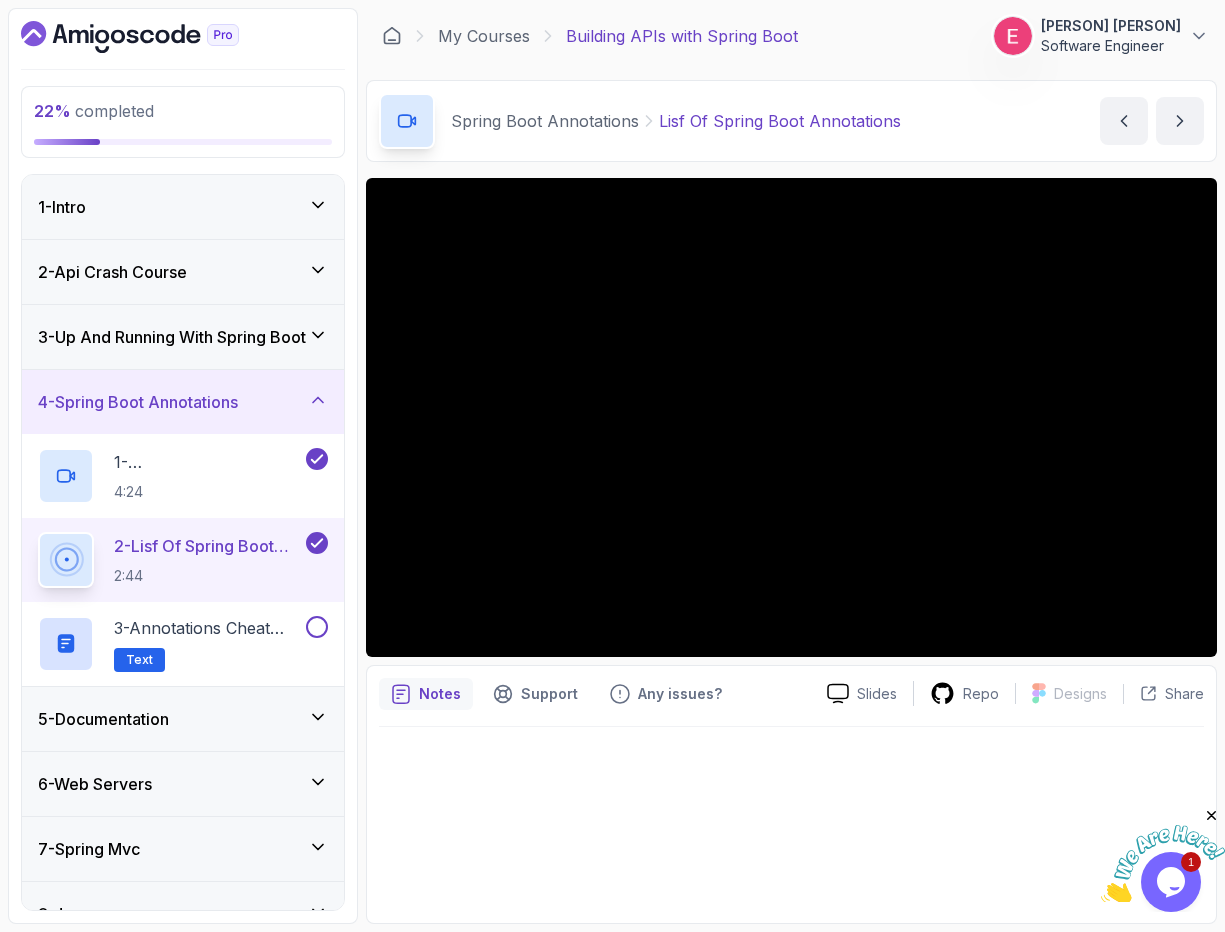 scroll, scrollTop: 166, scrollLeft: 0, axis: vertical 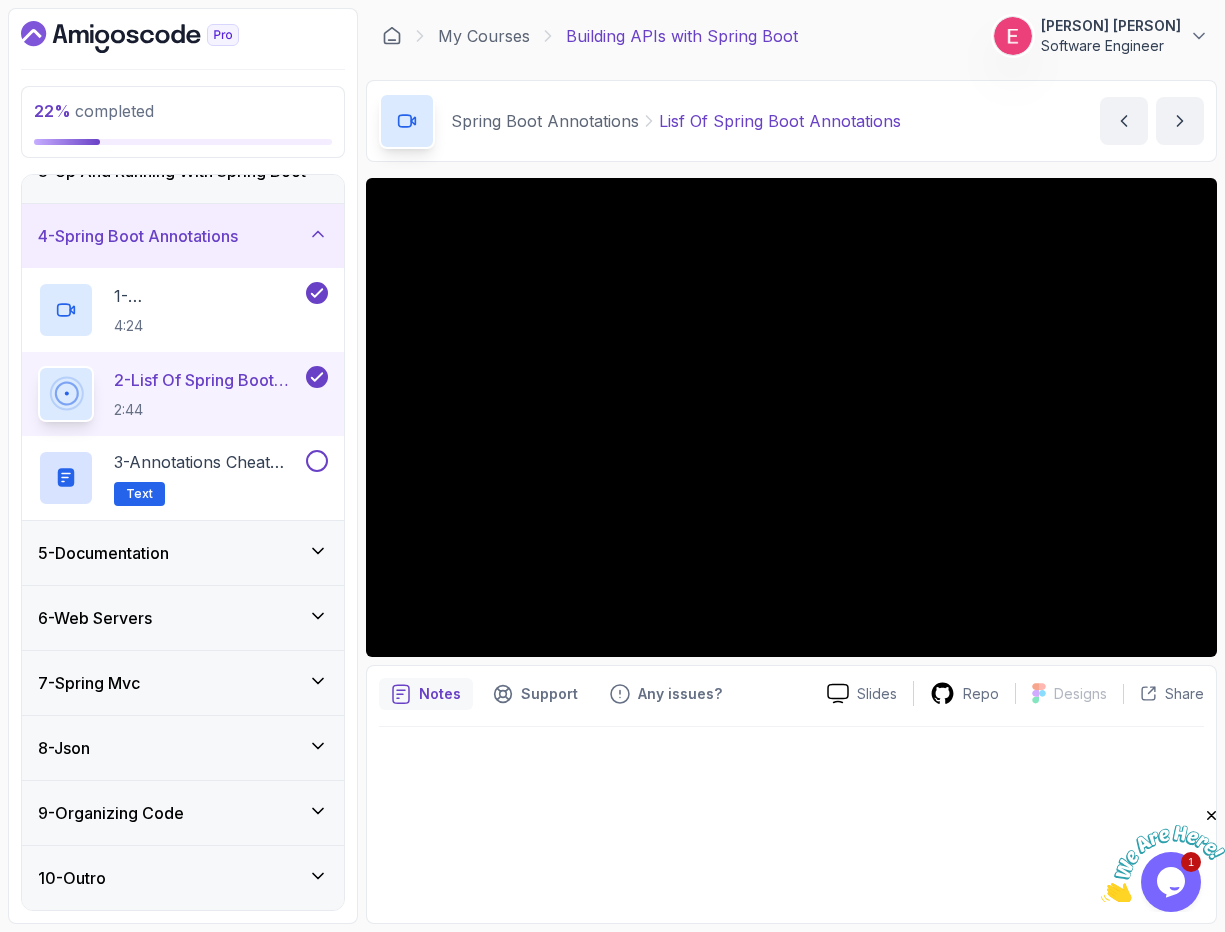 click 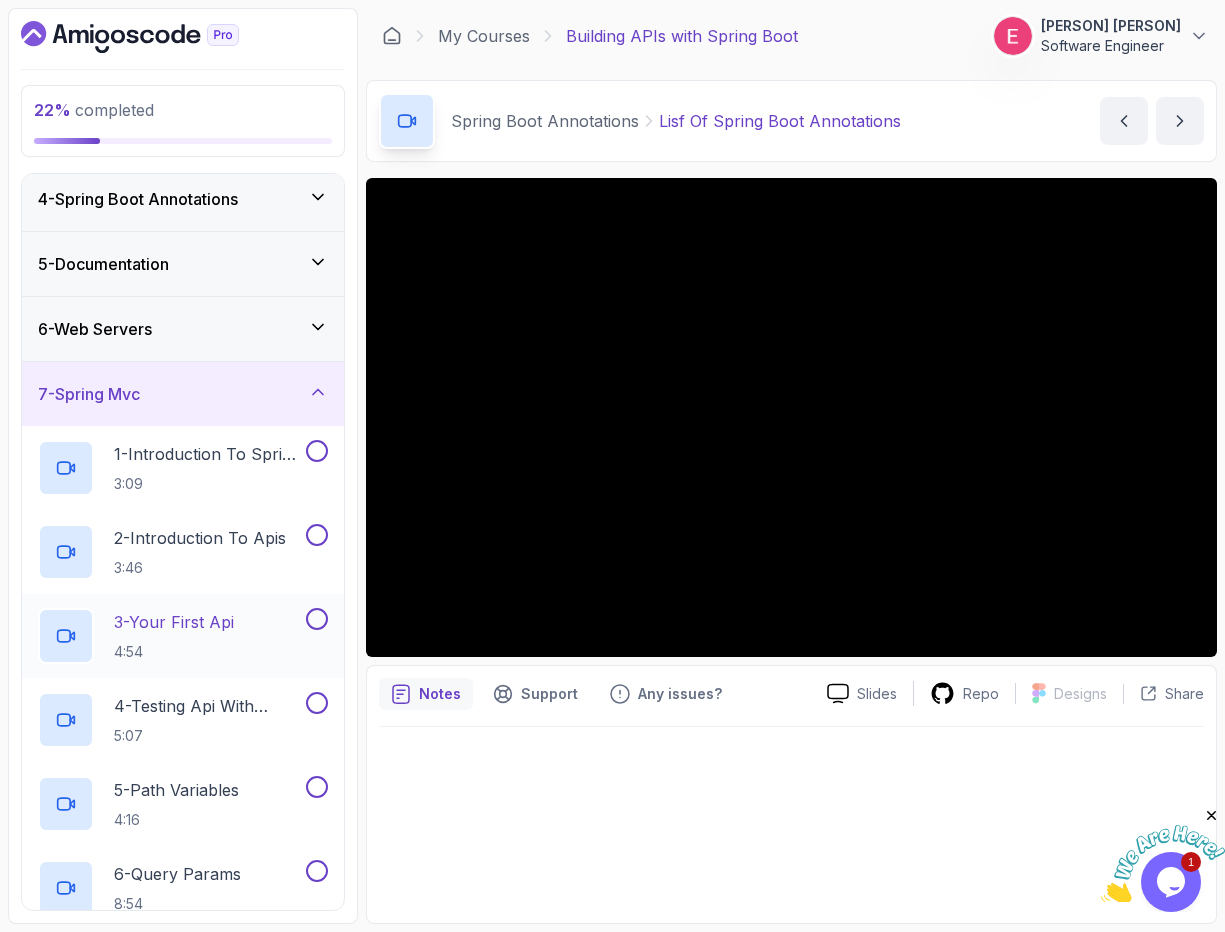 scroll, scrollTop: 104, scrollLeft: 0, axis: vertical 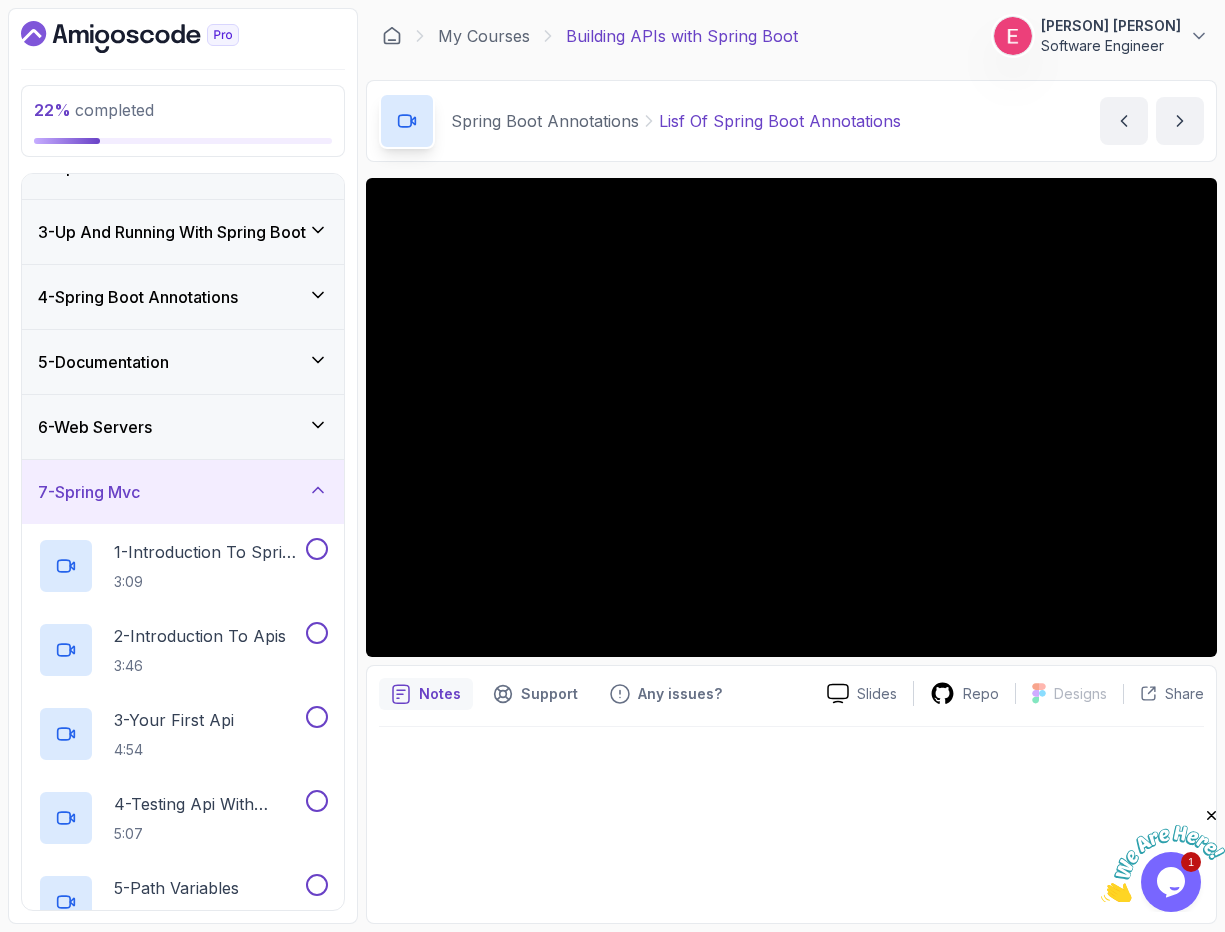click 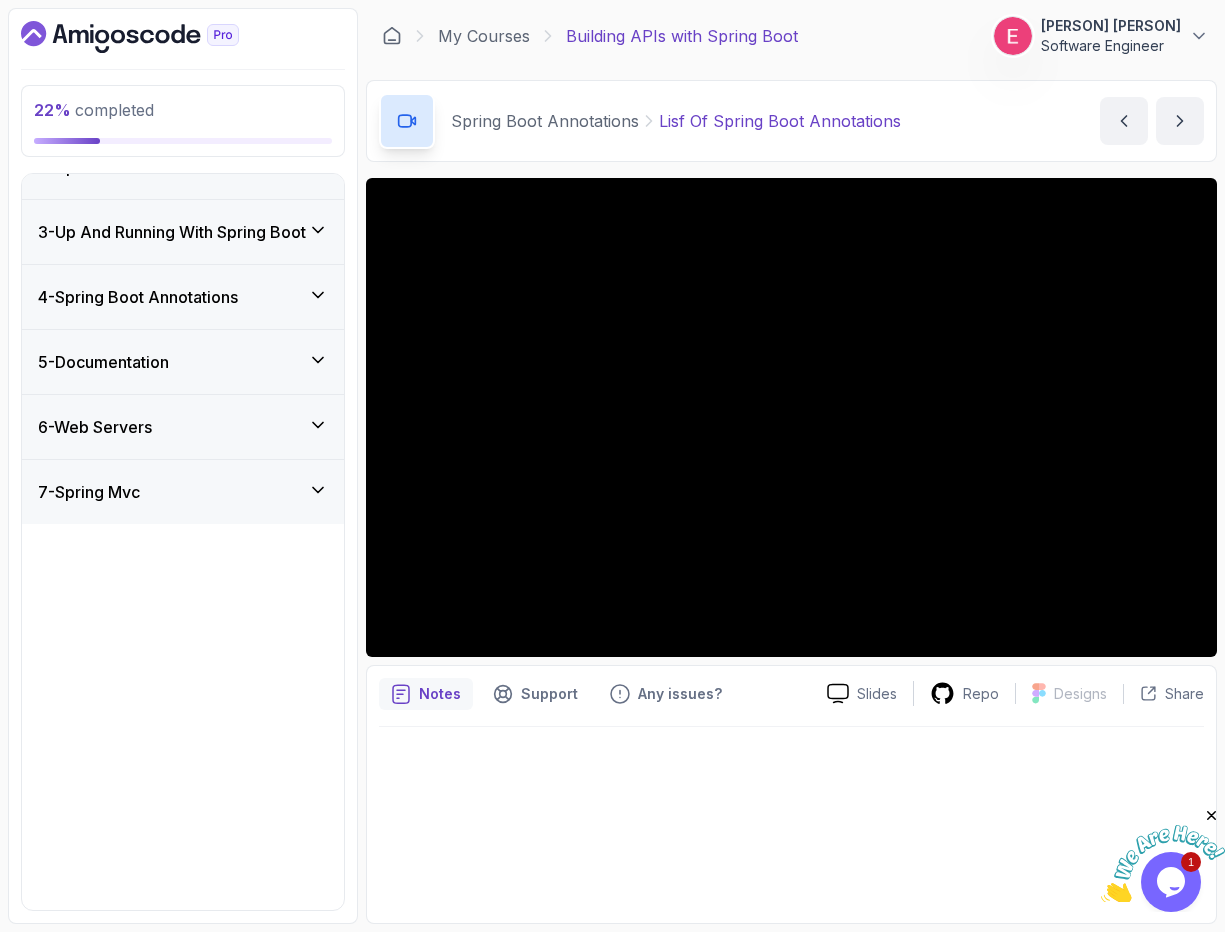 scroll, scrollTop: 0, scrollLeft: 0, axis: both 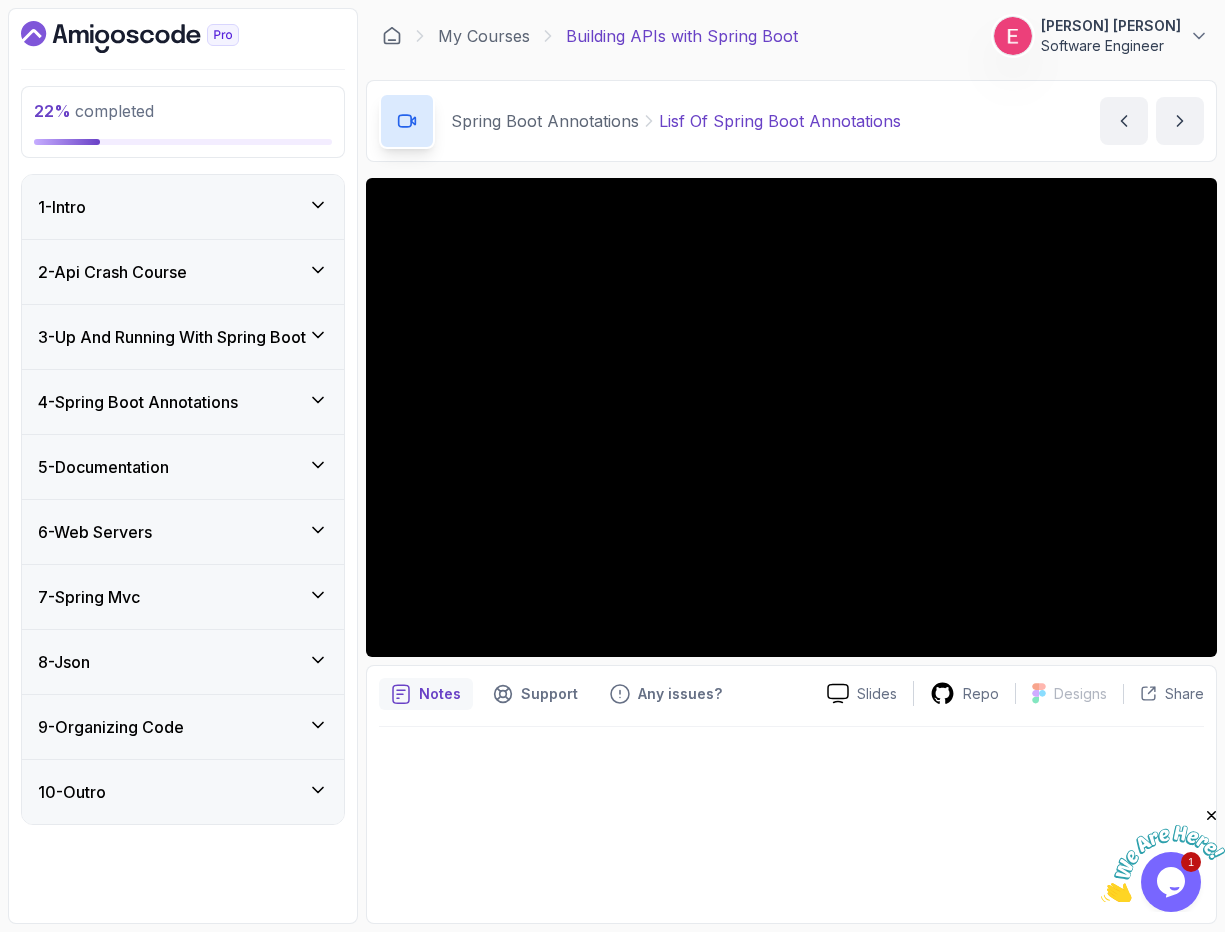 click 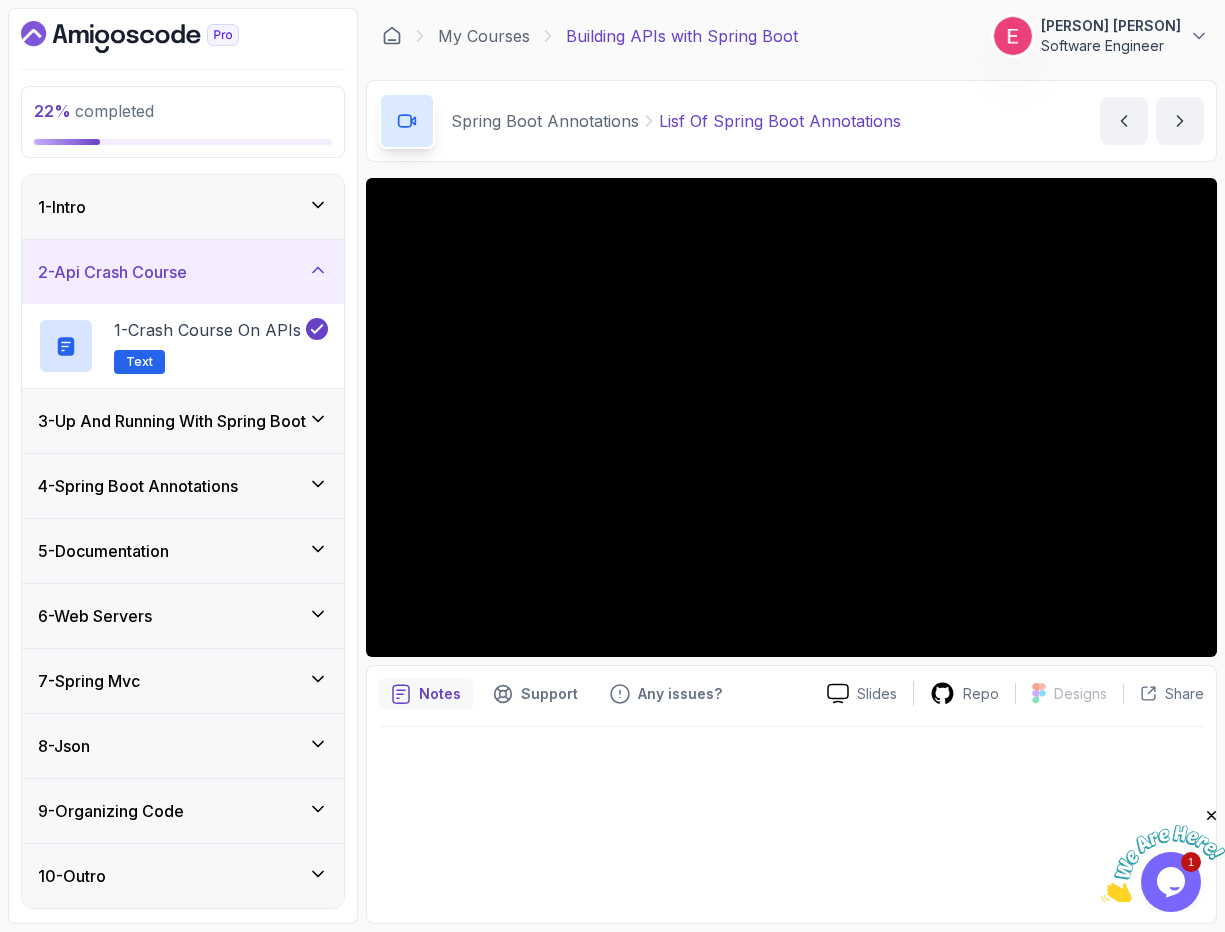 click 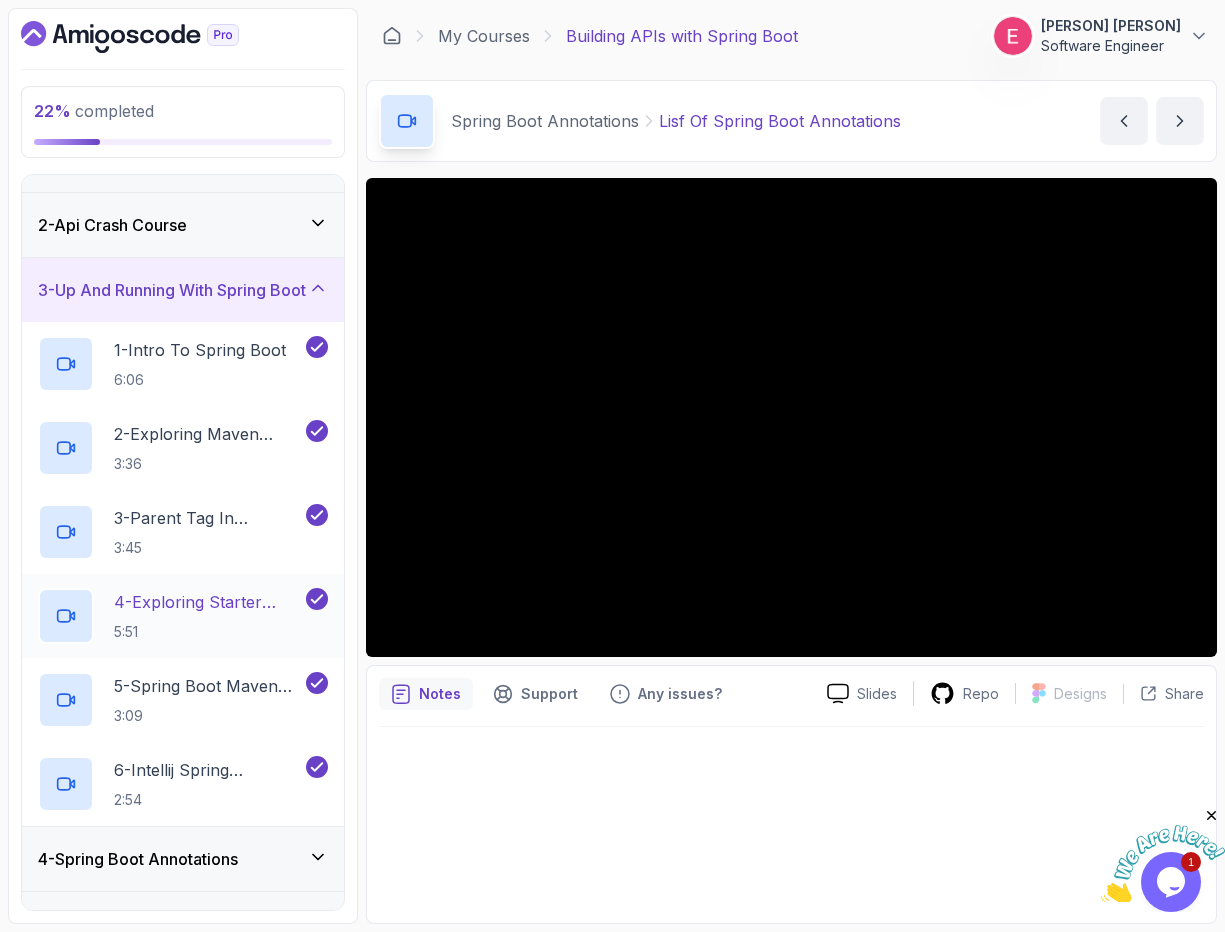 scroll, scrollTop: 0, scrollLeft: 0, axis: both 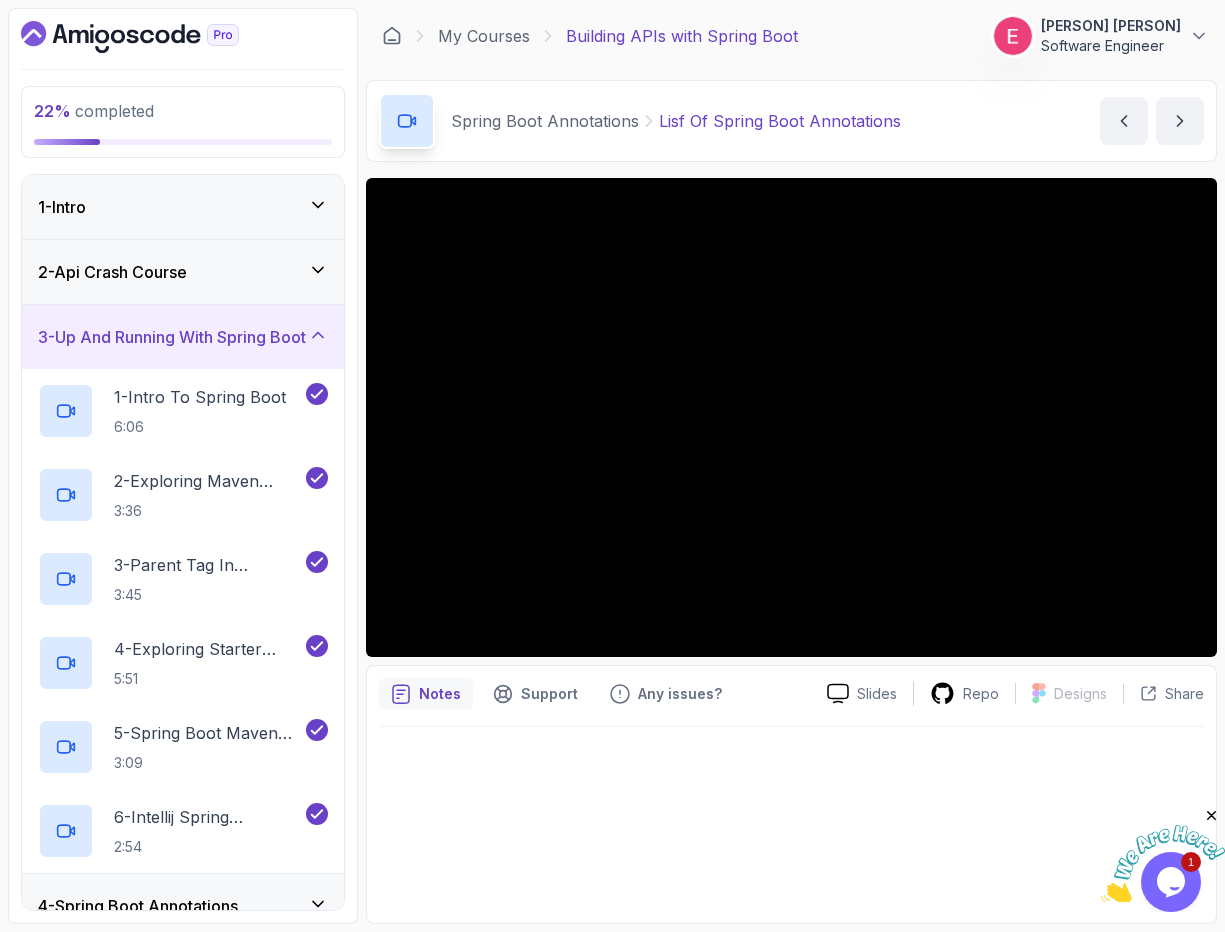click 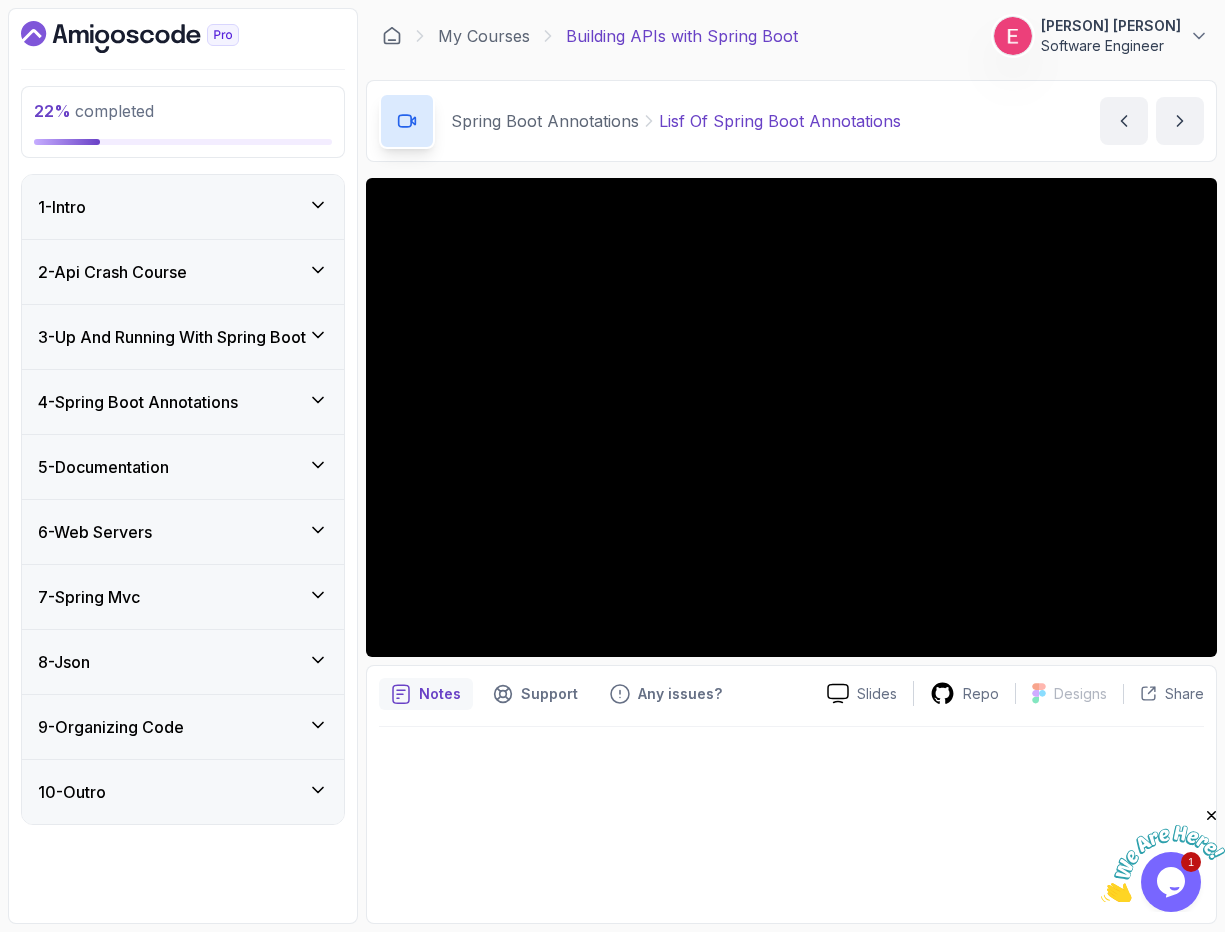 click 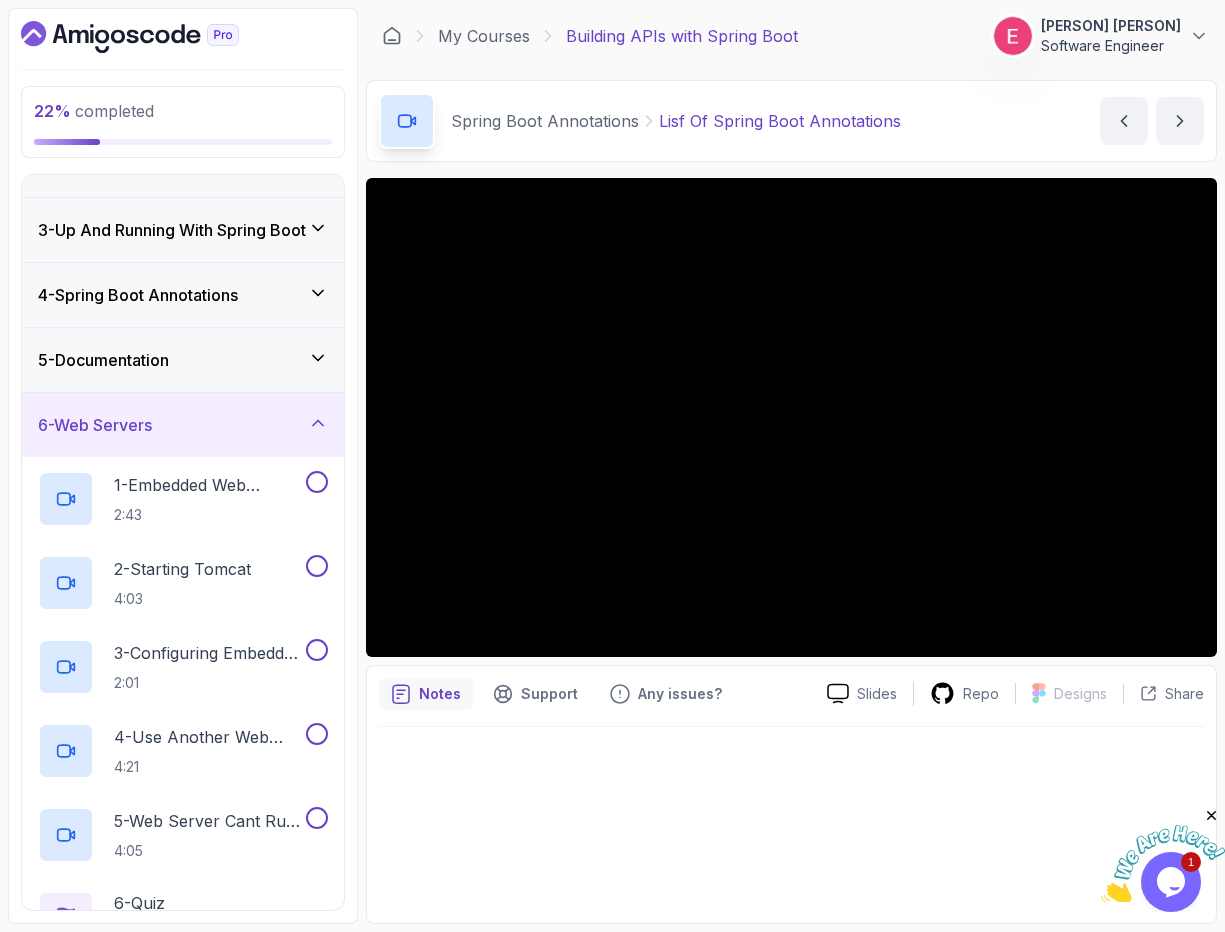 scroll, scrollTop: 93, scrollLeft: 0, axis: vertical 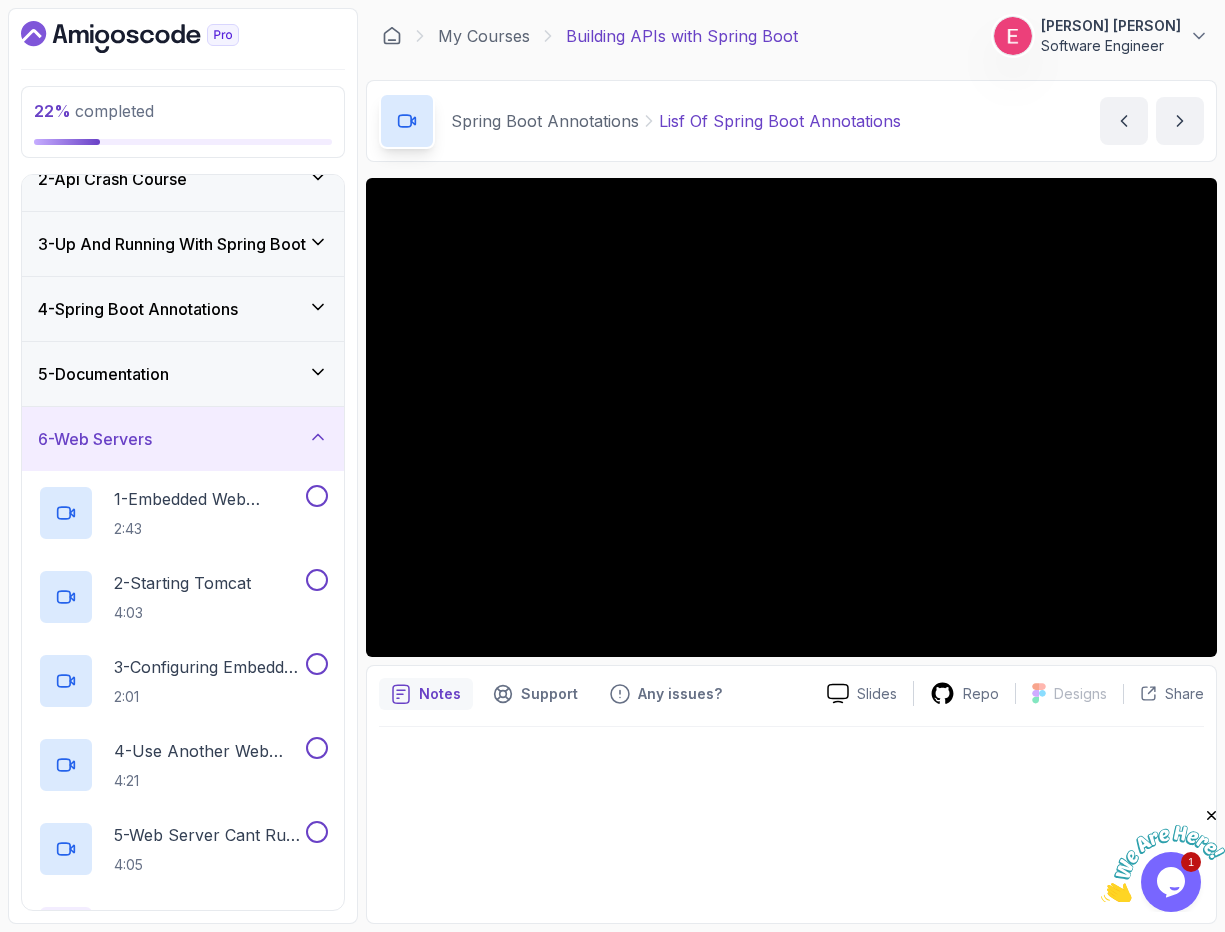 click 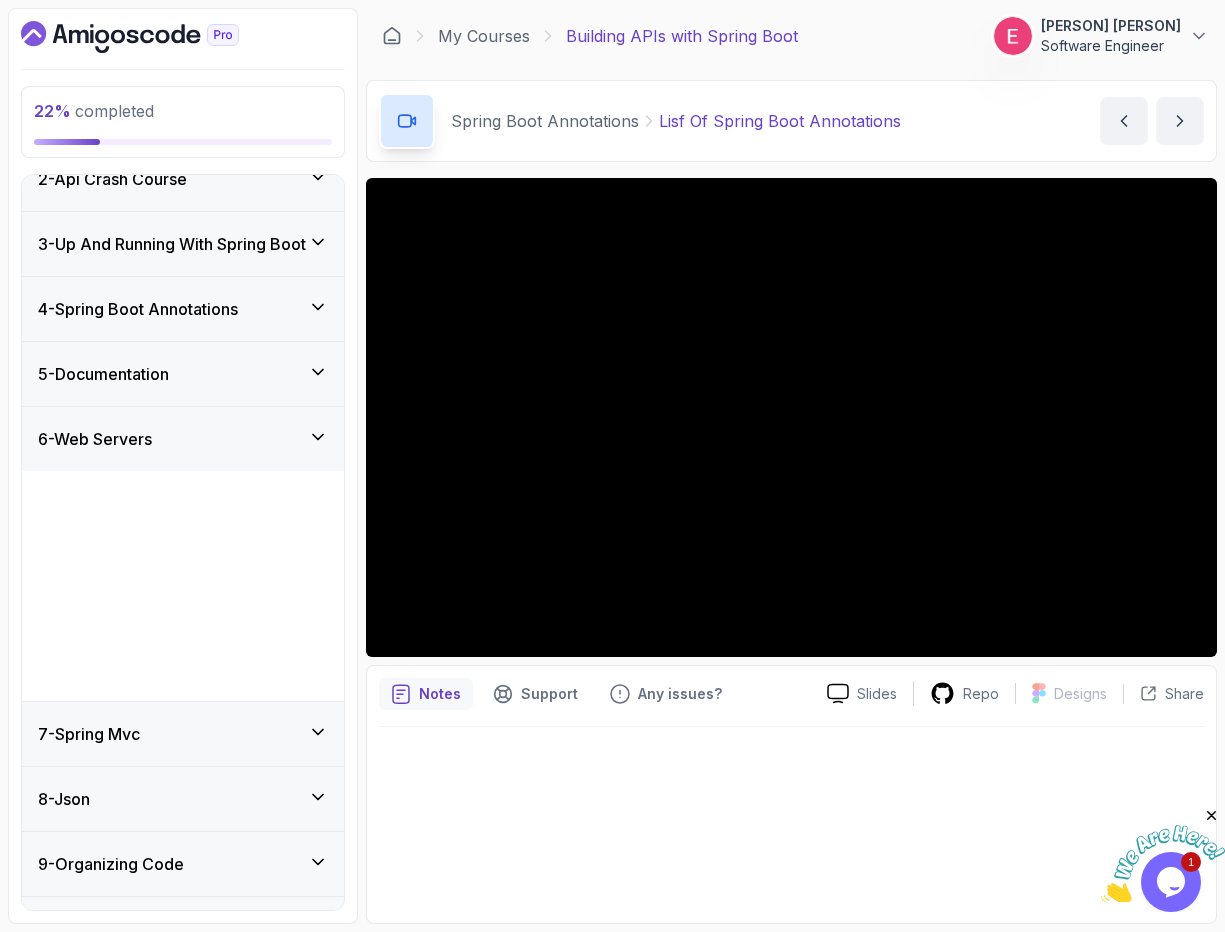 scroll, scrollTop: 0, scrollLeft: 0, axis: both 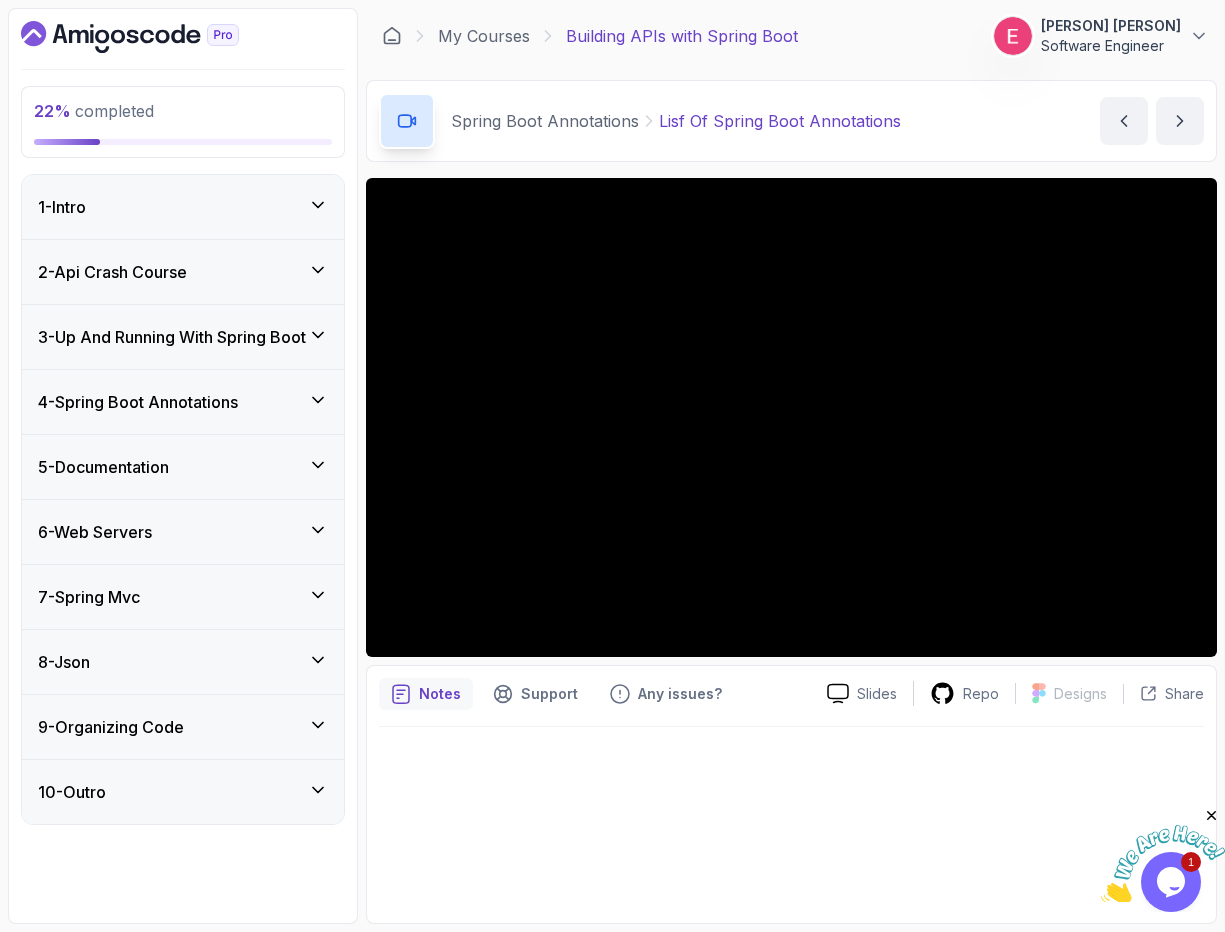 click 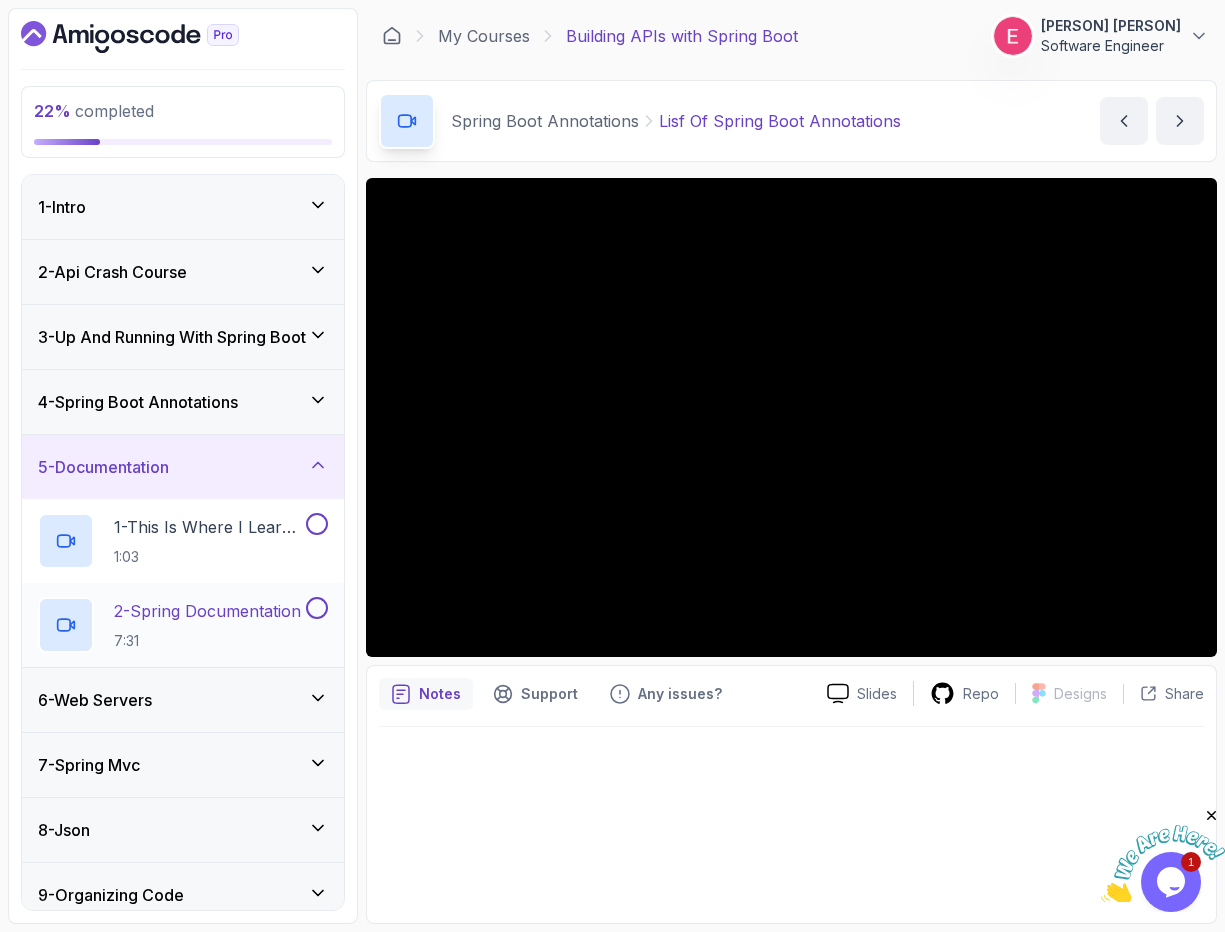 scroll, scrollTop: 9, scrollLeft: 0, axis: vertical 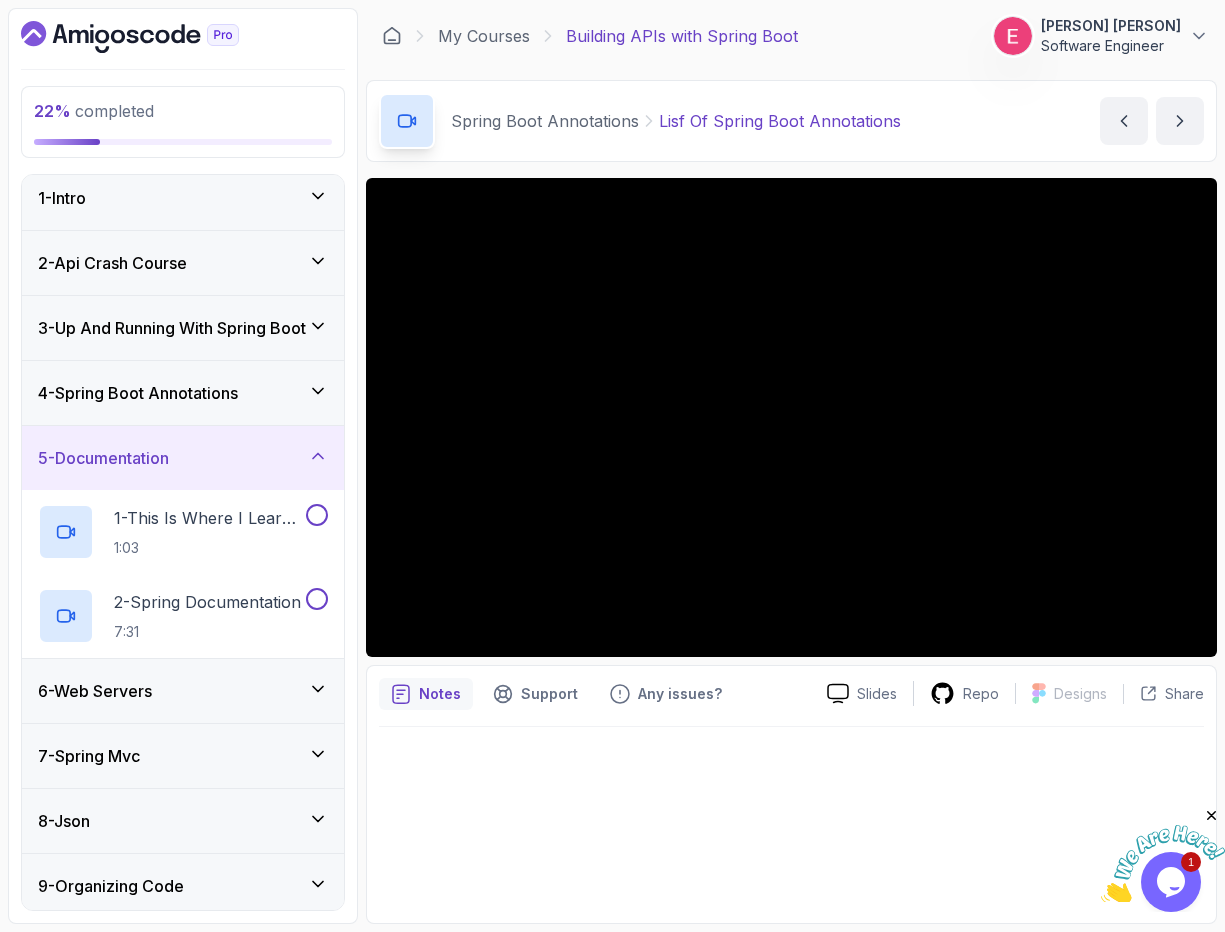 click 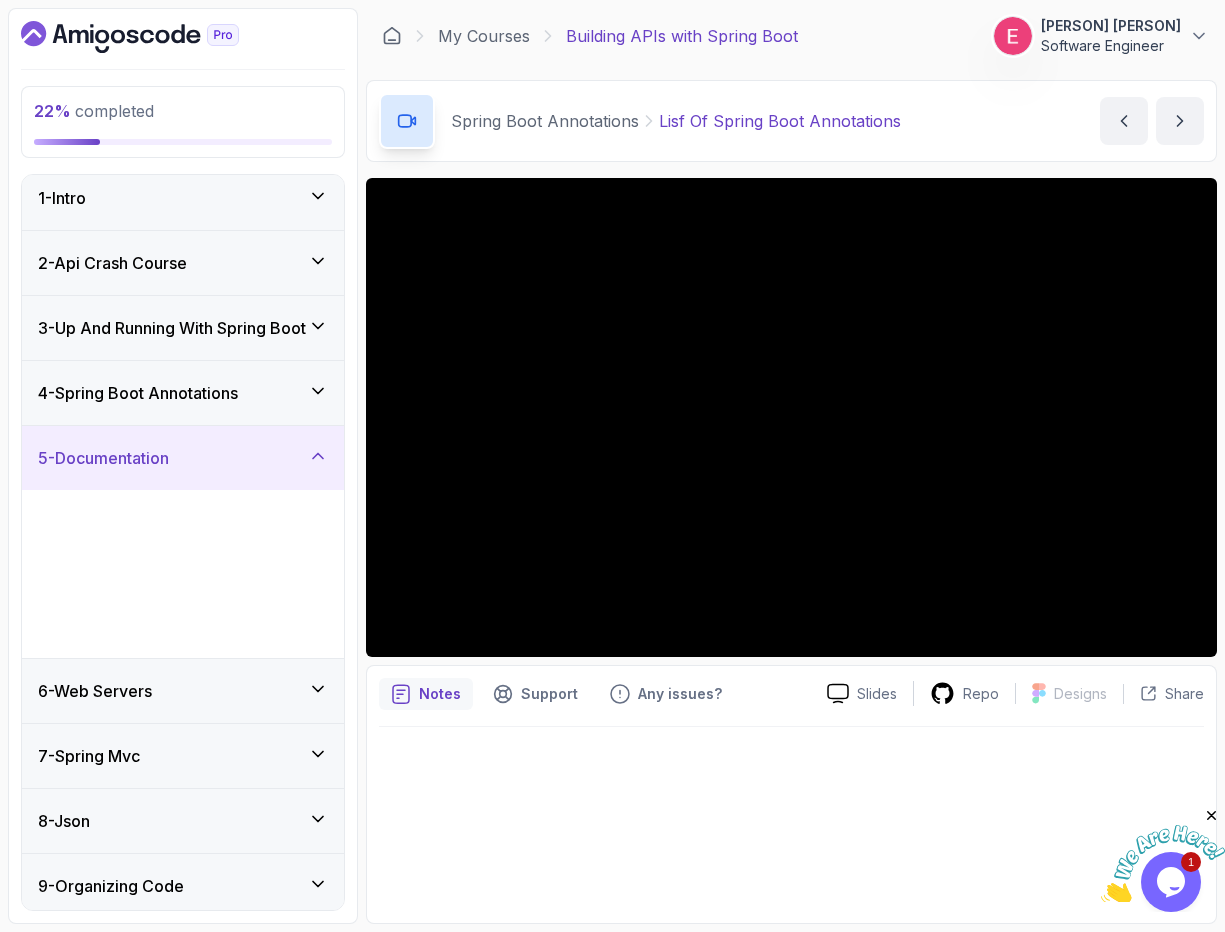 scroll, scrollTop: 0, scrollLeft: 0, axis: both 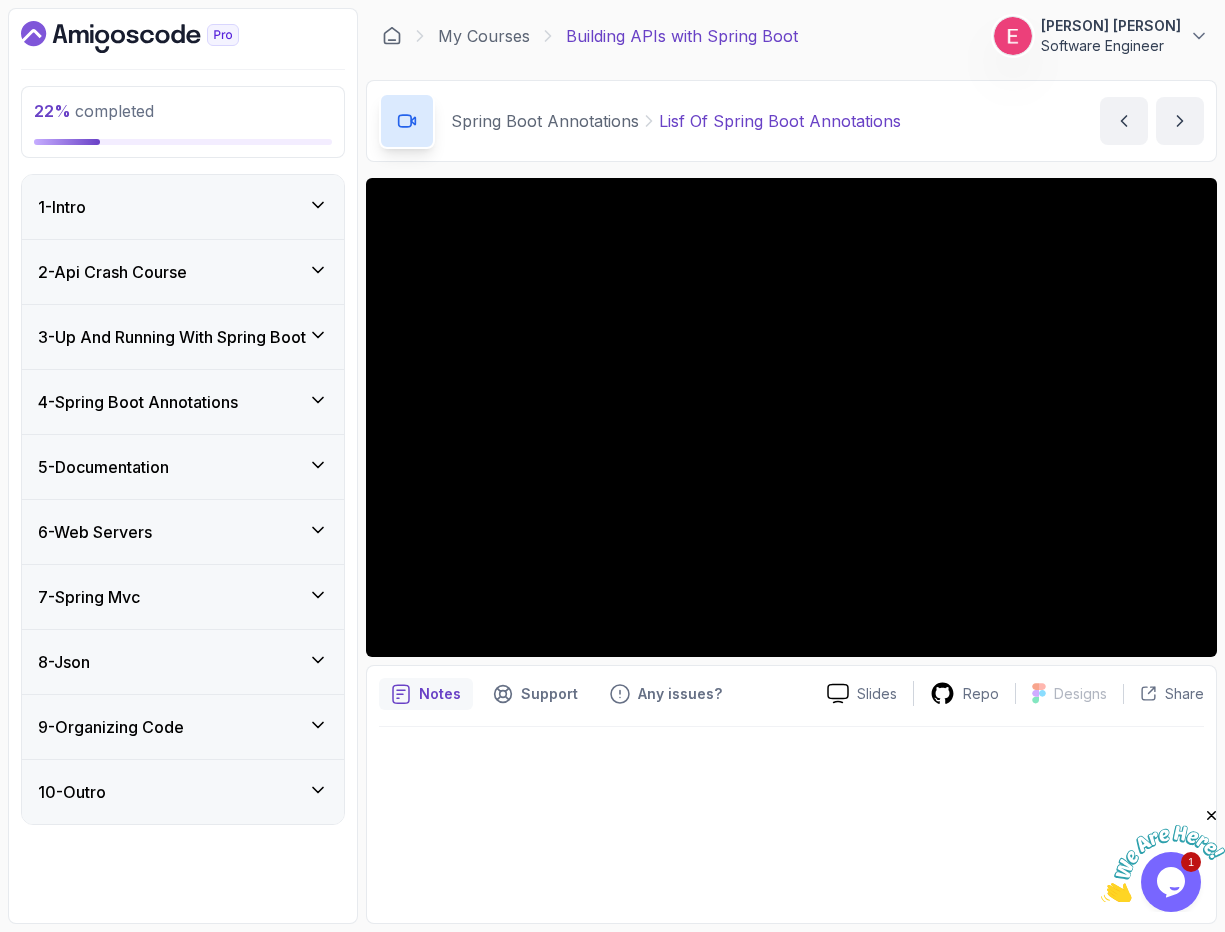 click 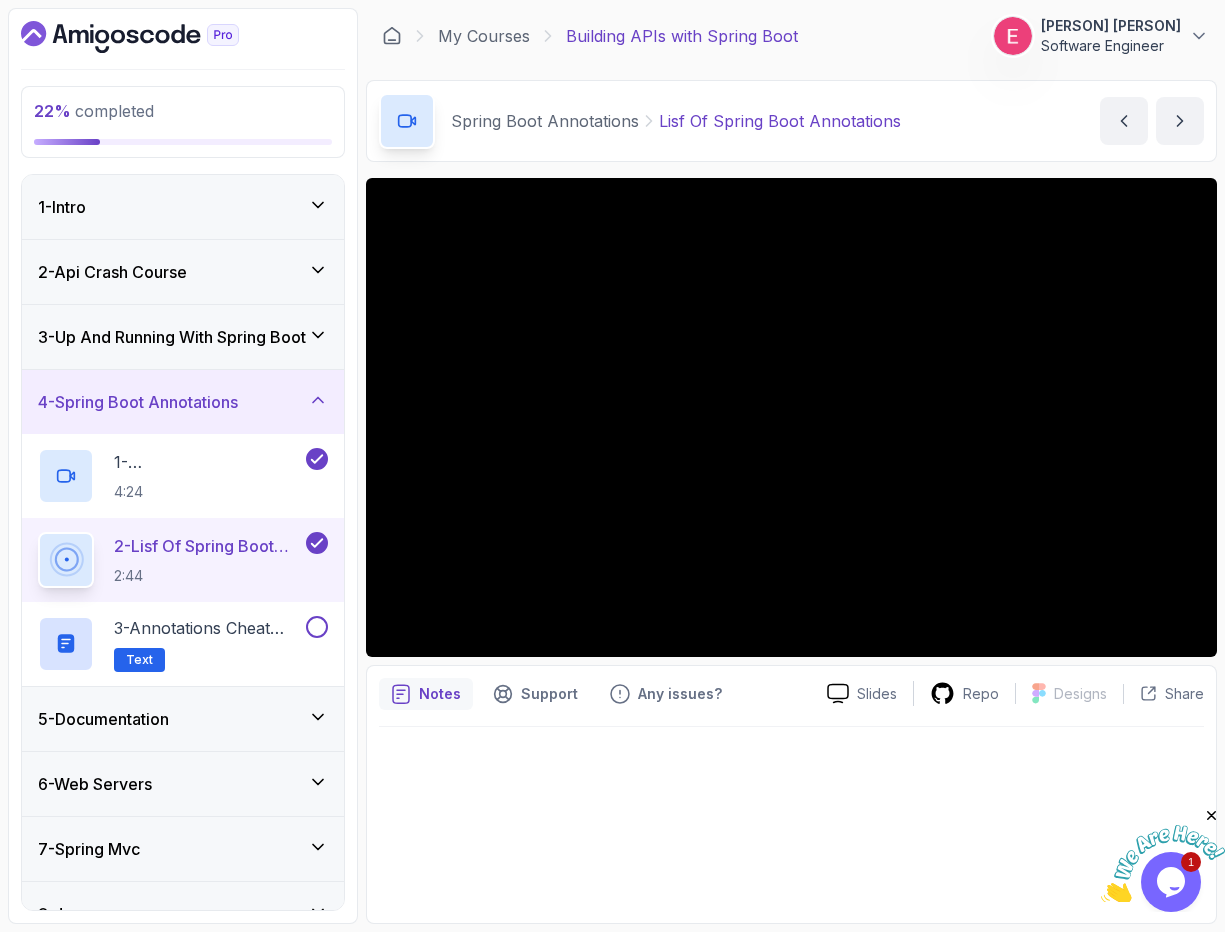 click 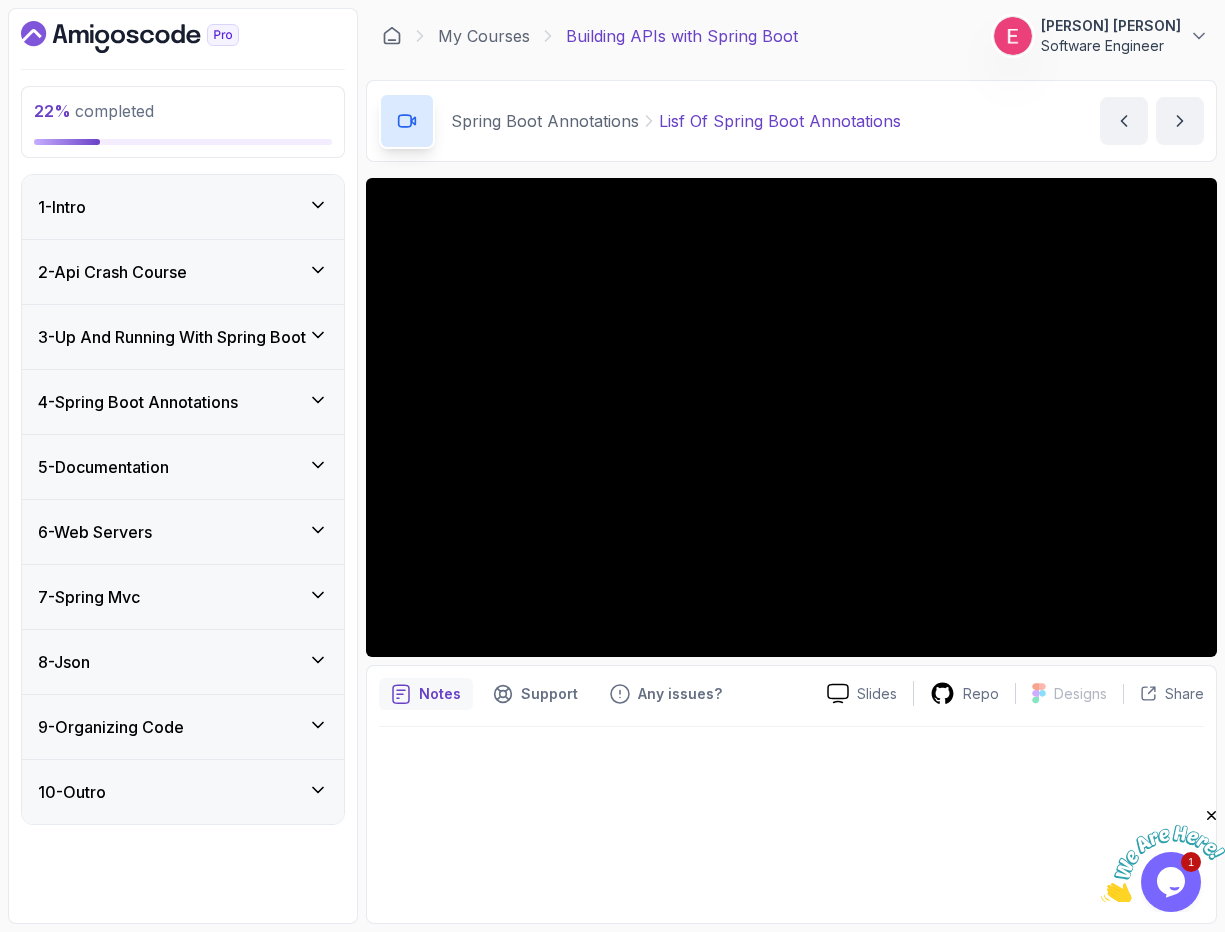 click 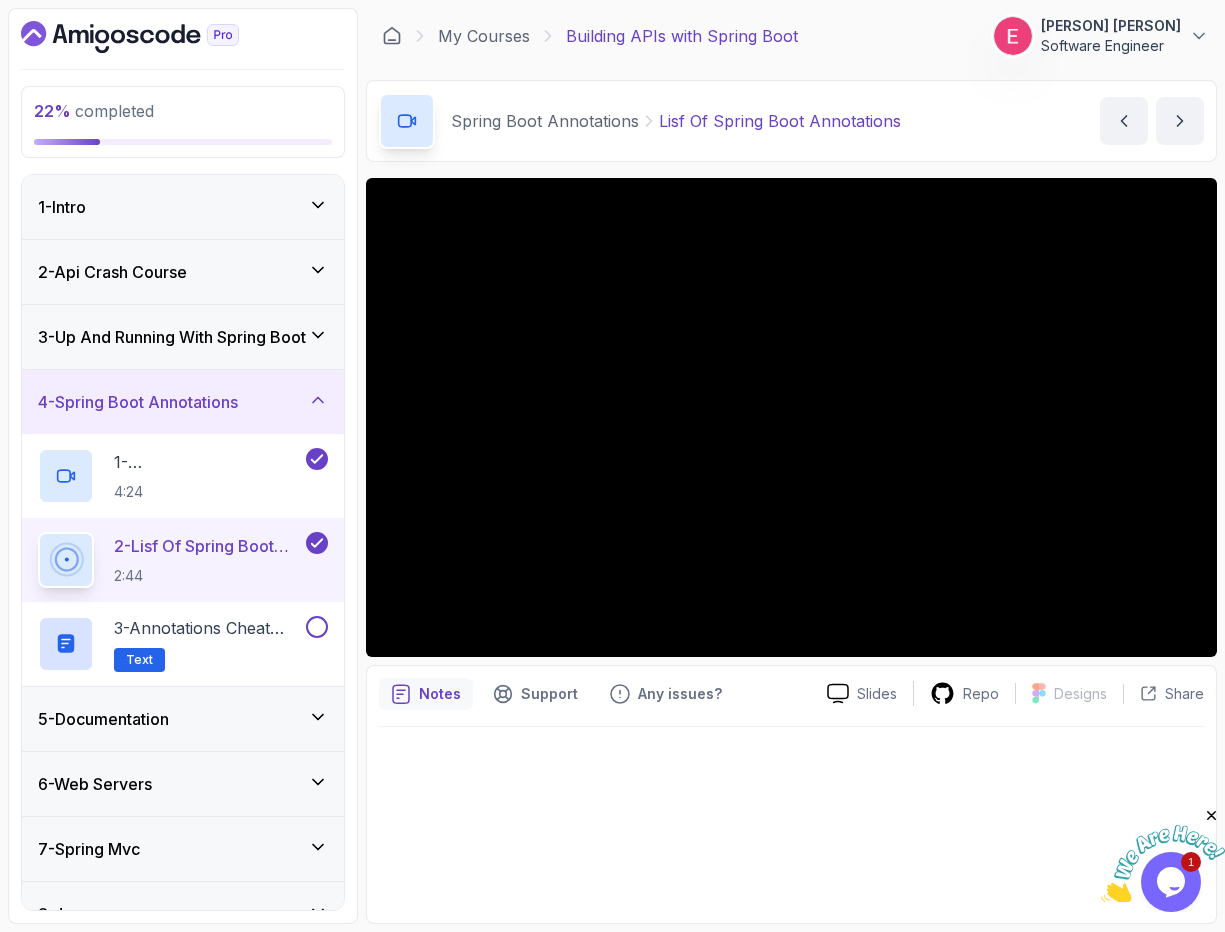 scroll, scrollTop: 166, scrollLeft: 0, axis: vertical 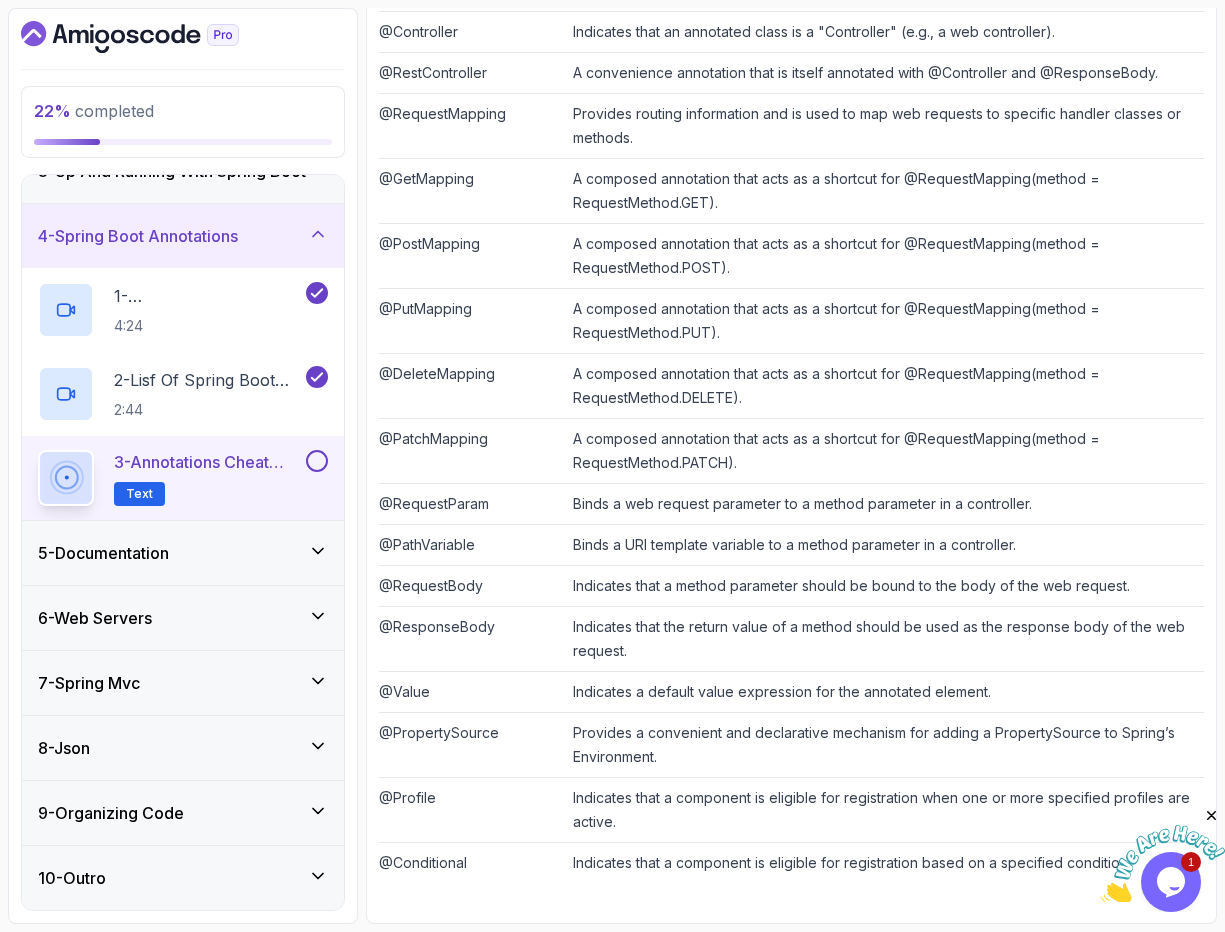 click at bounding box center (1212, 816) 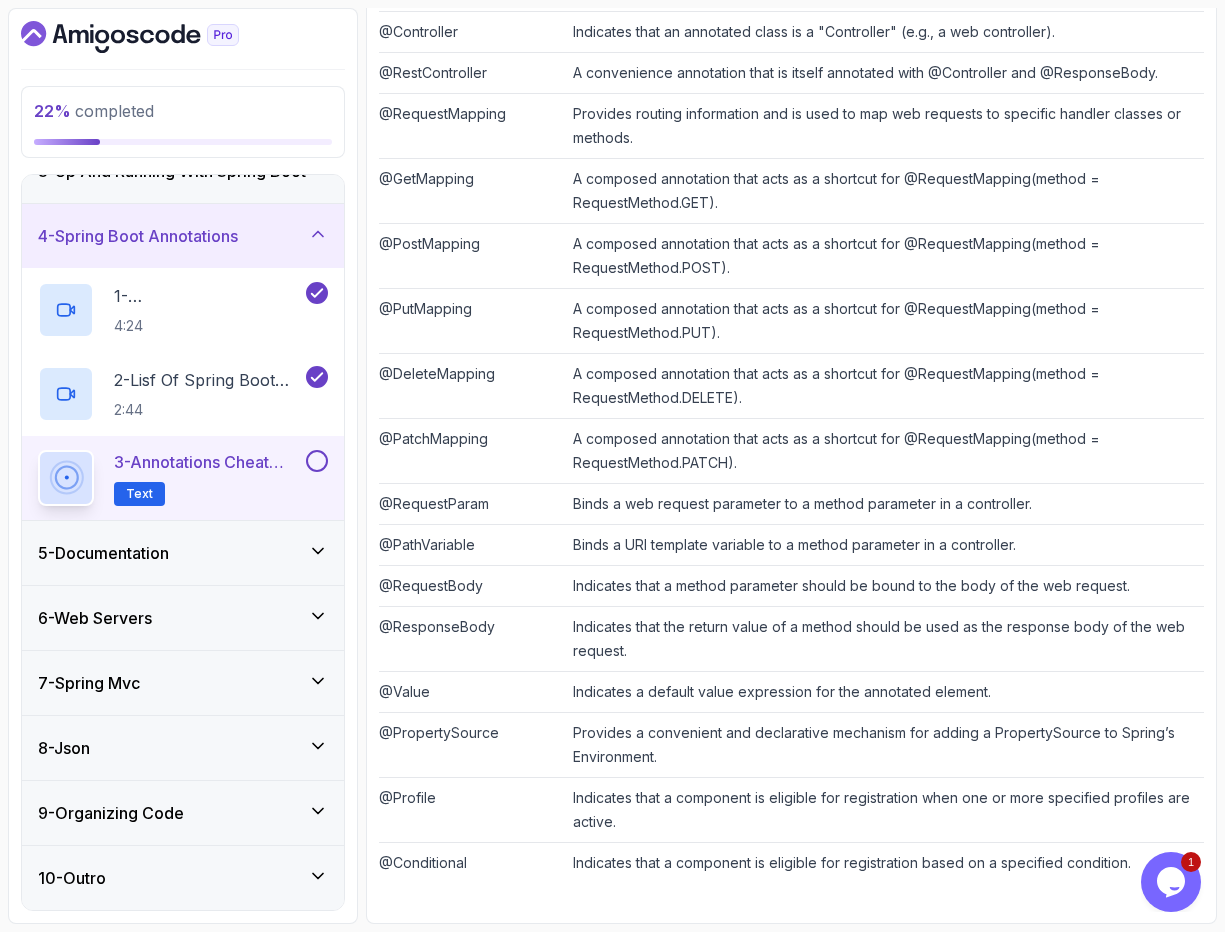 scroll, scrollTop: 6, scrollLeft: 0, axis: vertical 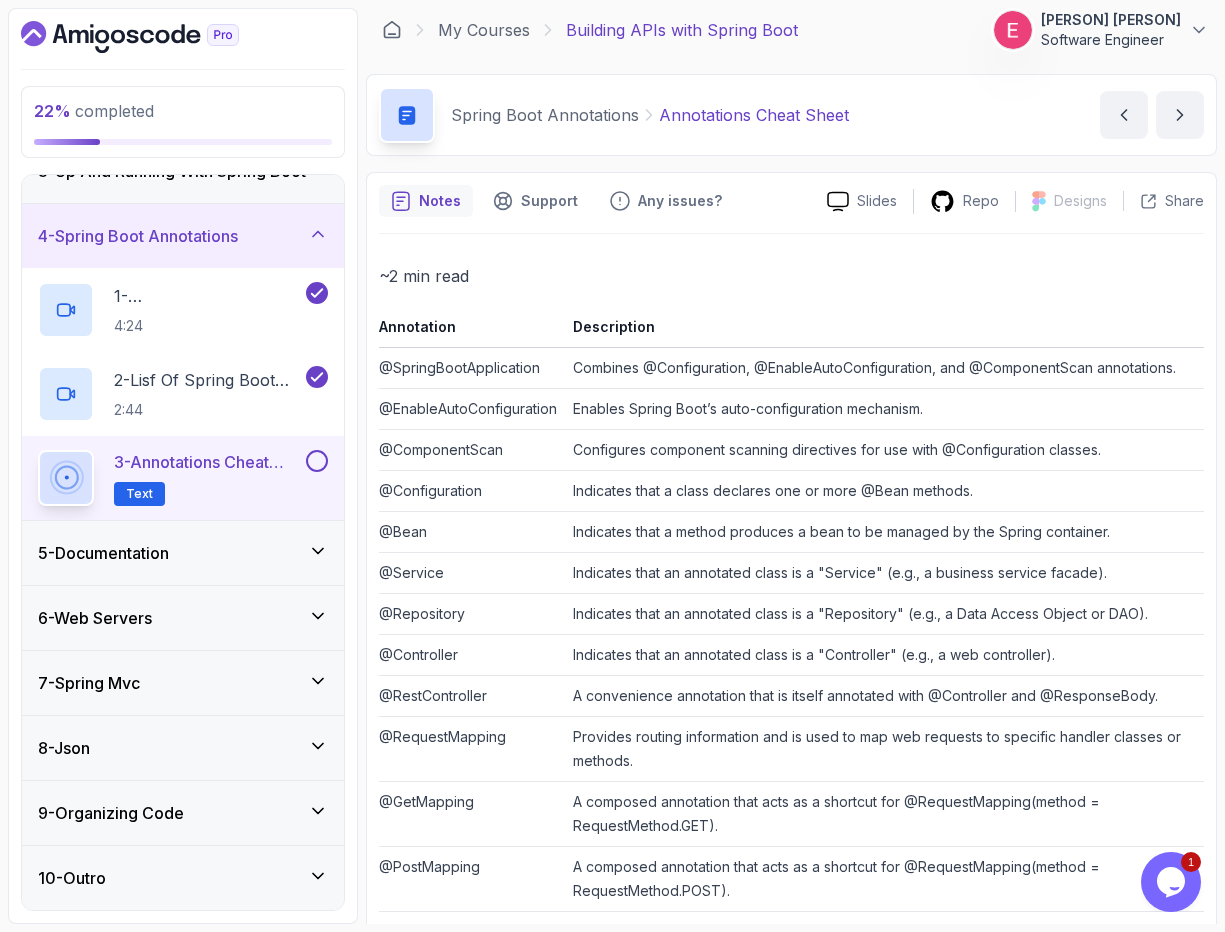 click at bounding box center [183, 37] 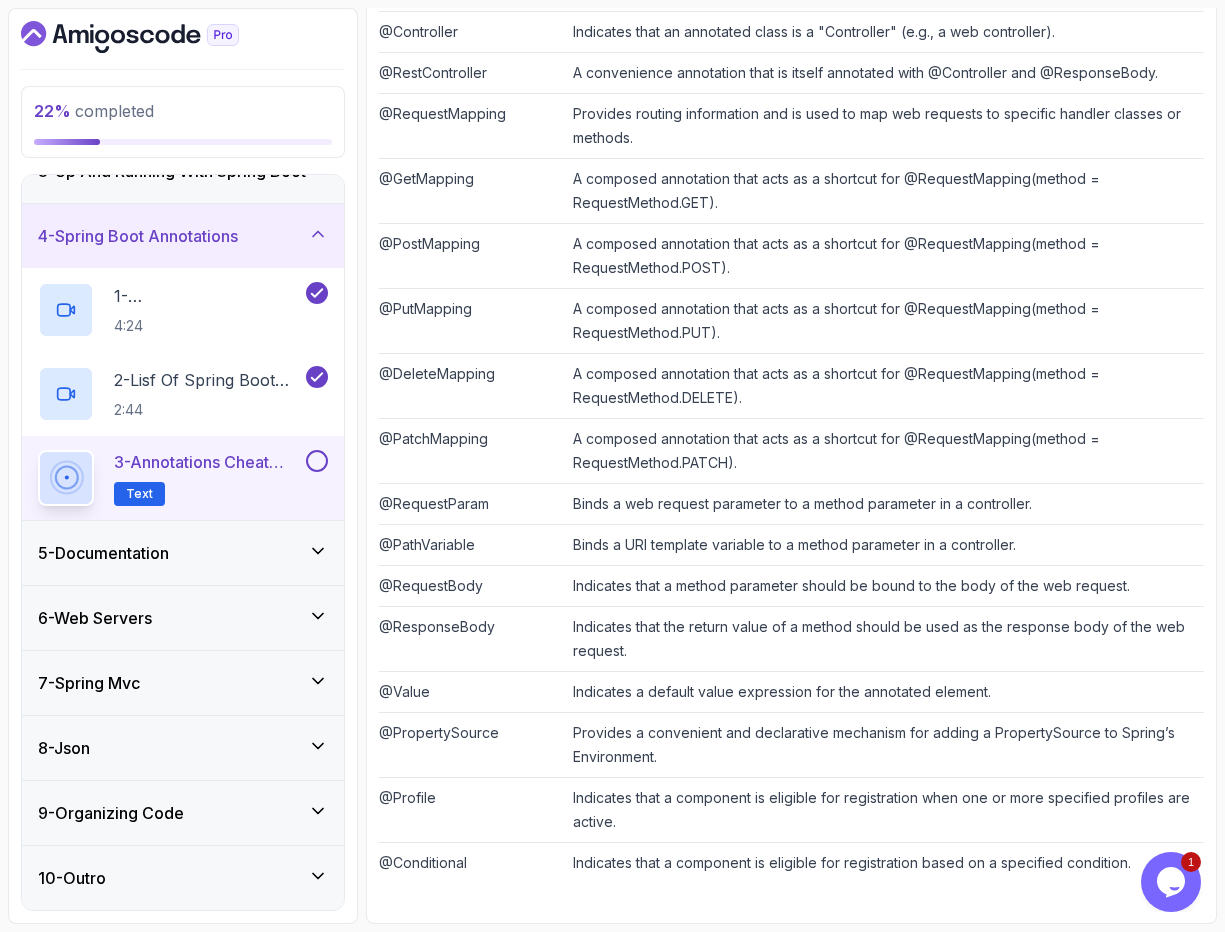 scroll, scrollTop: 0, scrollLeft: 0, axis: both 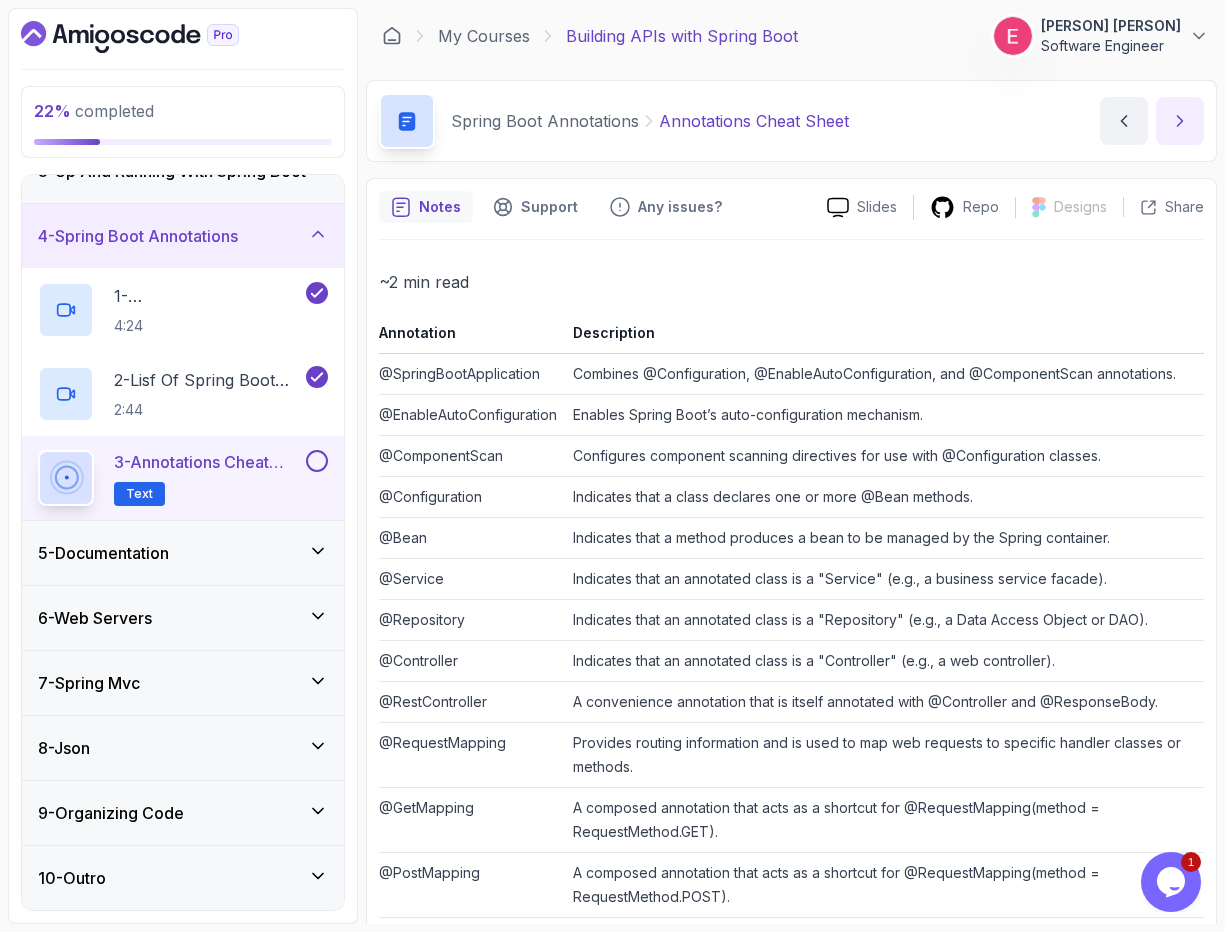 click at bounding box center (1180, 121) 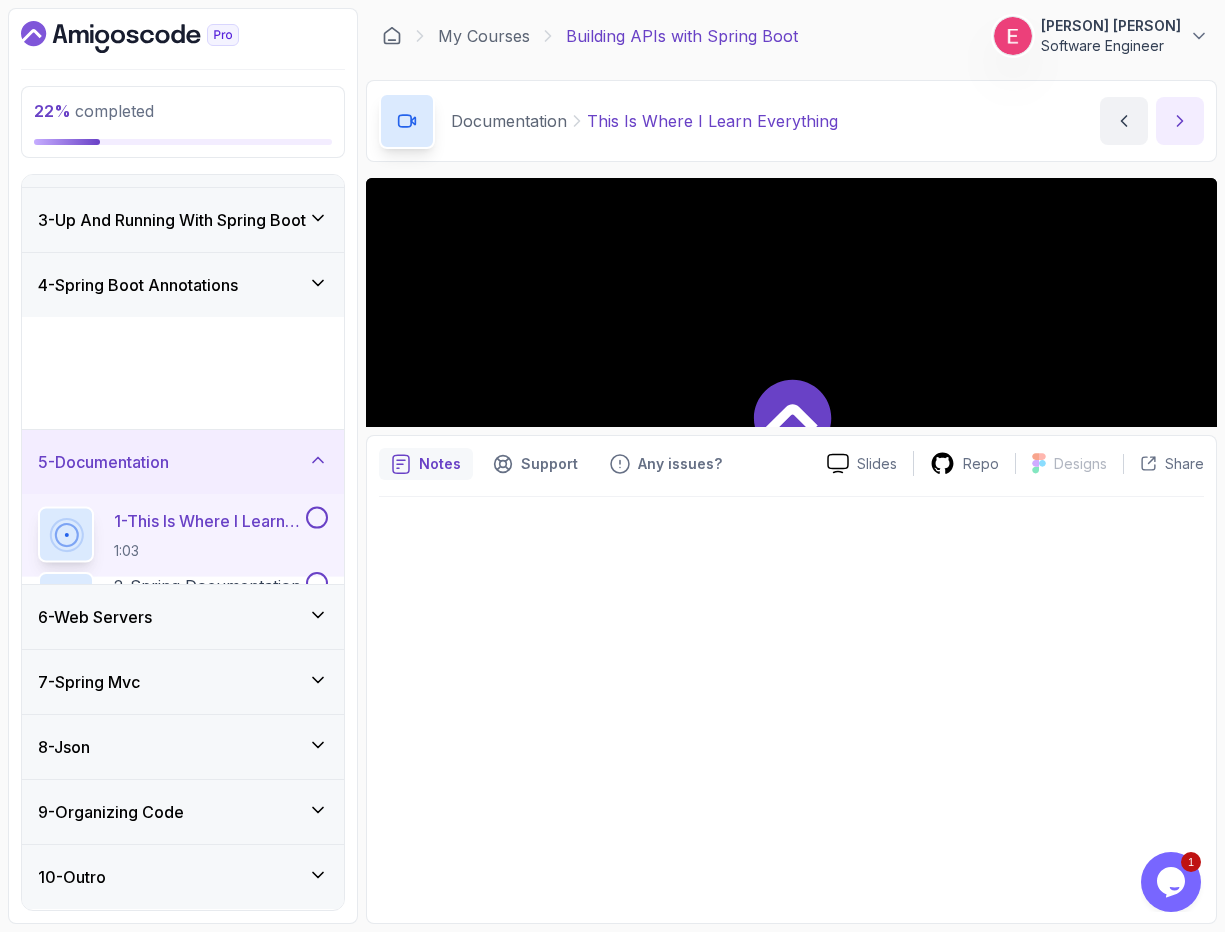 scroll, scrollTop: 0, scrollLeft: 0, axis: both 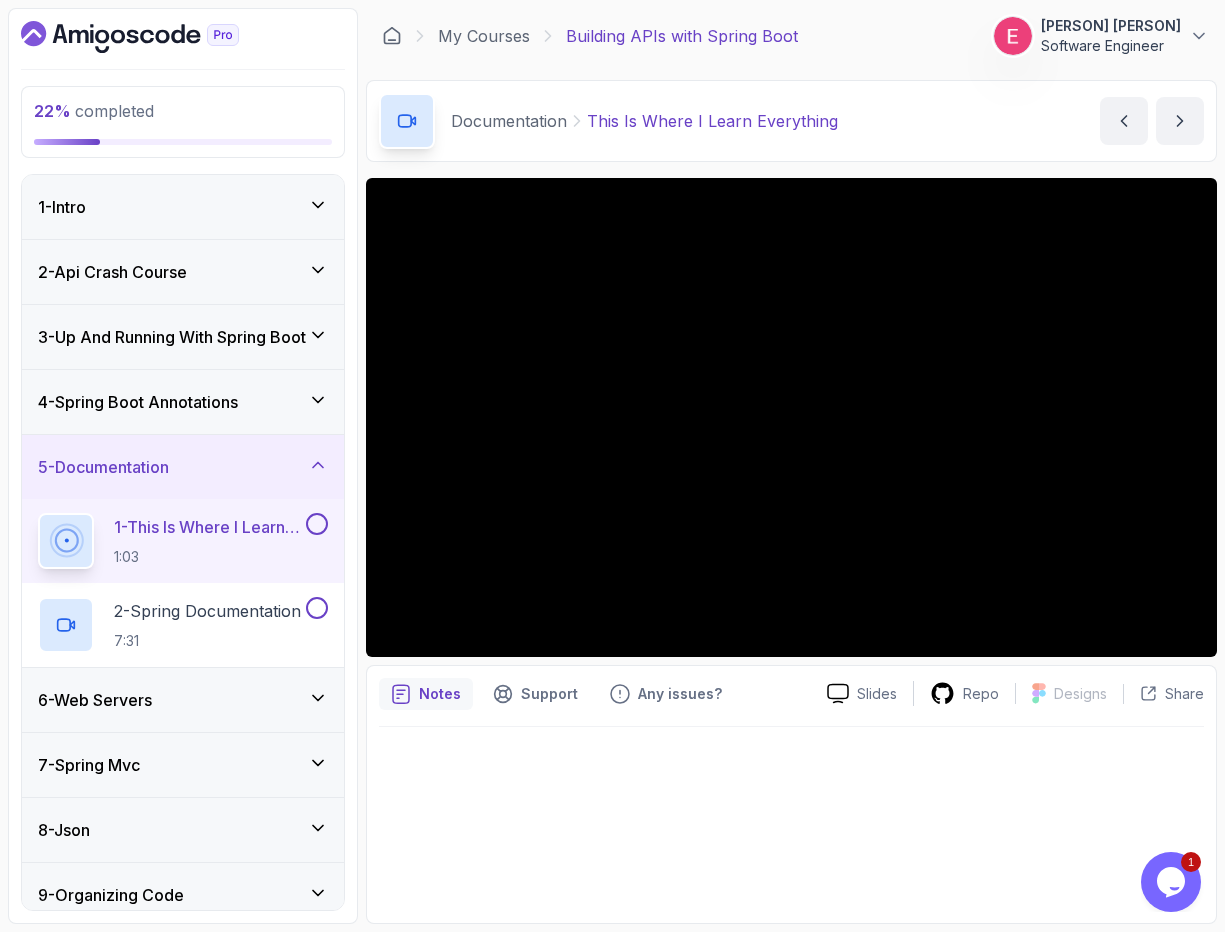 click 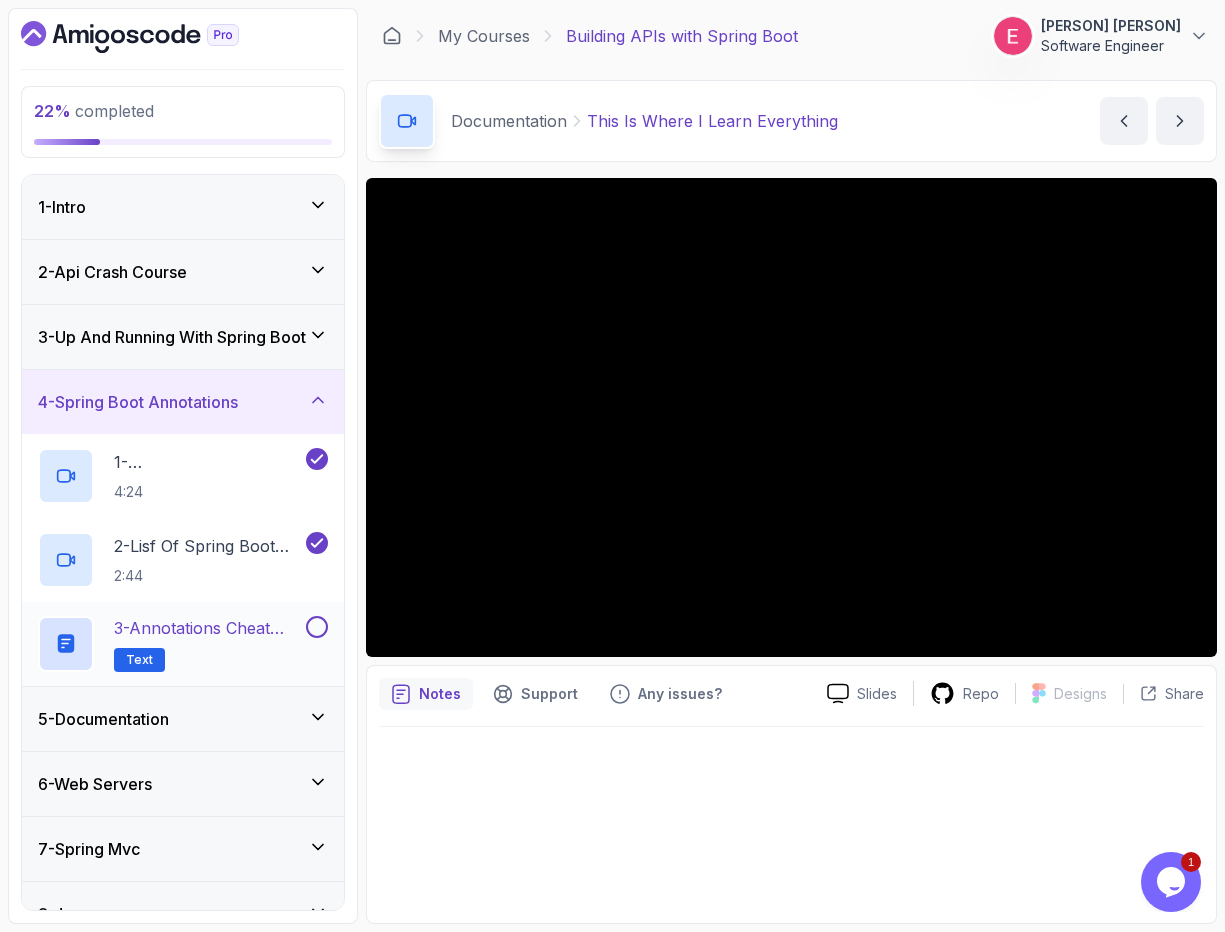 click at bounding box center (317, 627) 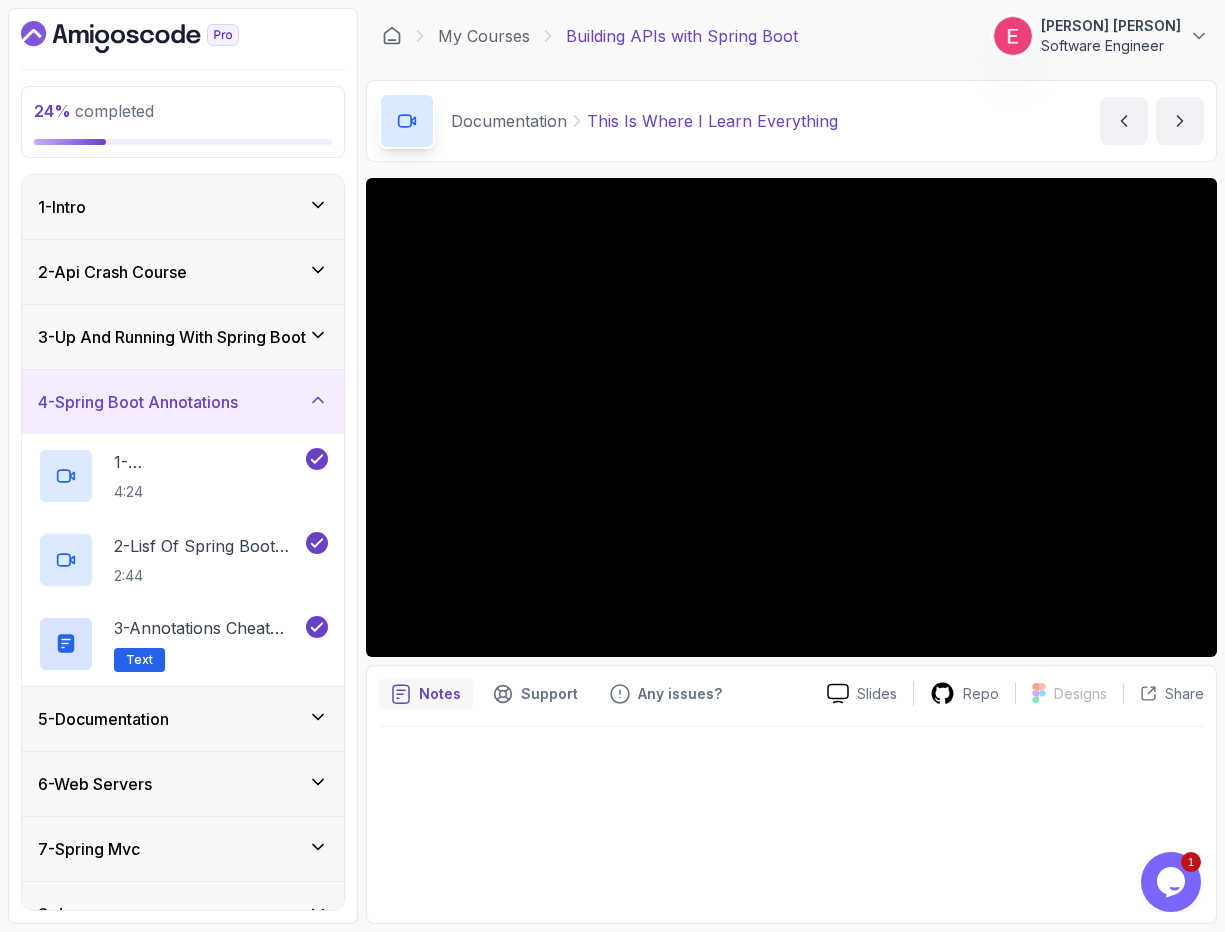 click on "4  -  Spring Boot Annotations" at bounding box center [183, 402] 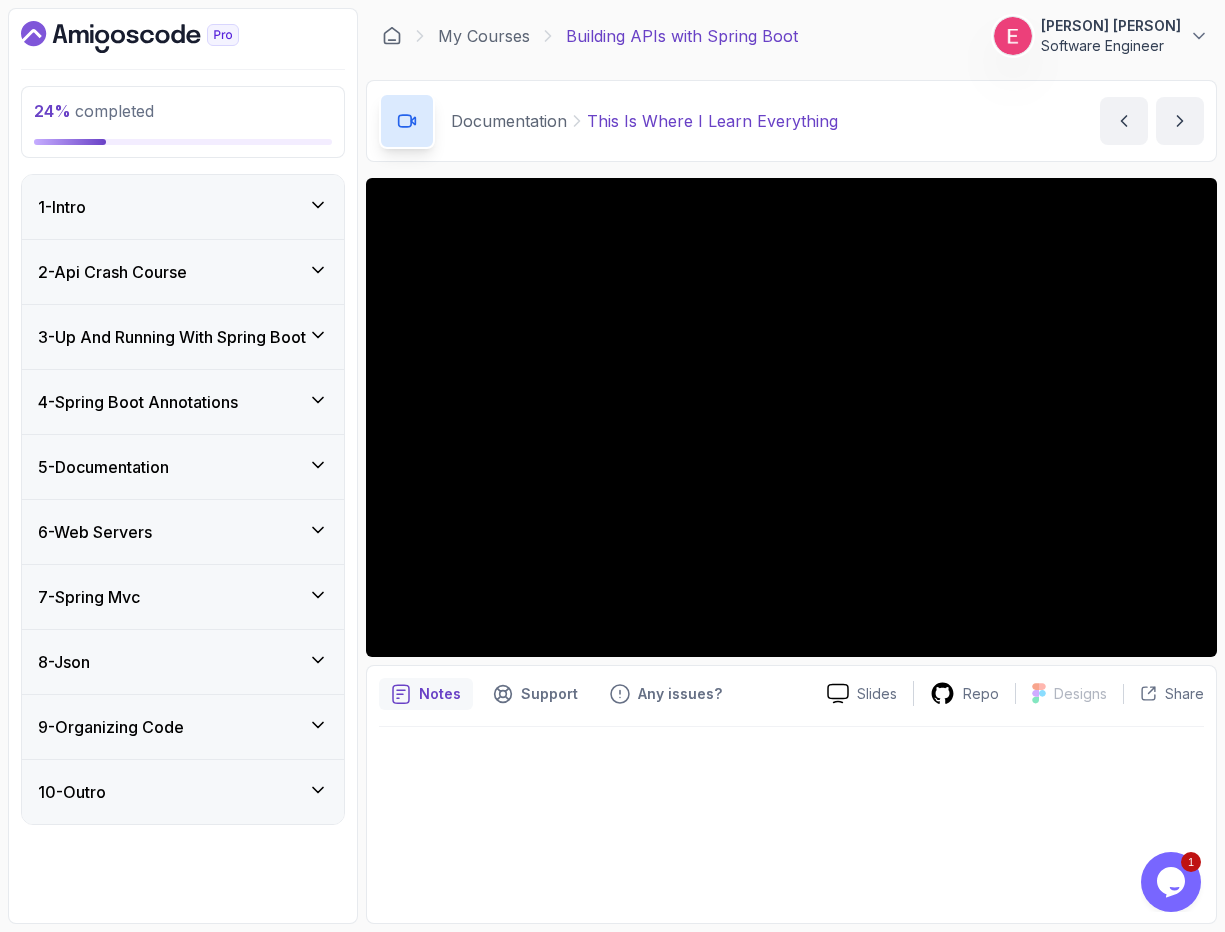 click 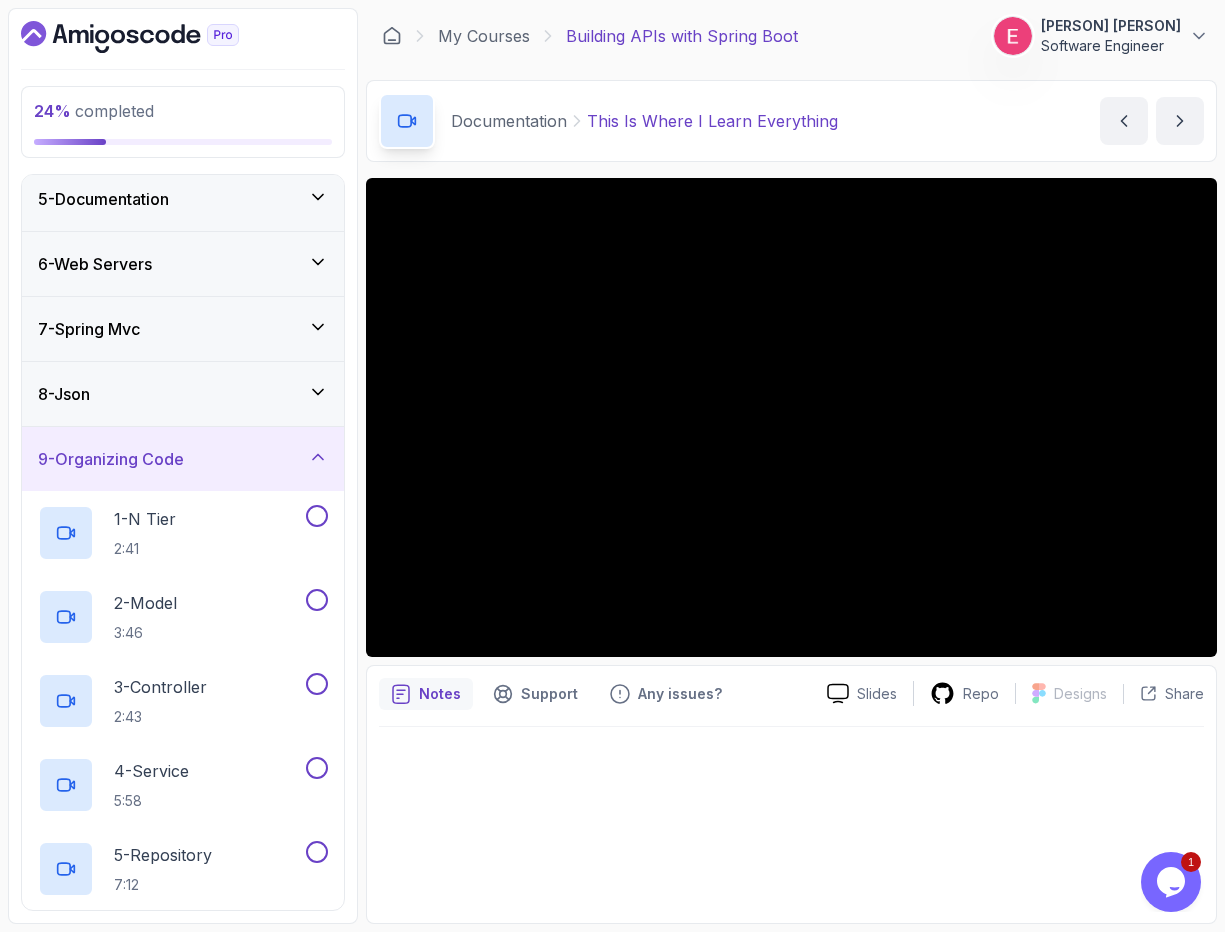 scroll, scrollTop: 264, scrollLeft: 0, axis: vertical 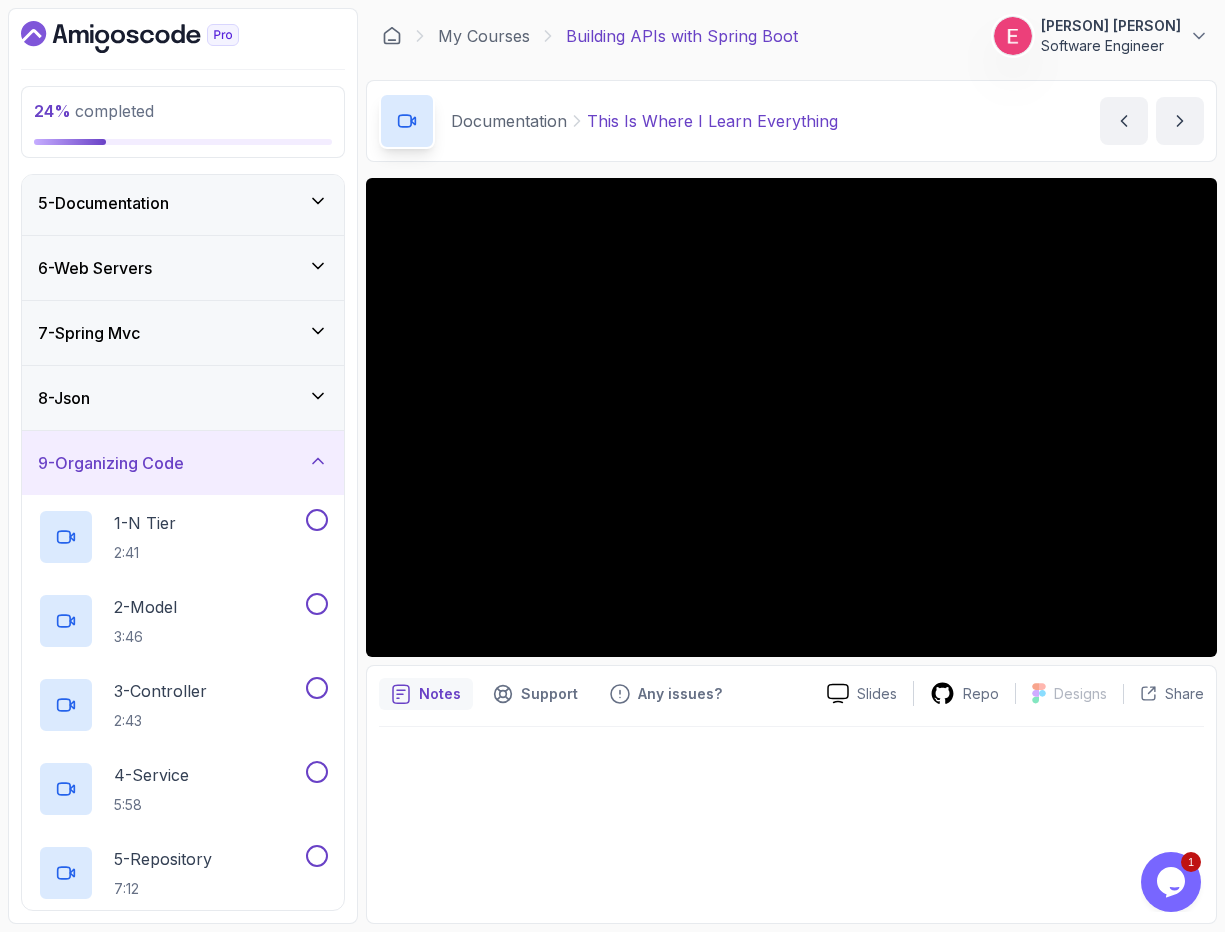 click 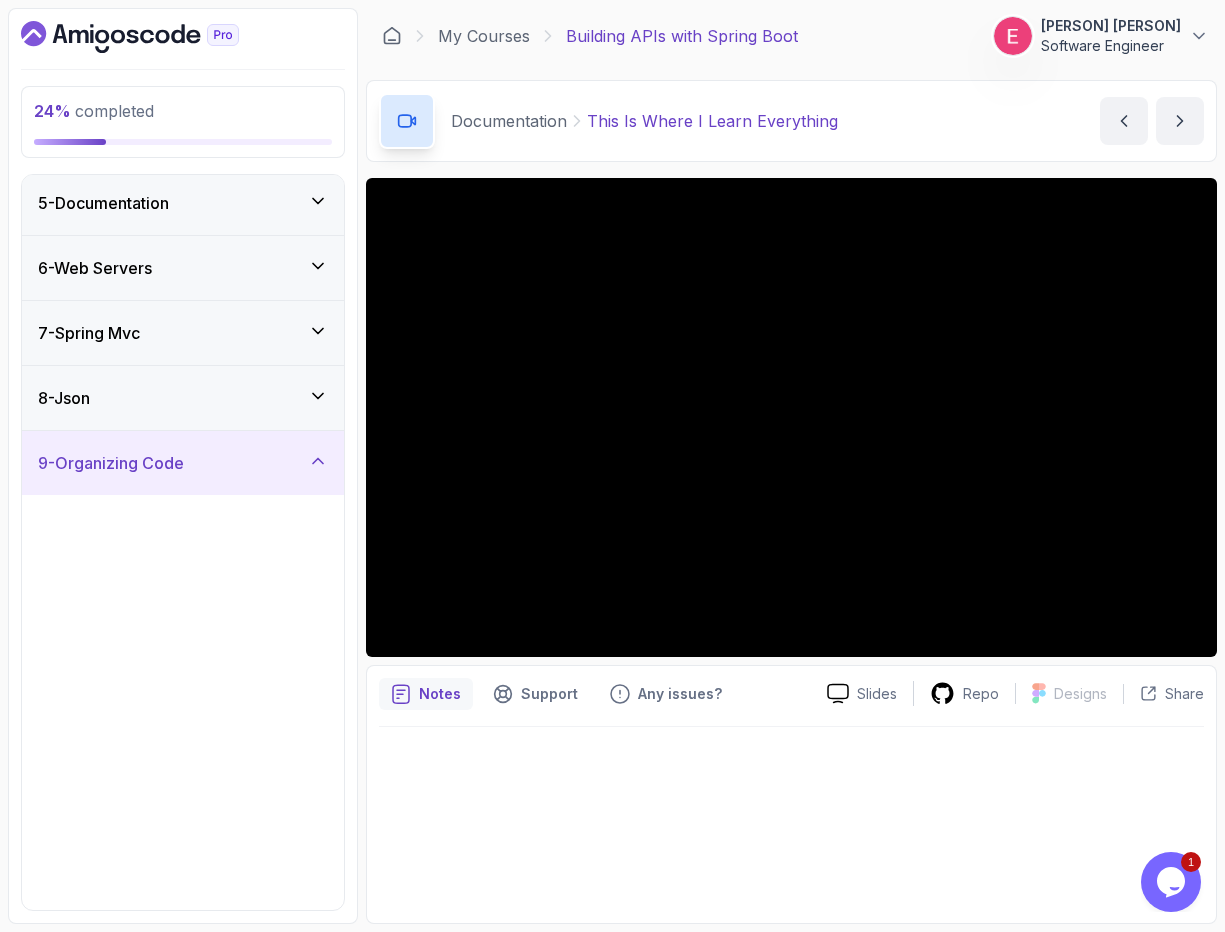 scroll, scrollTop: 0, scrollLeft: 0, axis: both 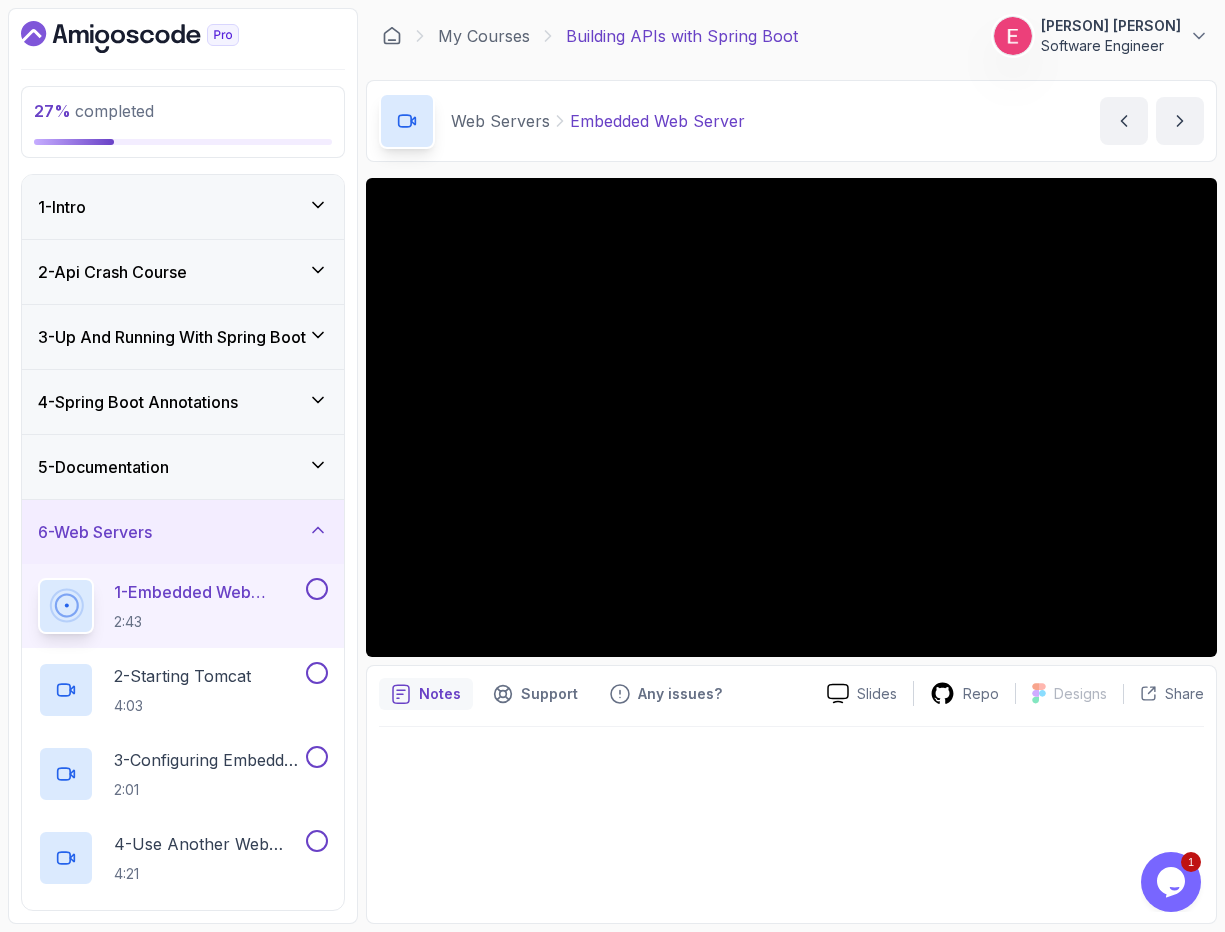 click on "5  -  Documentation" at bounding box center [183, 467] 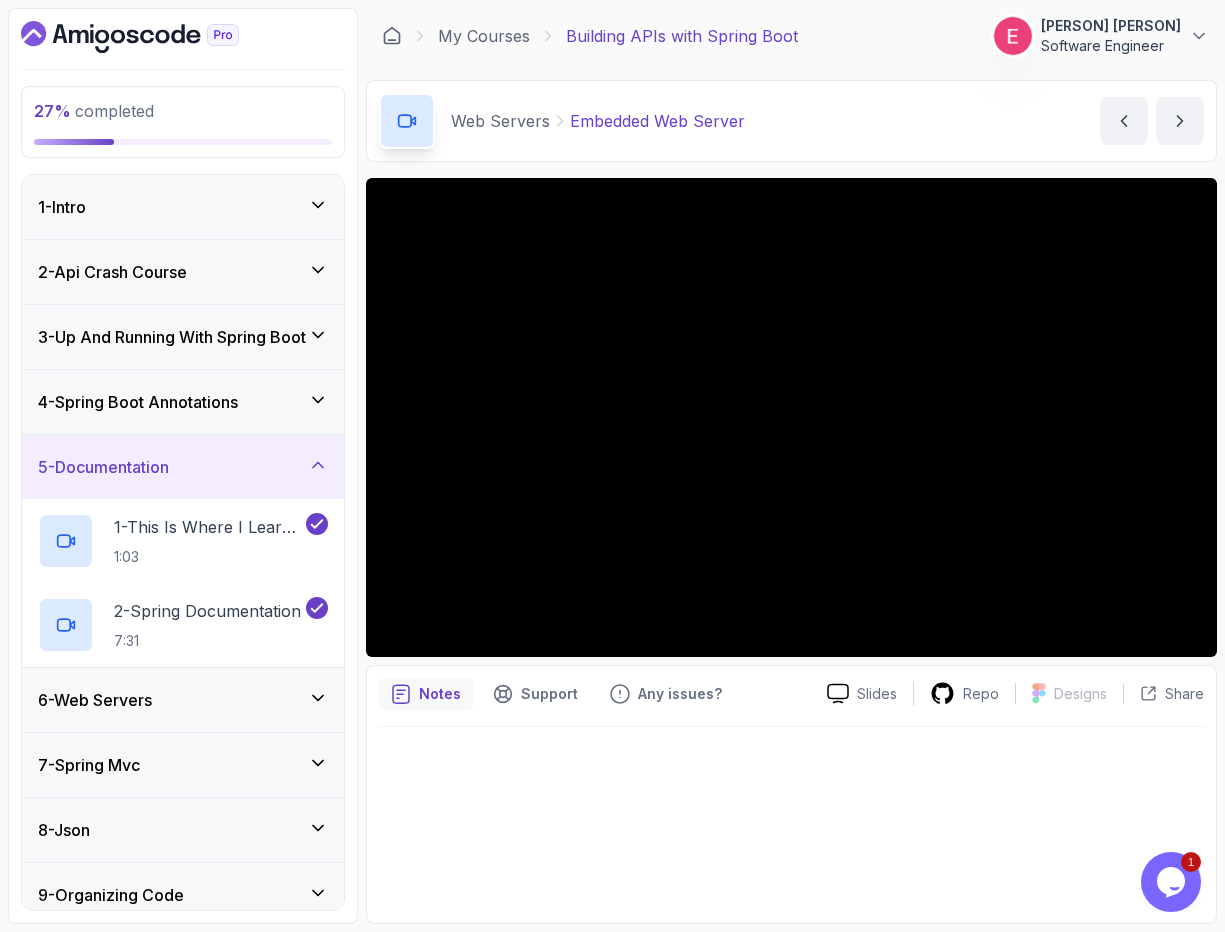 click 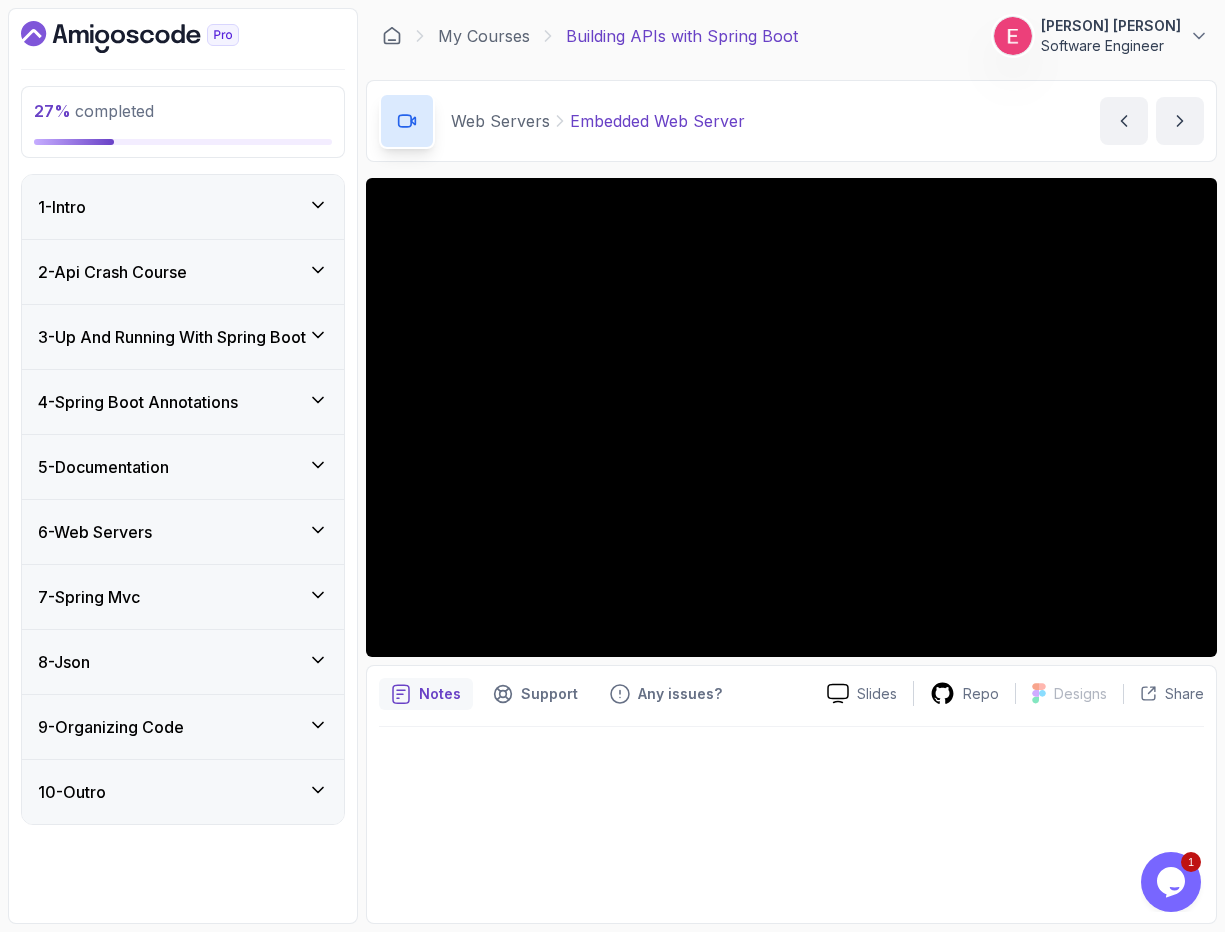 click at bounding box center [791, 819] 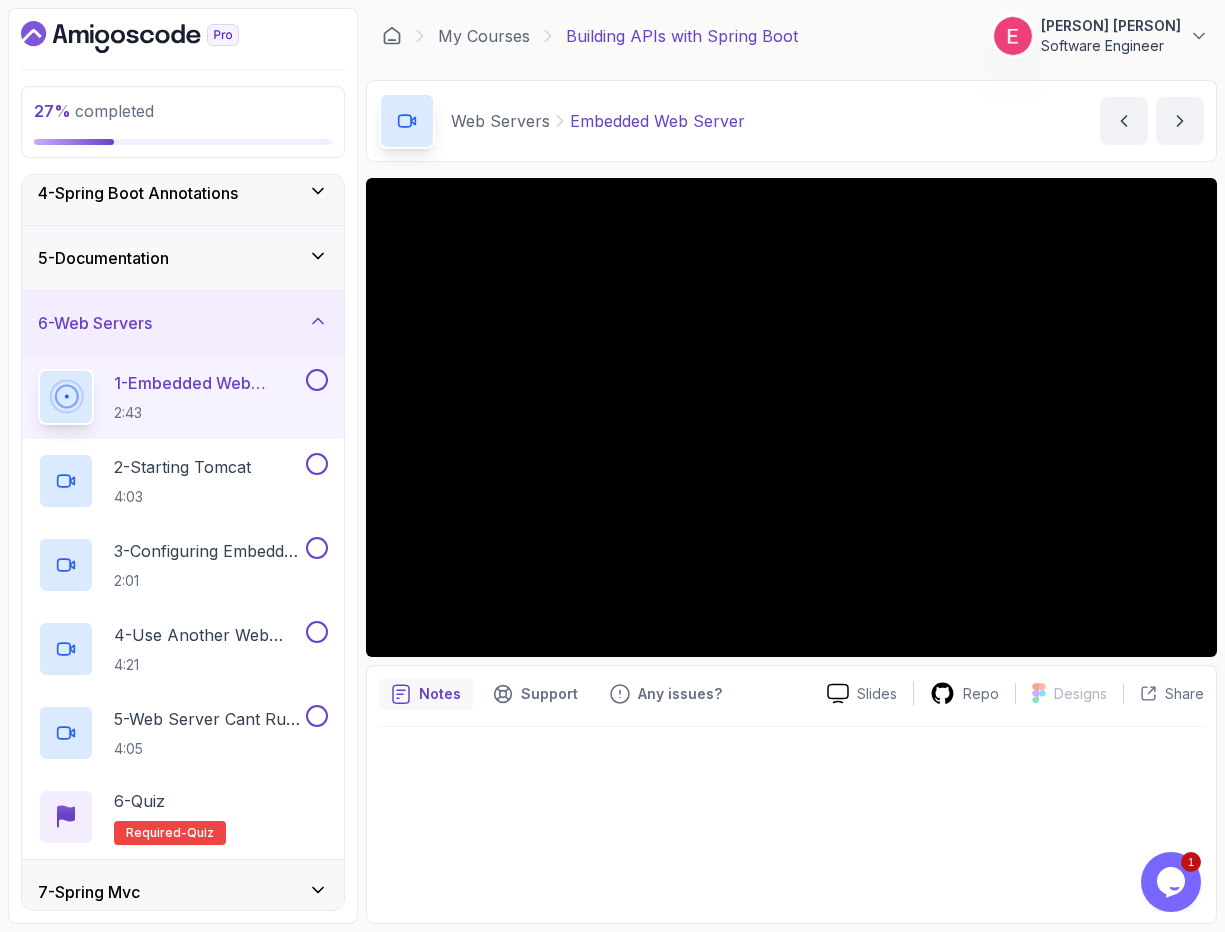 scroll, scrollTop: 181, scrollLeft: 0, axis: vertical 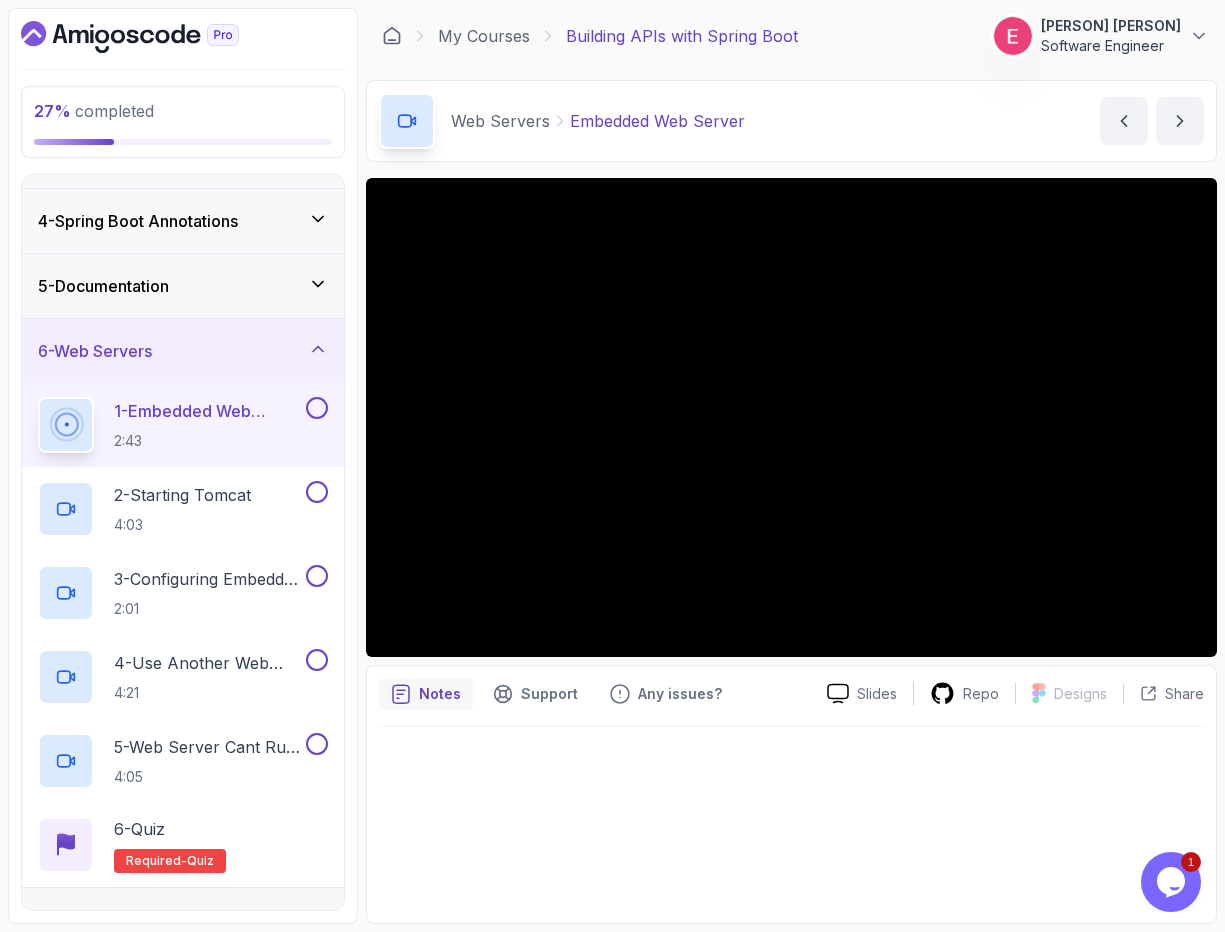 click 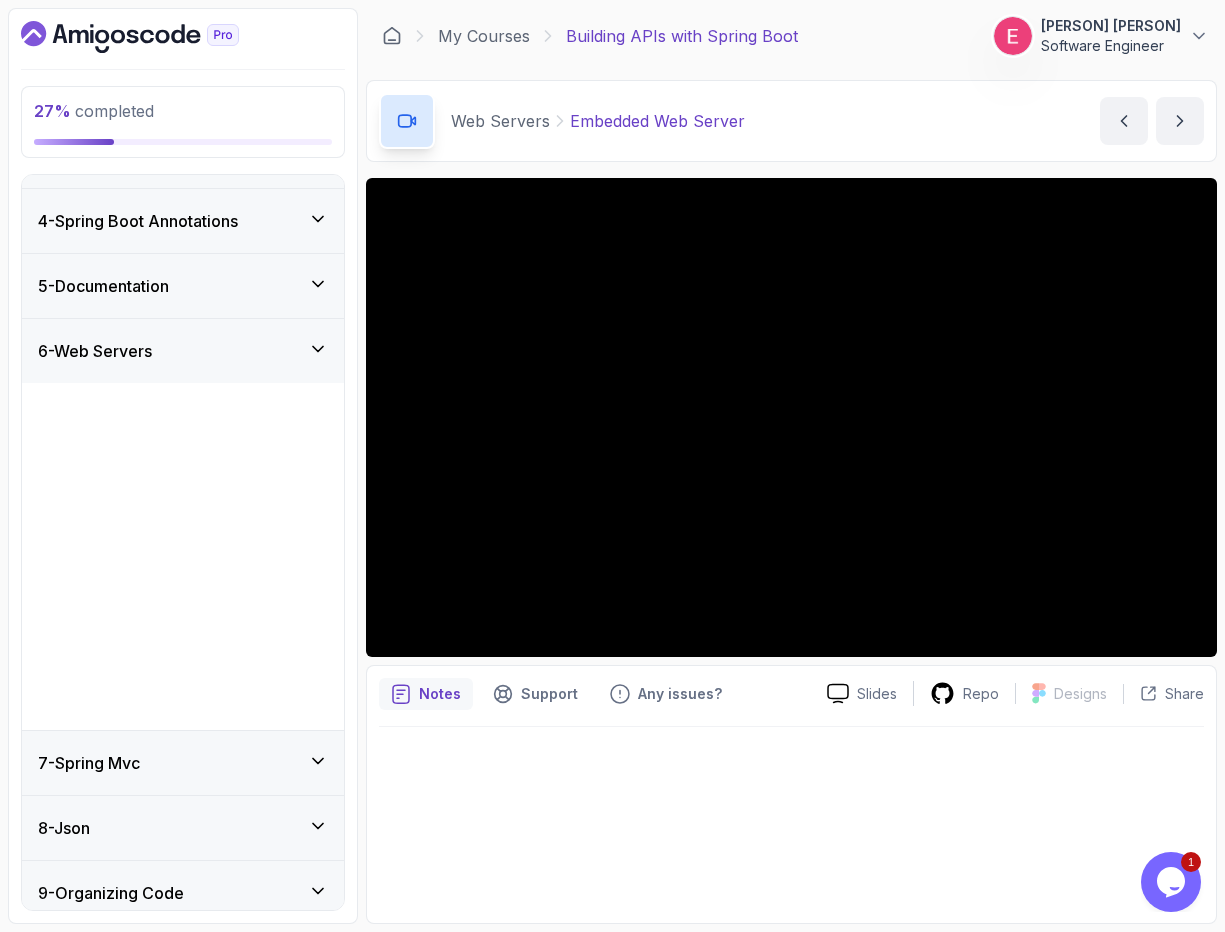 scroll, scrollTop: 0, scrollLeft: 0, axis: both 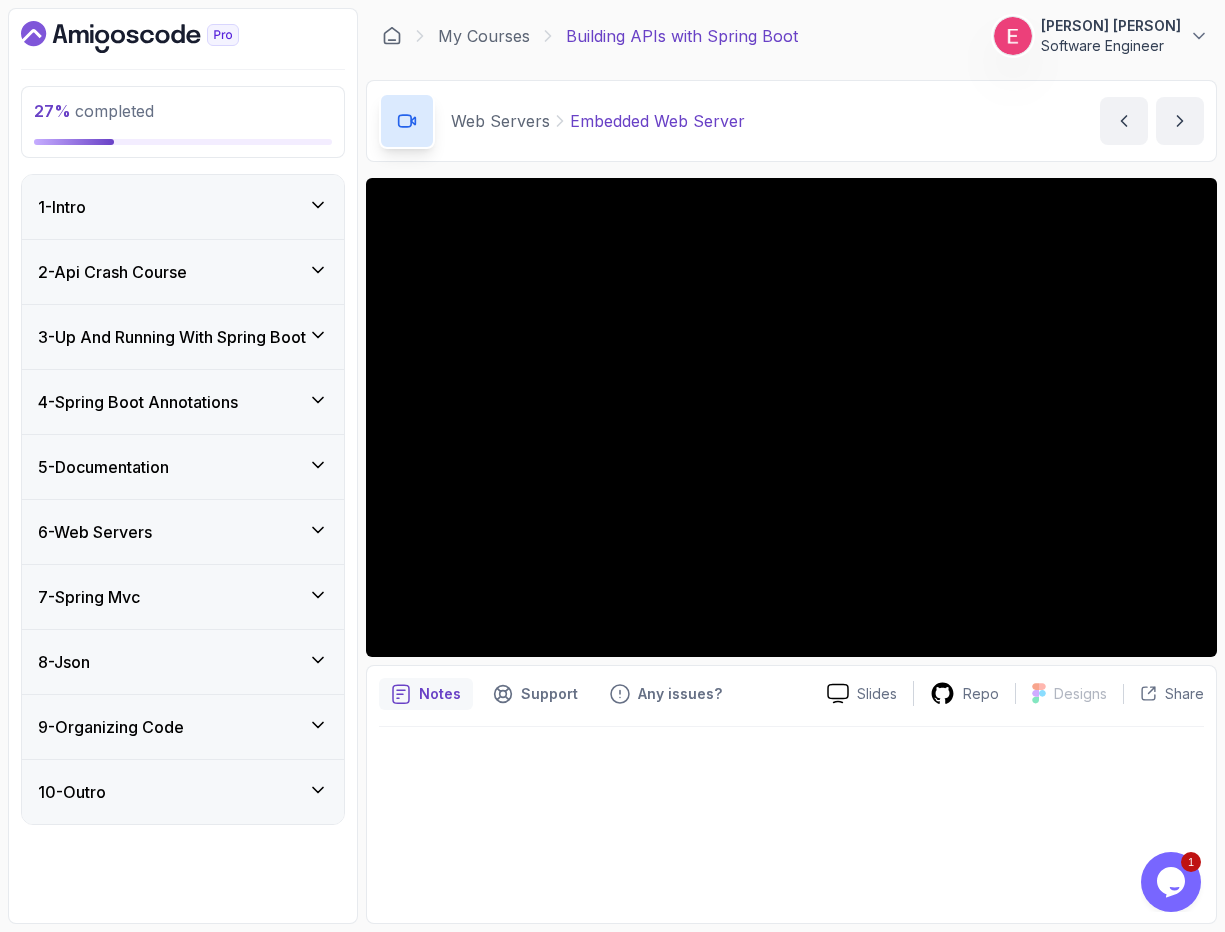 click 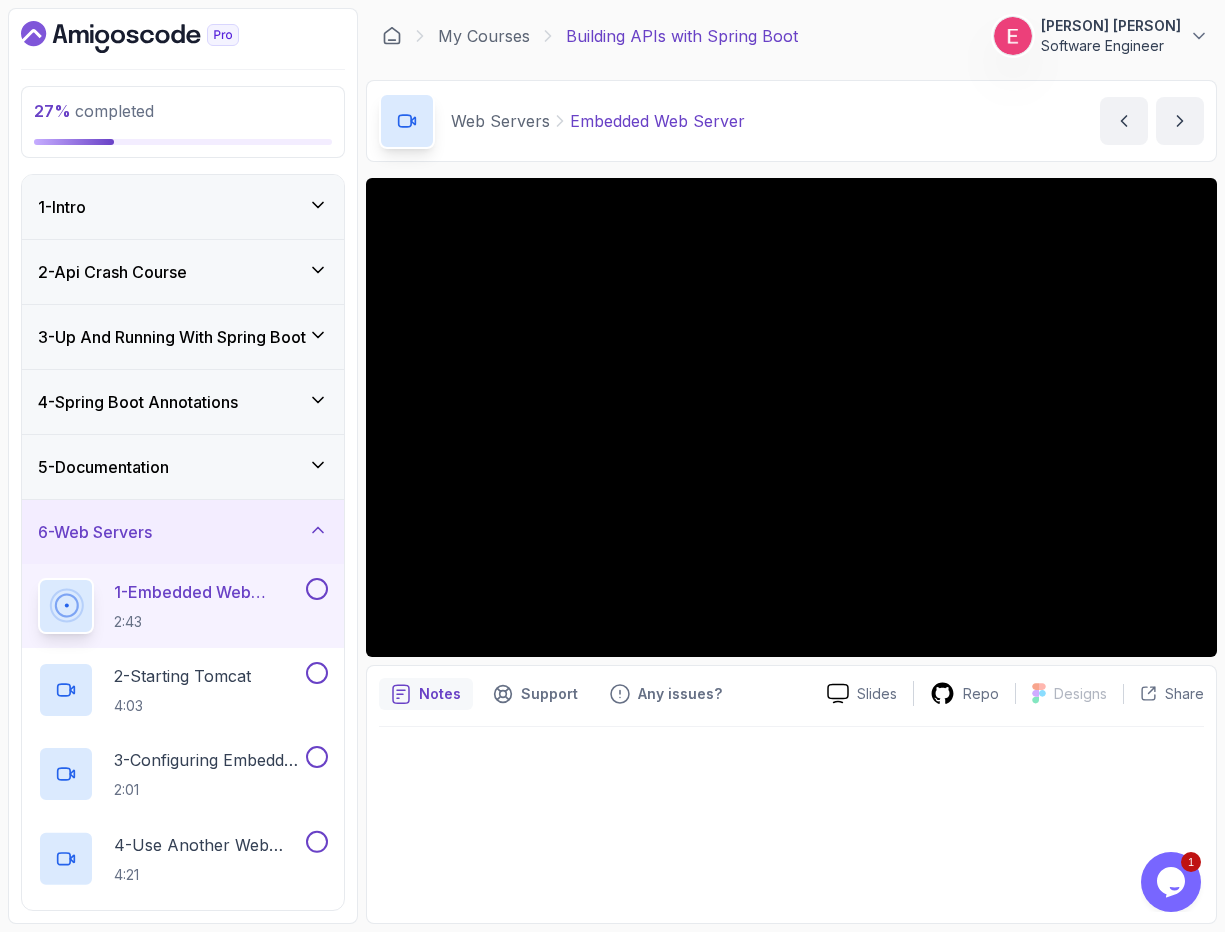 click 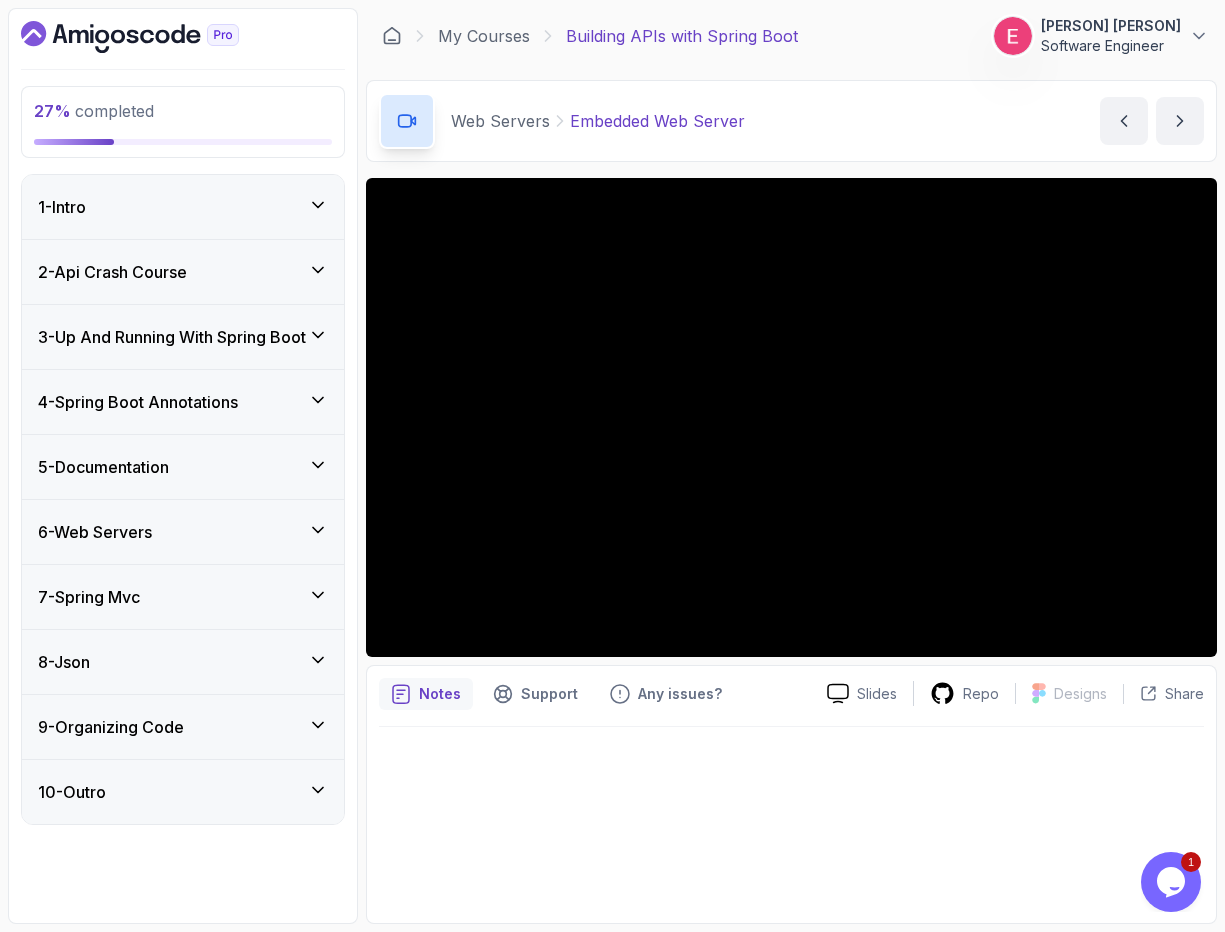 click 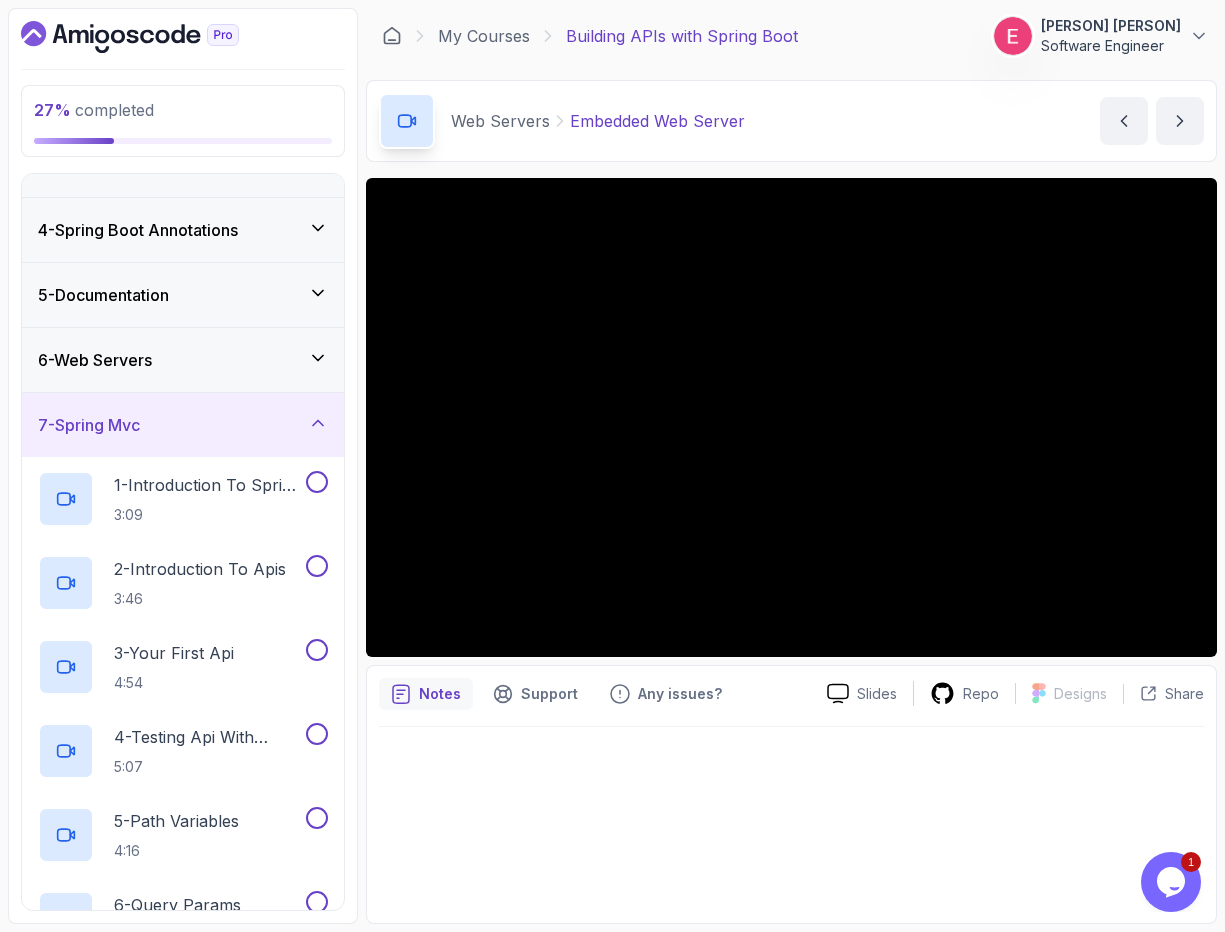 scroll, scrollTop: 12, scrollLeft: 0, axis: vertical 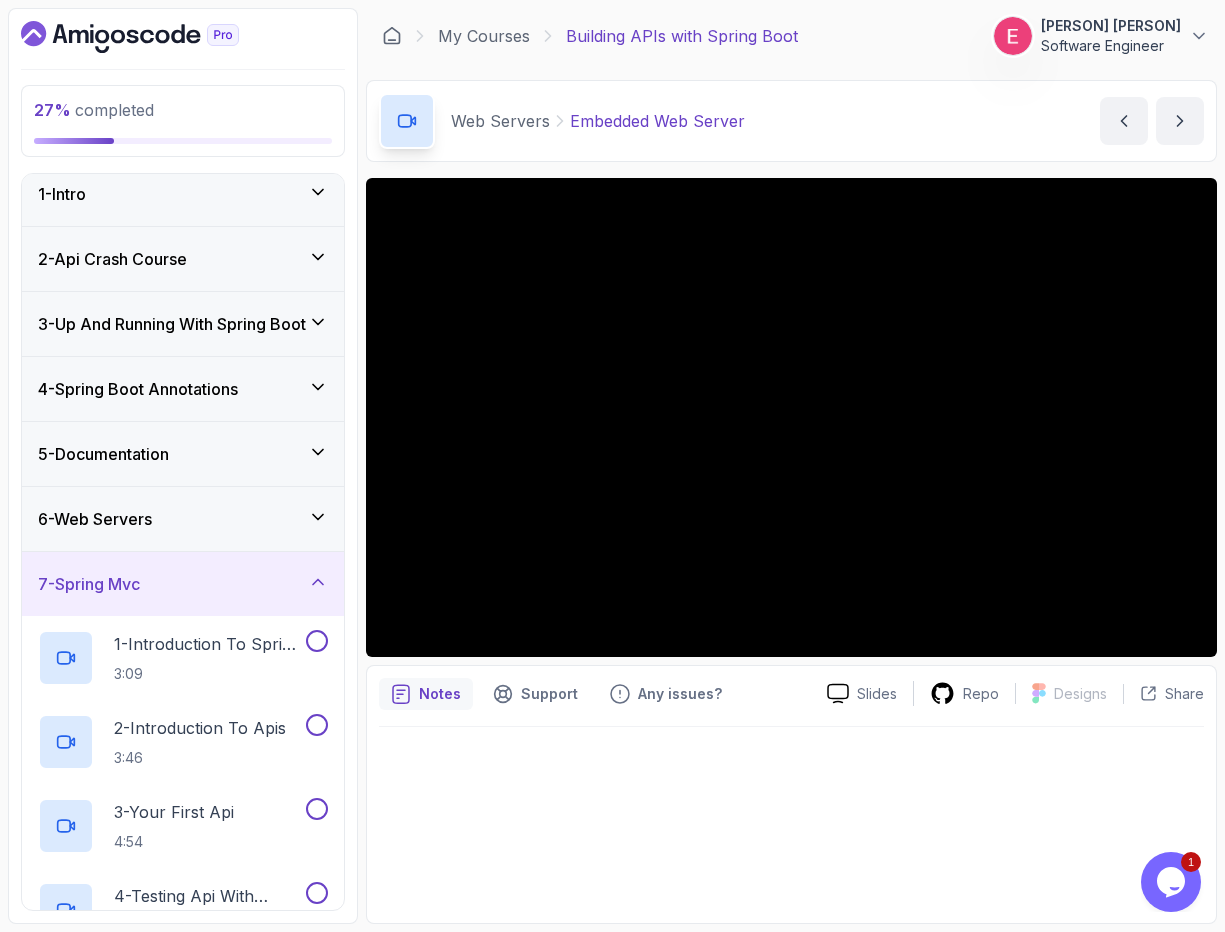 click 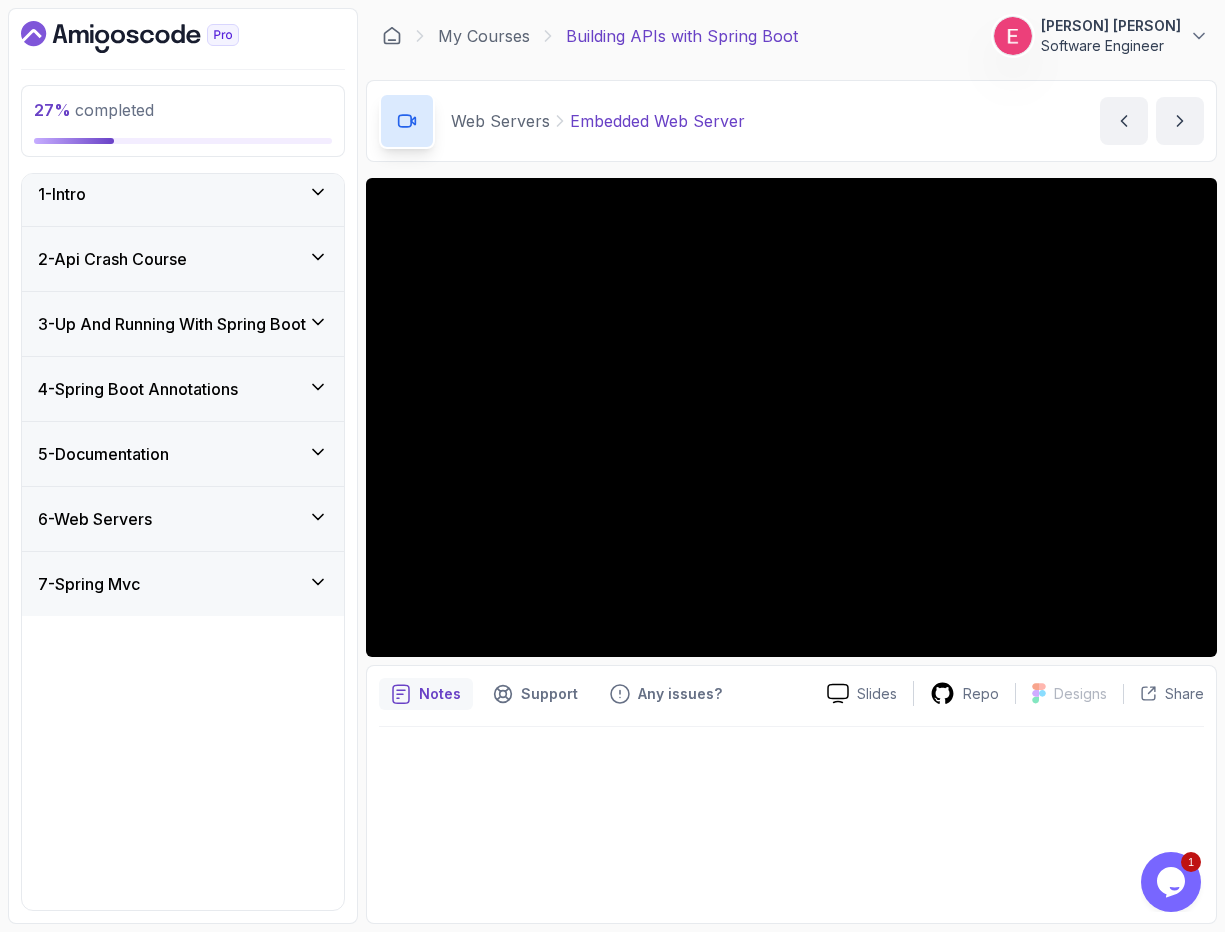 scroll, scrollTop: 0, scrollLeft: 0, axis: both 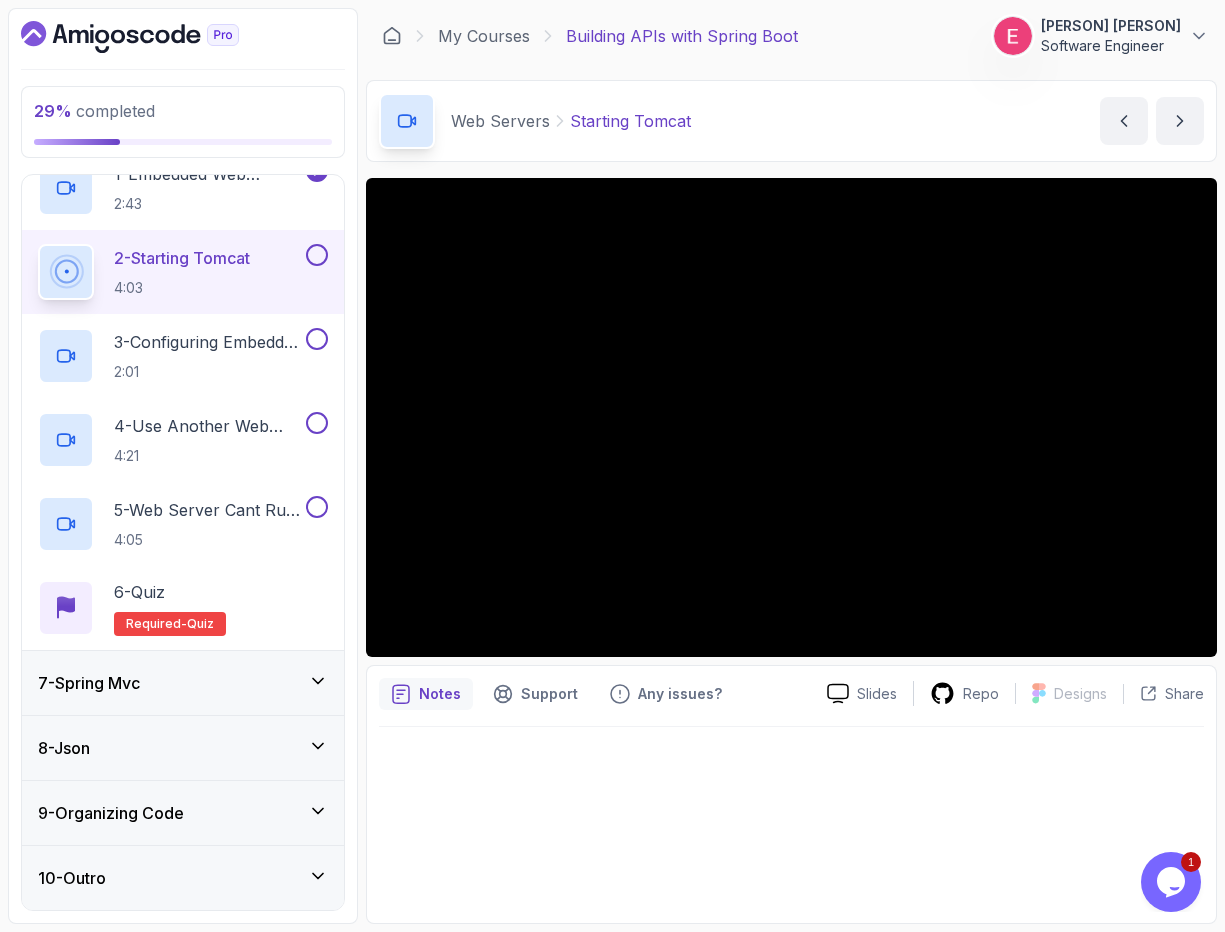 click 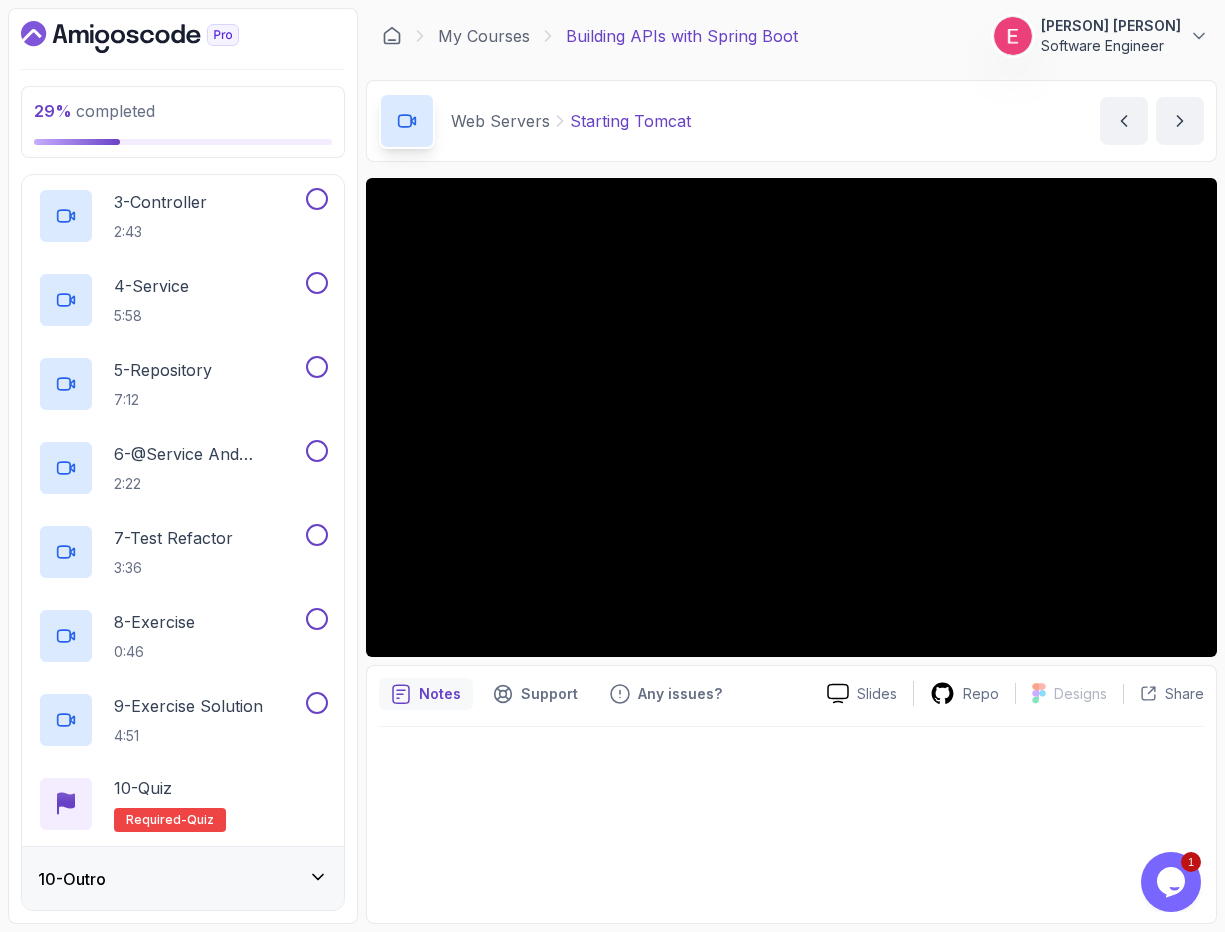scroll, scrollTop: 431, scrollLeft: 0, axis: vertical 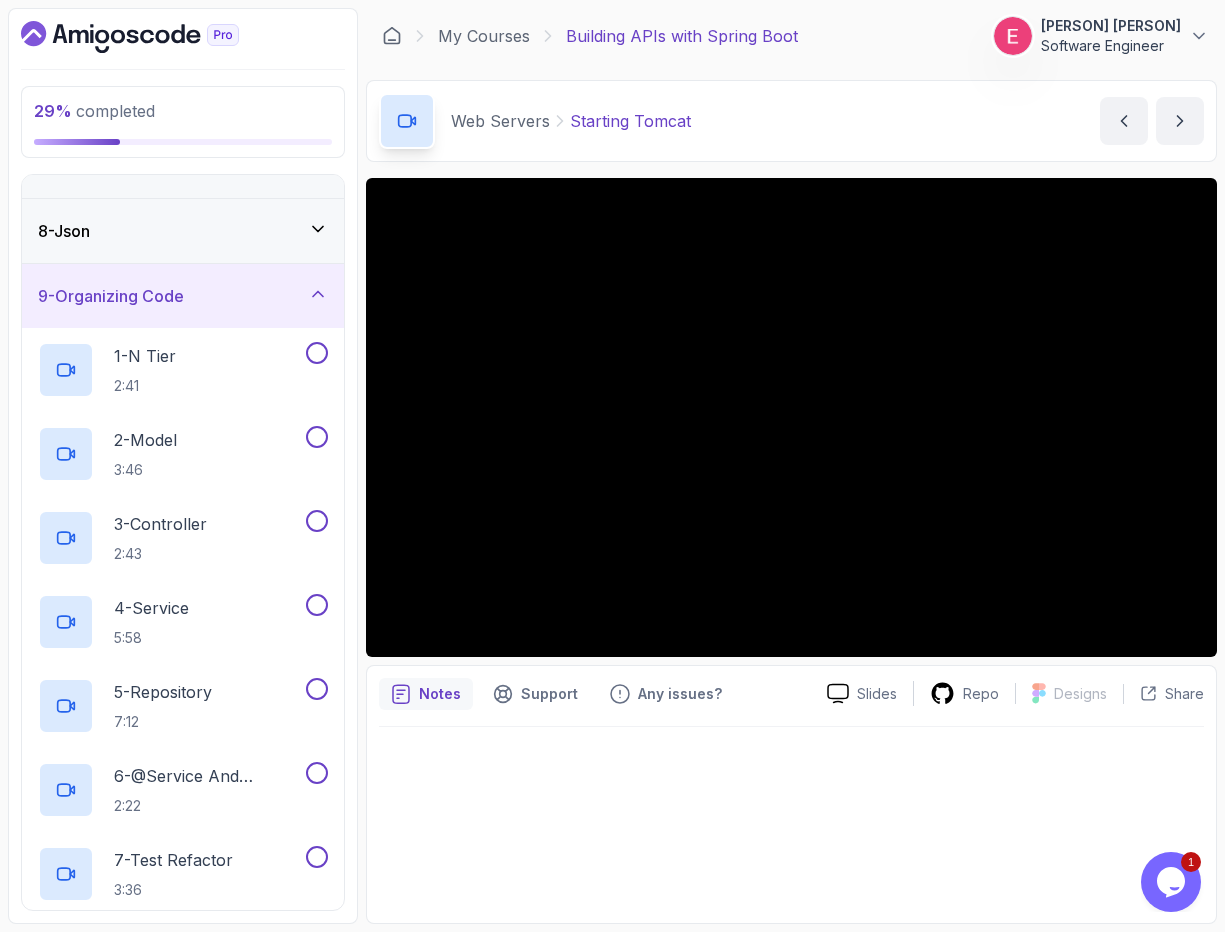 click 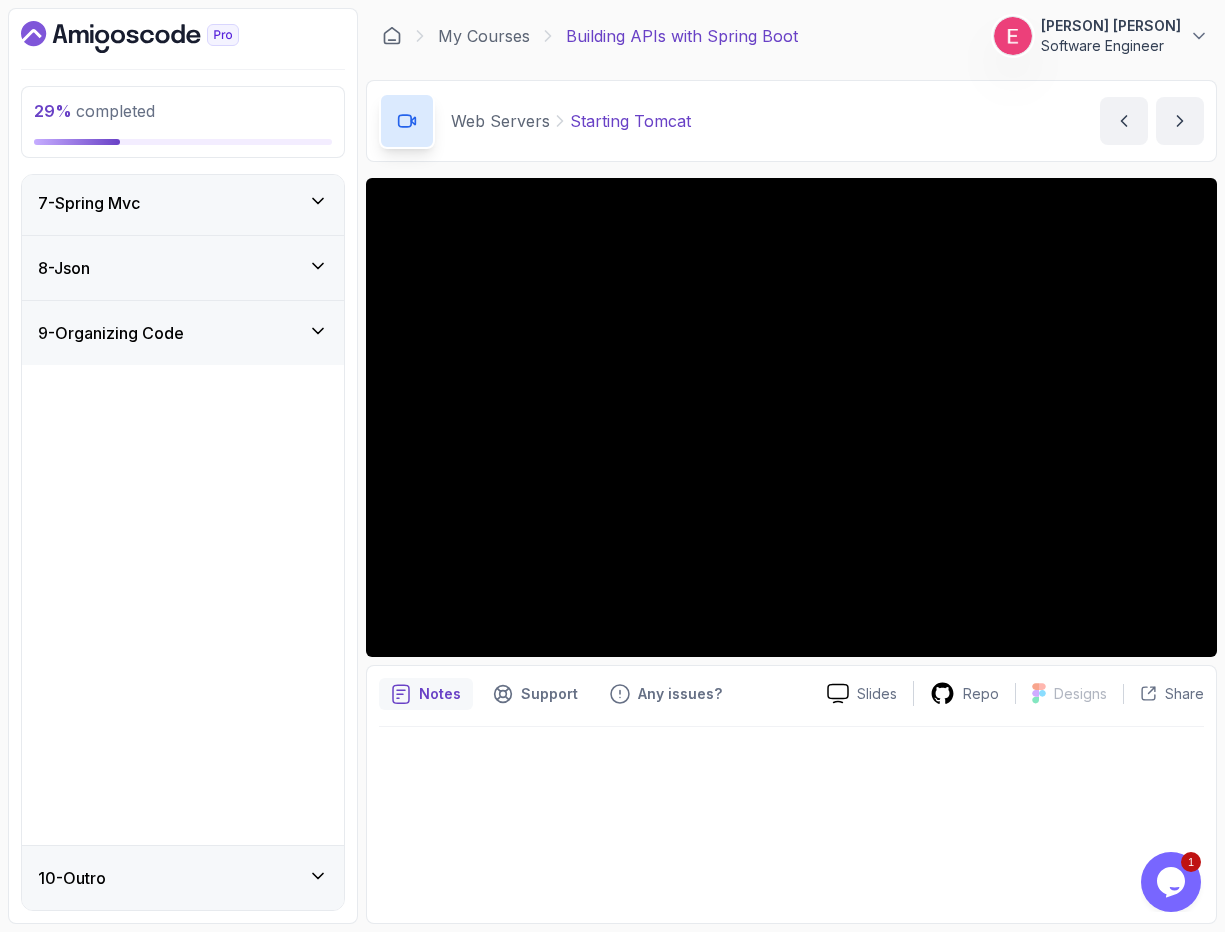 scroll, scrollTop: 0, scrollLeft: 0, axis: both 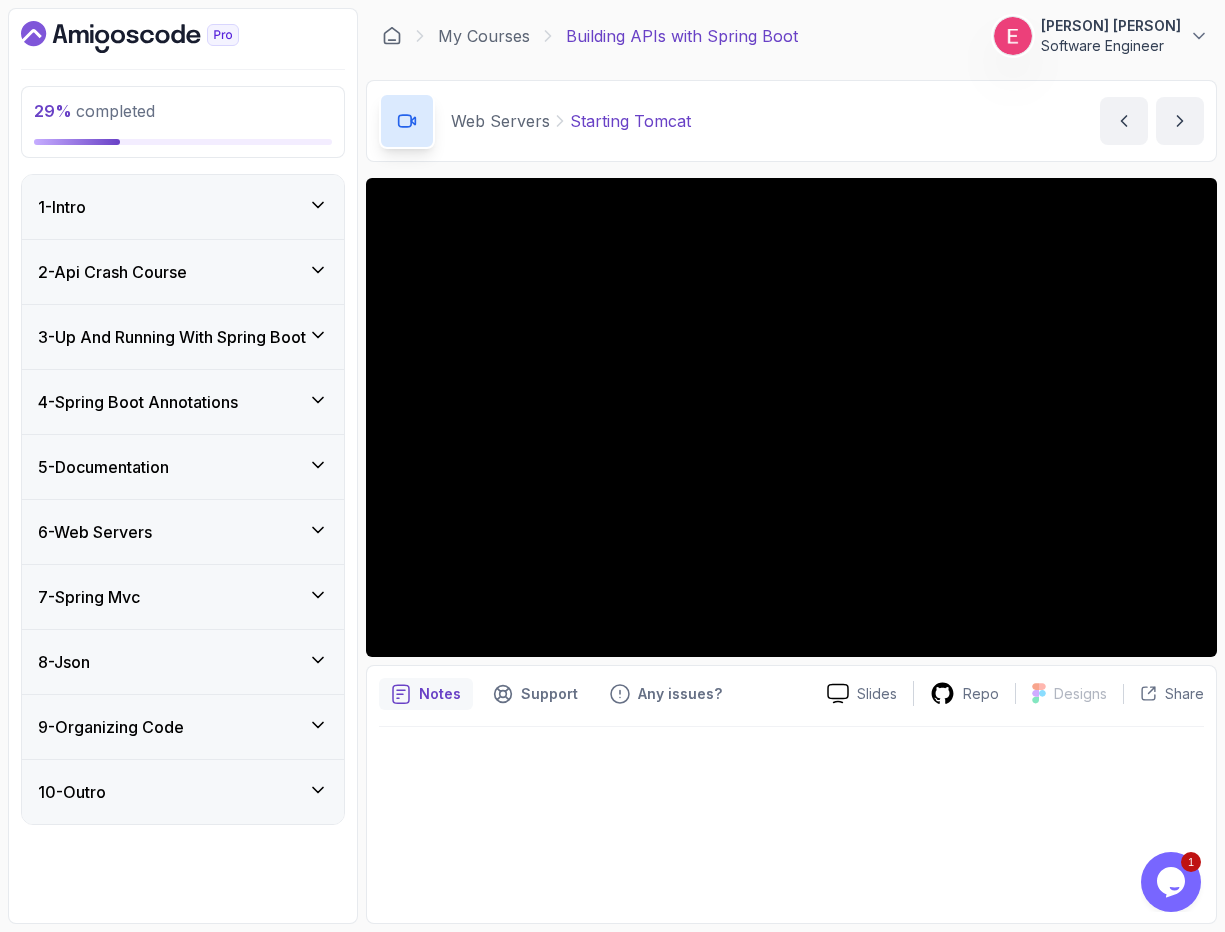 click 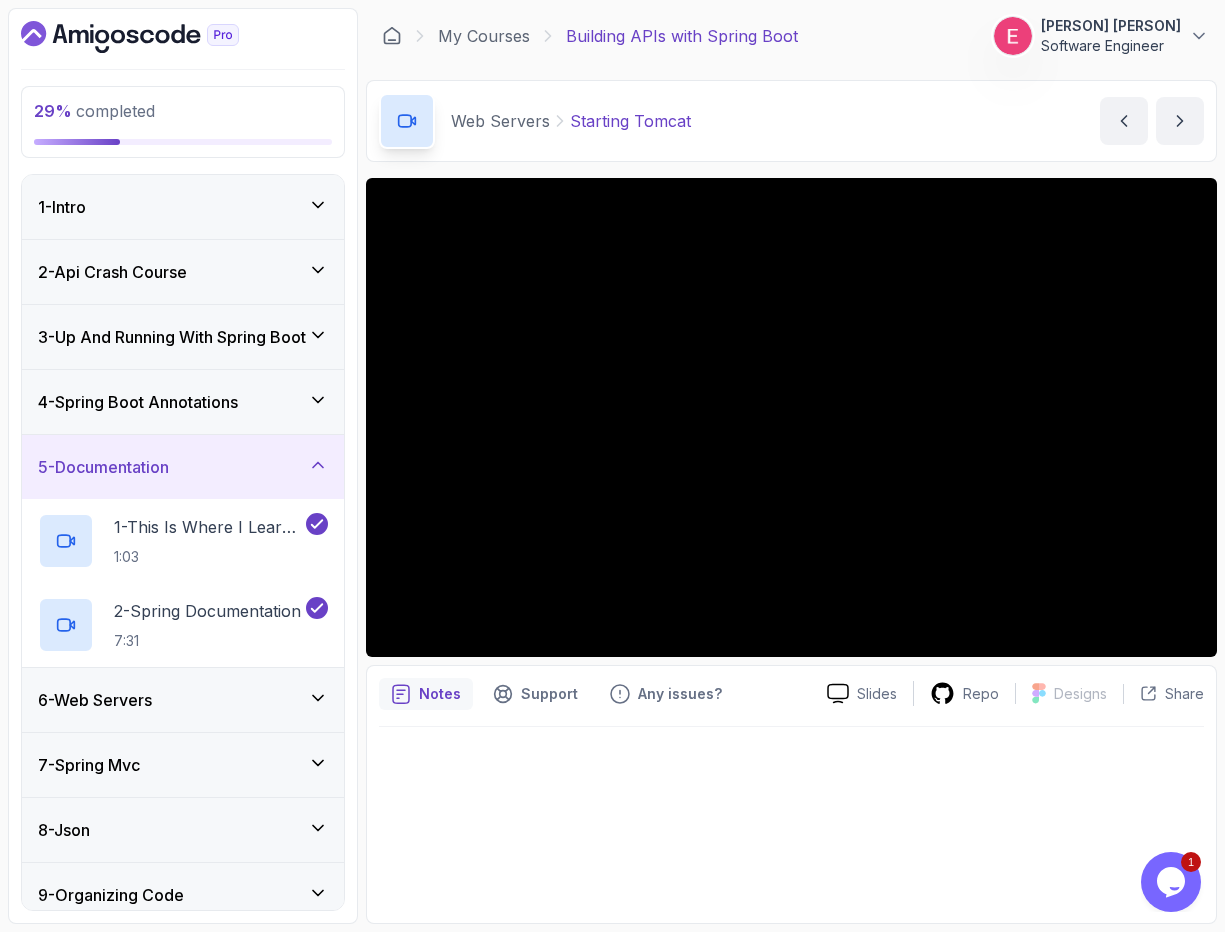 click 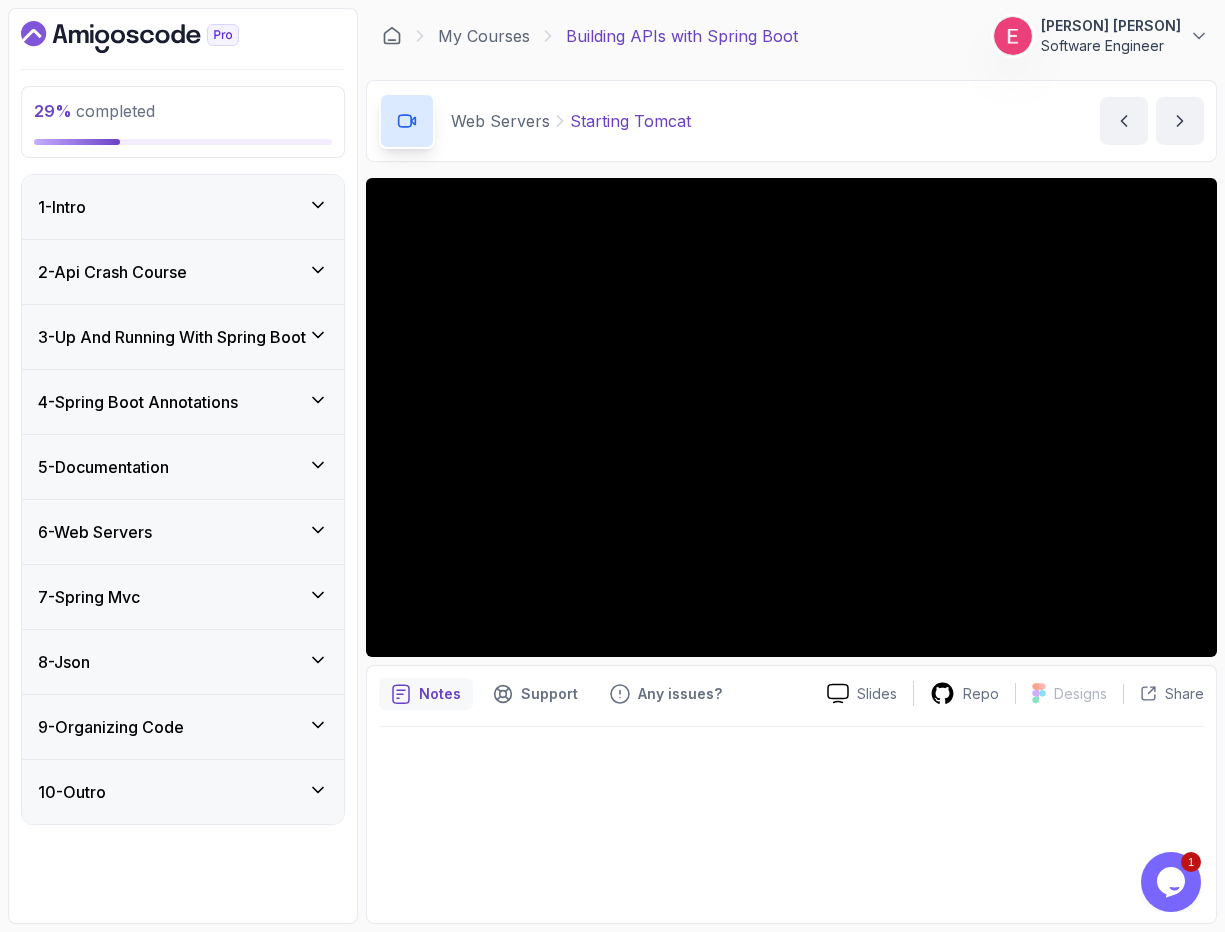click 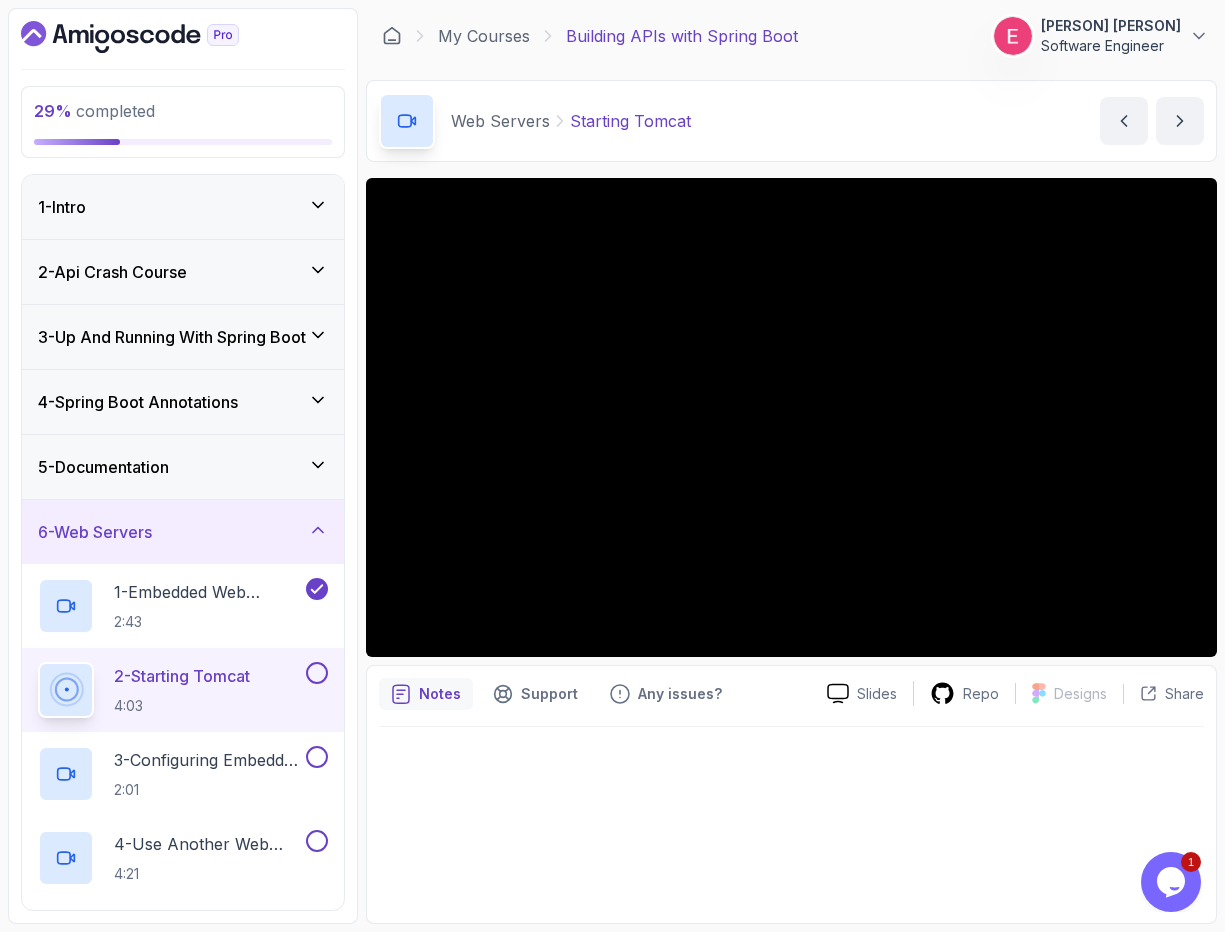click 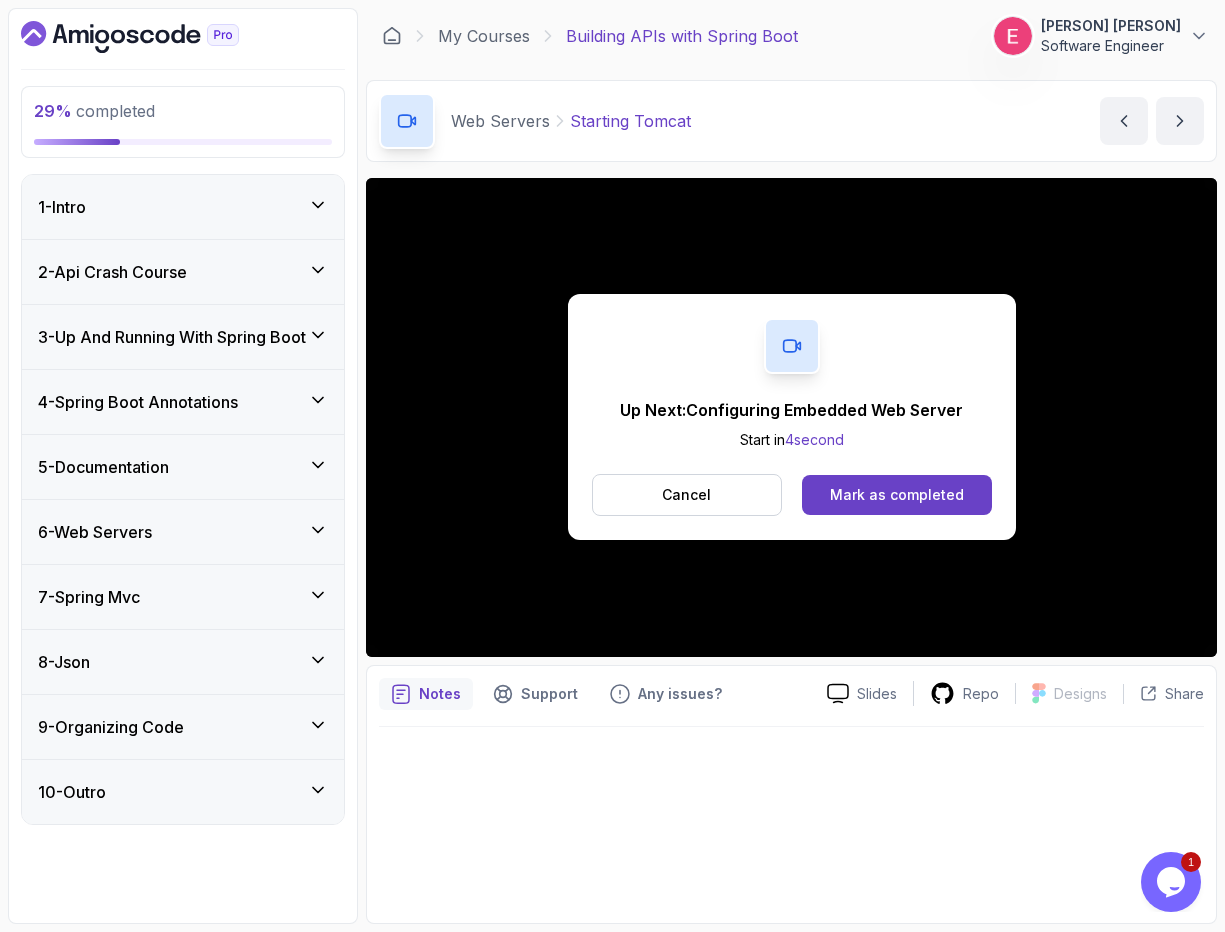 click on "6  -  Web Servers" at bounding box center [183, 532] 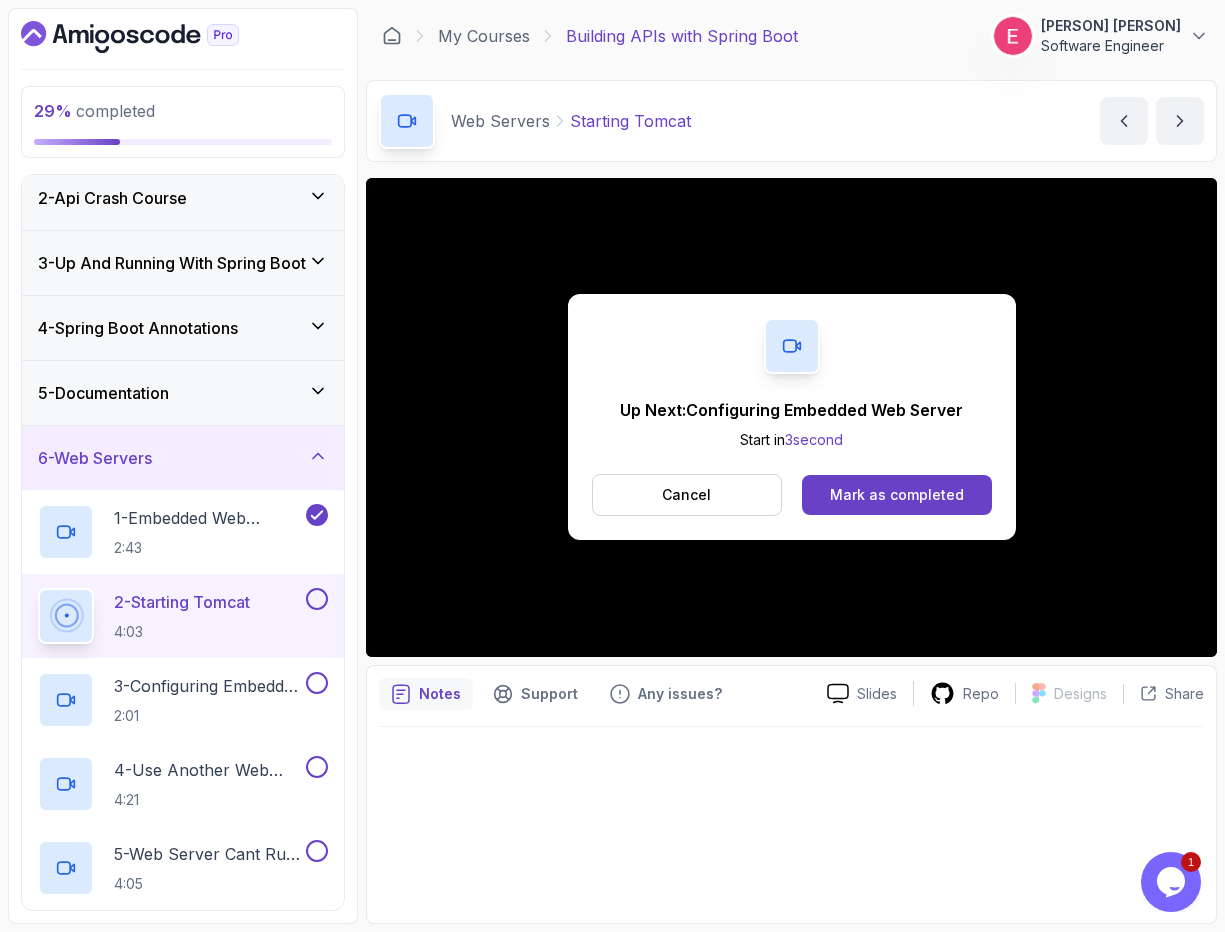 scroll, scrollTop: 75, scrollLeft: 0, axis: vertical 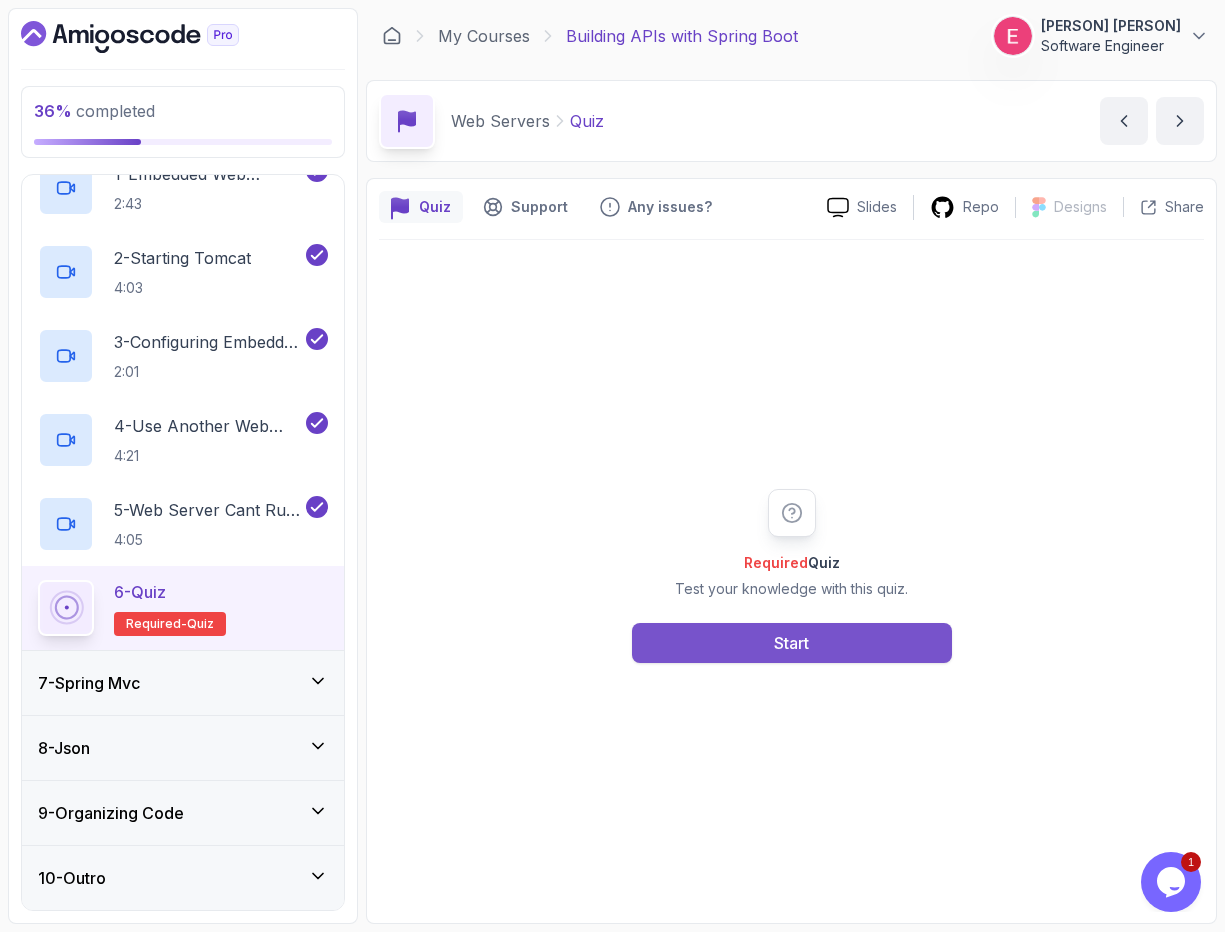 click on "Start" at bounding box center [792, 643] 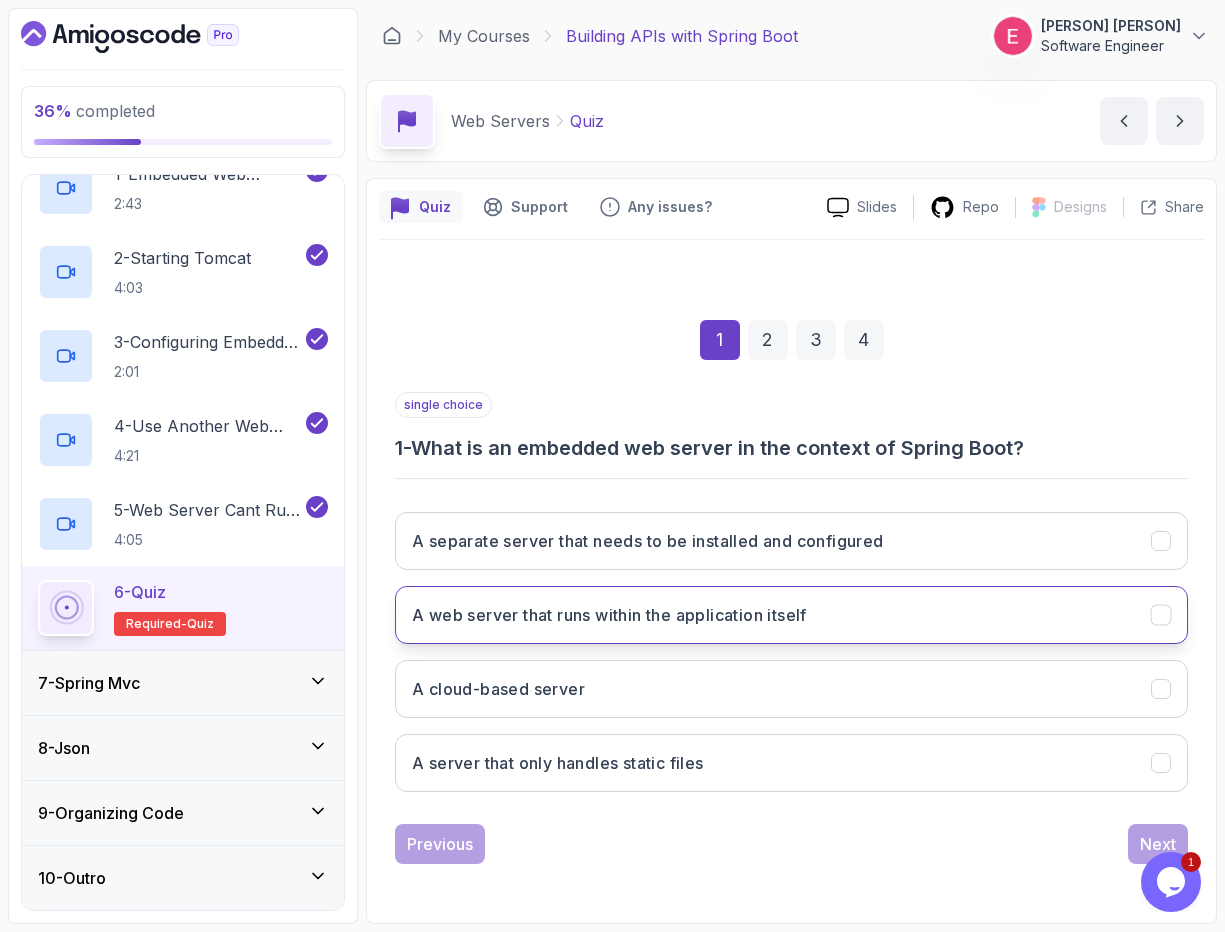 click on "A web server that runs within the application itself" at bounding box center [609, 615] 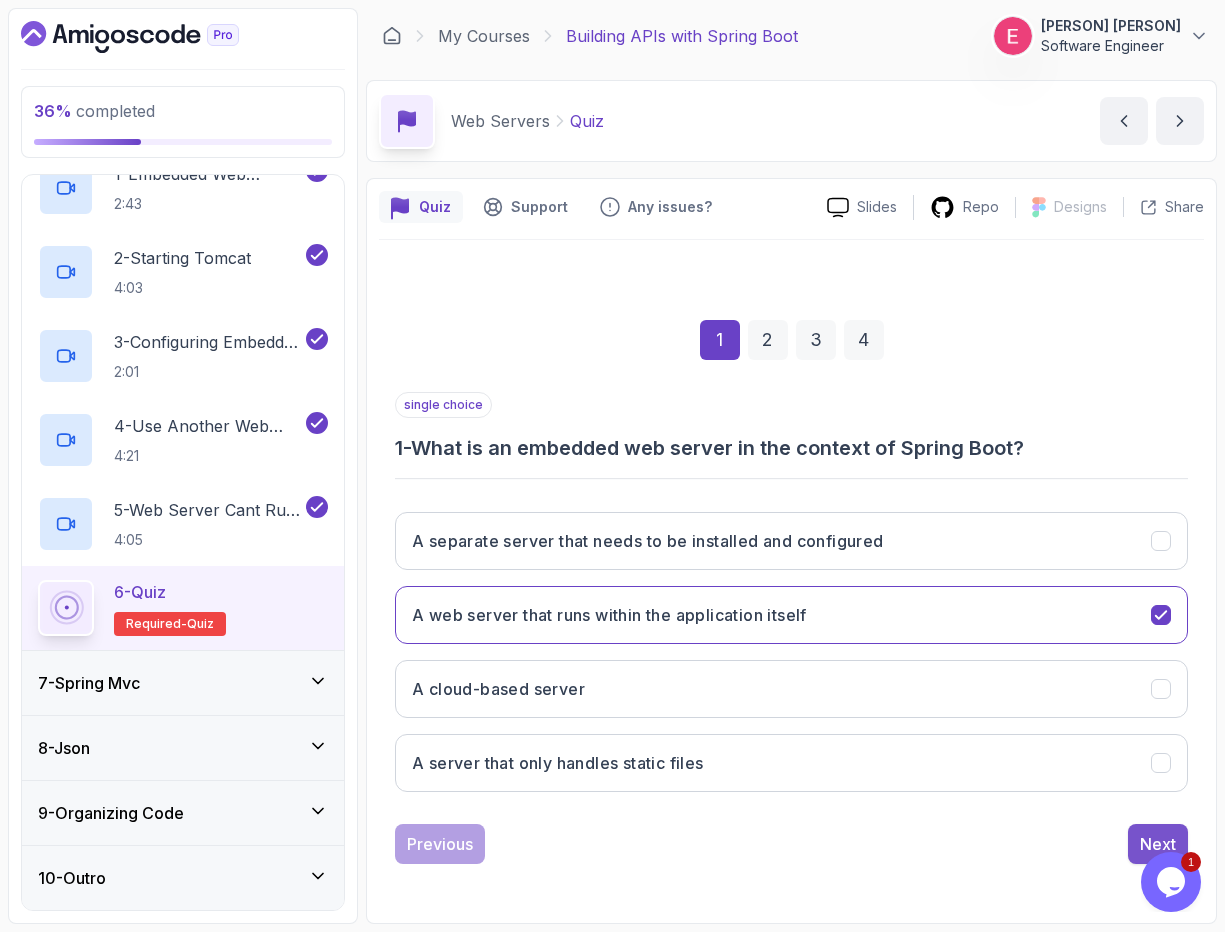 click on "Next" at bounding box center [1158, 844] 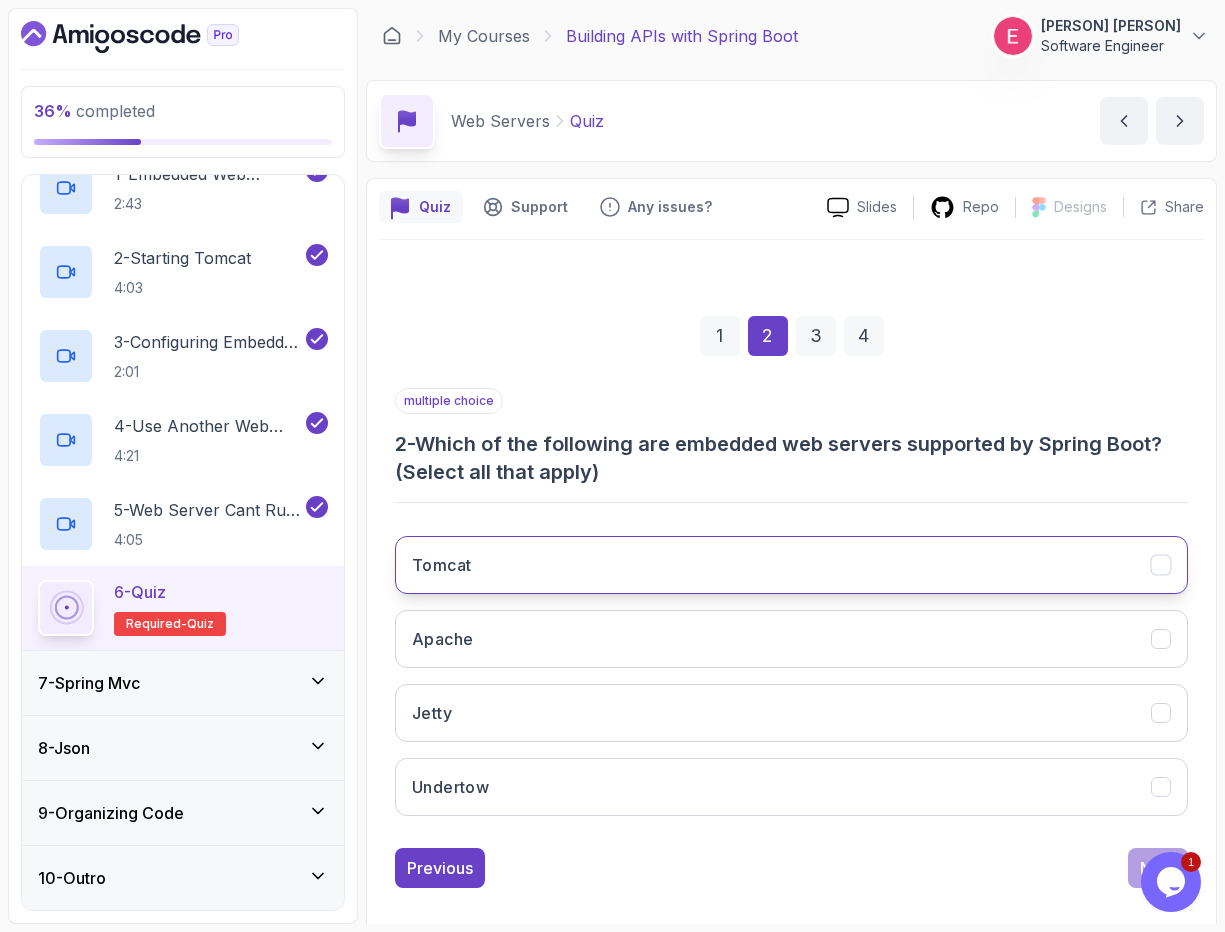 click on "Tomcat" at bounding box center [791, 565] 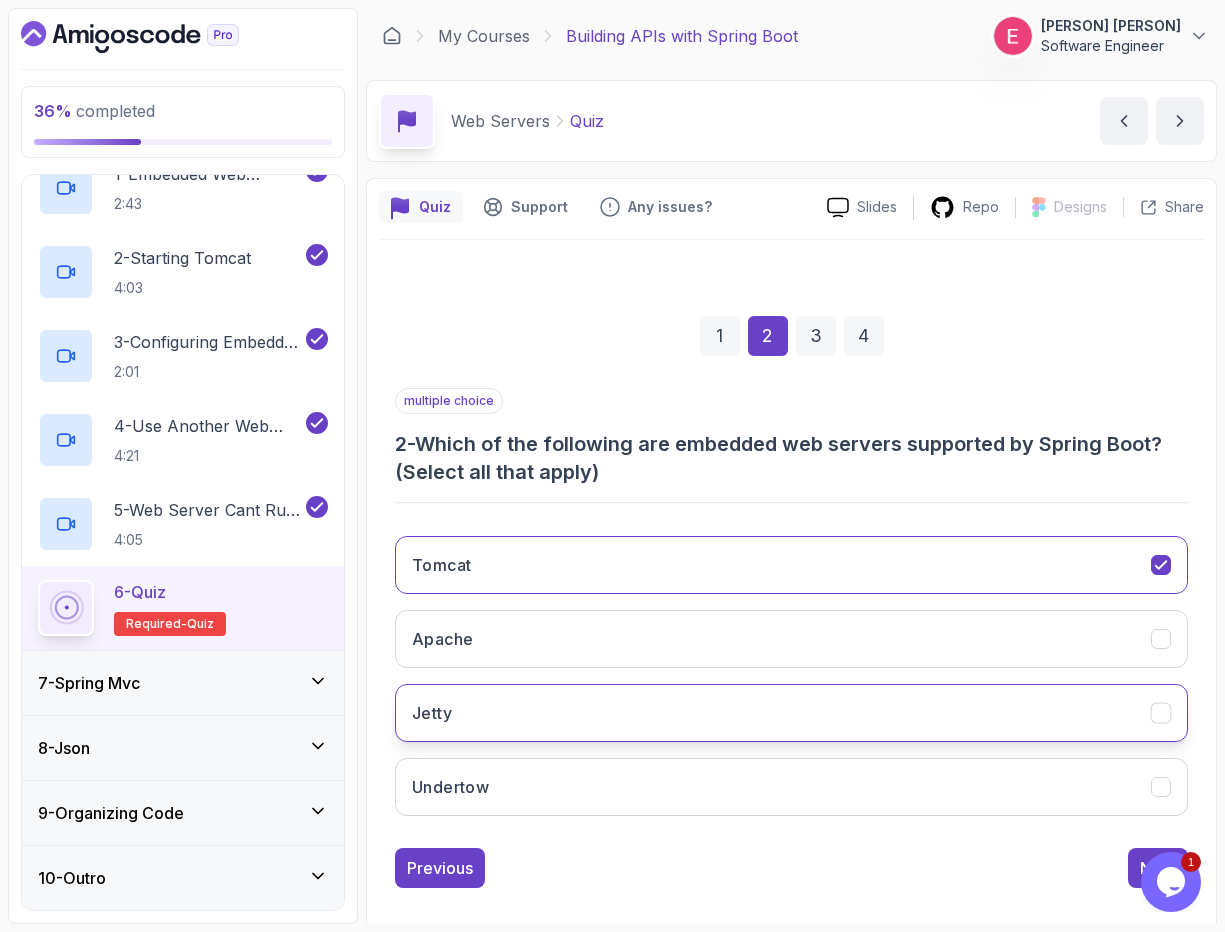 click on "Jetty" at bounding box center (791, 713) 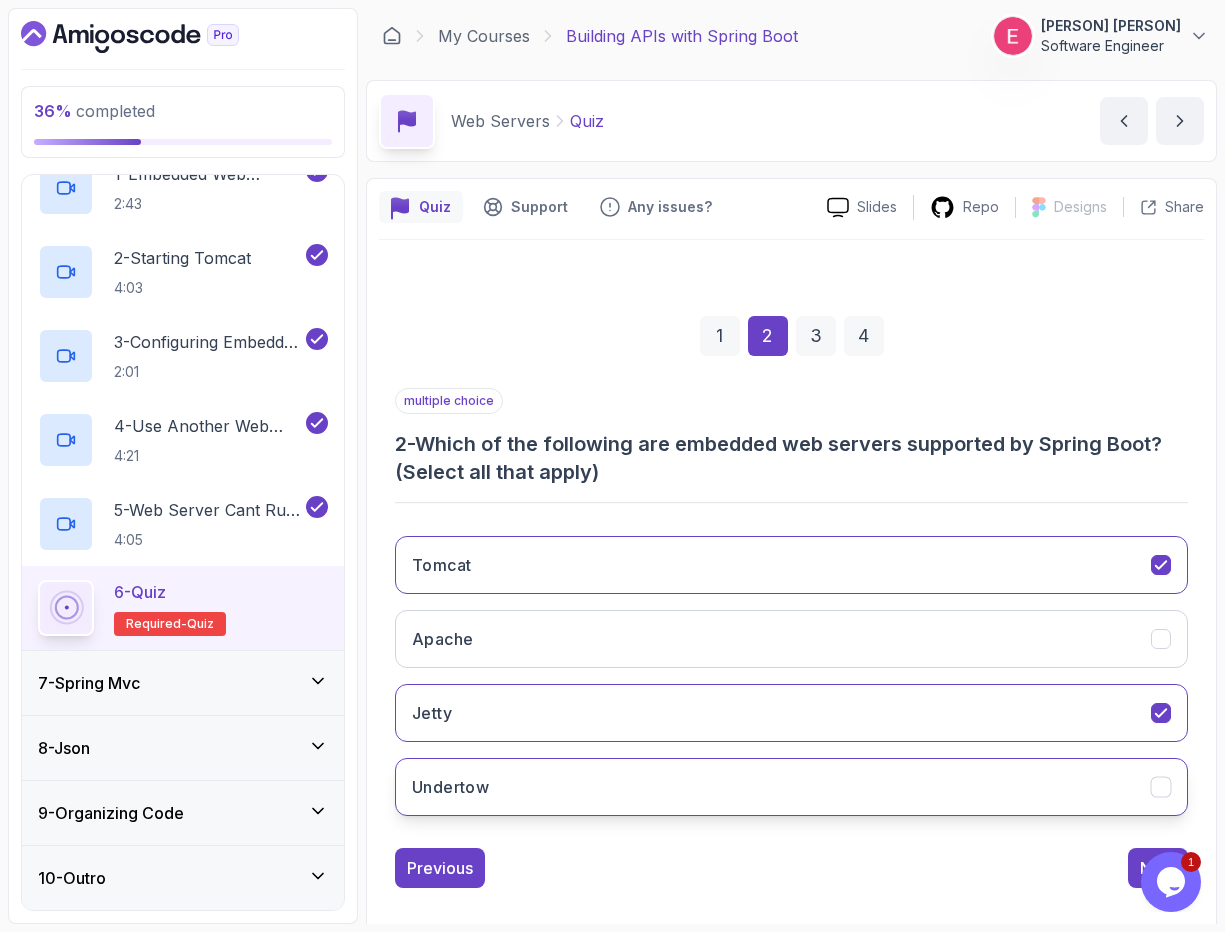click on "Undertow" at bounding box center [791, 787] 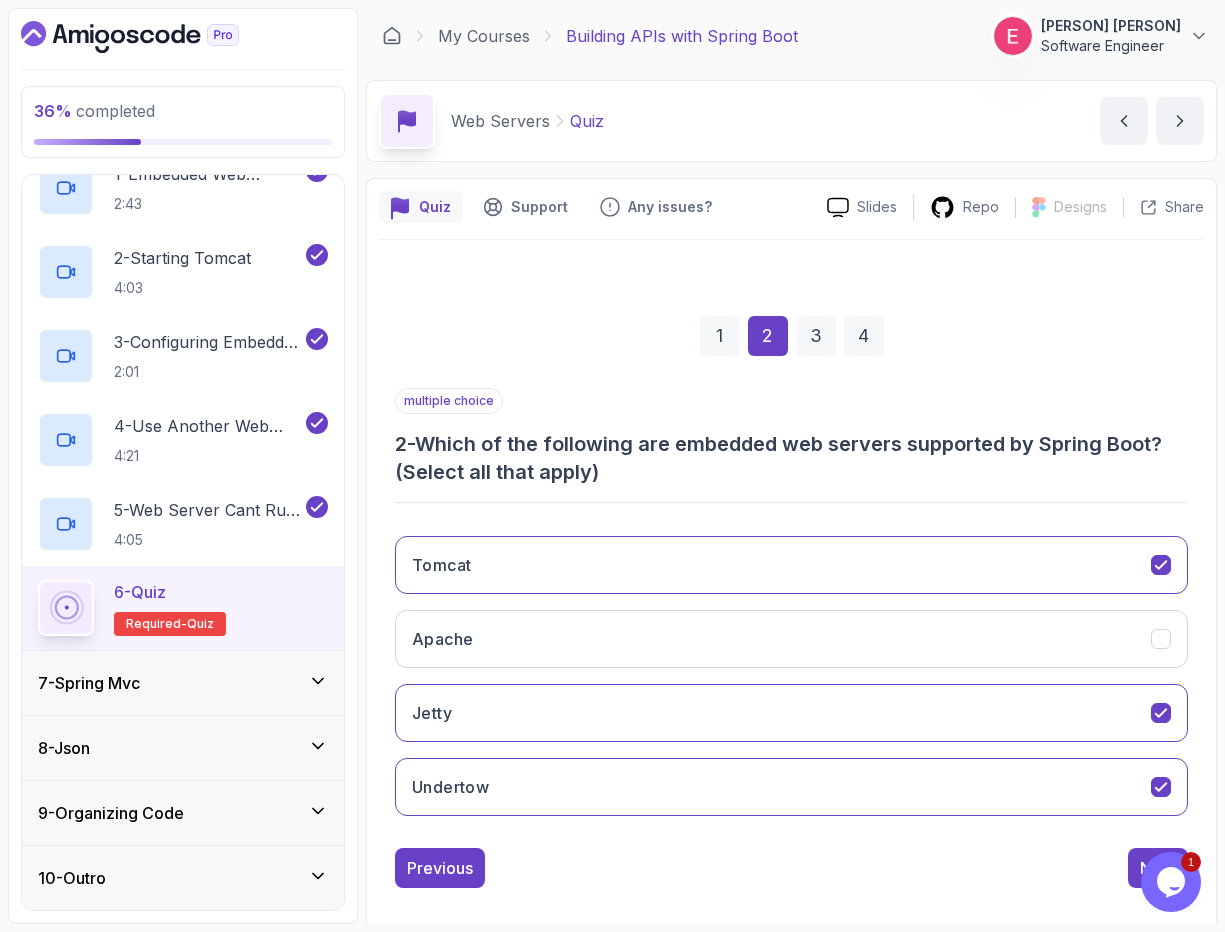 click on "1 Opens Chat This icon Opens the chat window." at bounding box center [1173, 882] 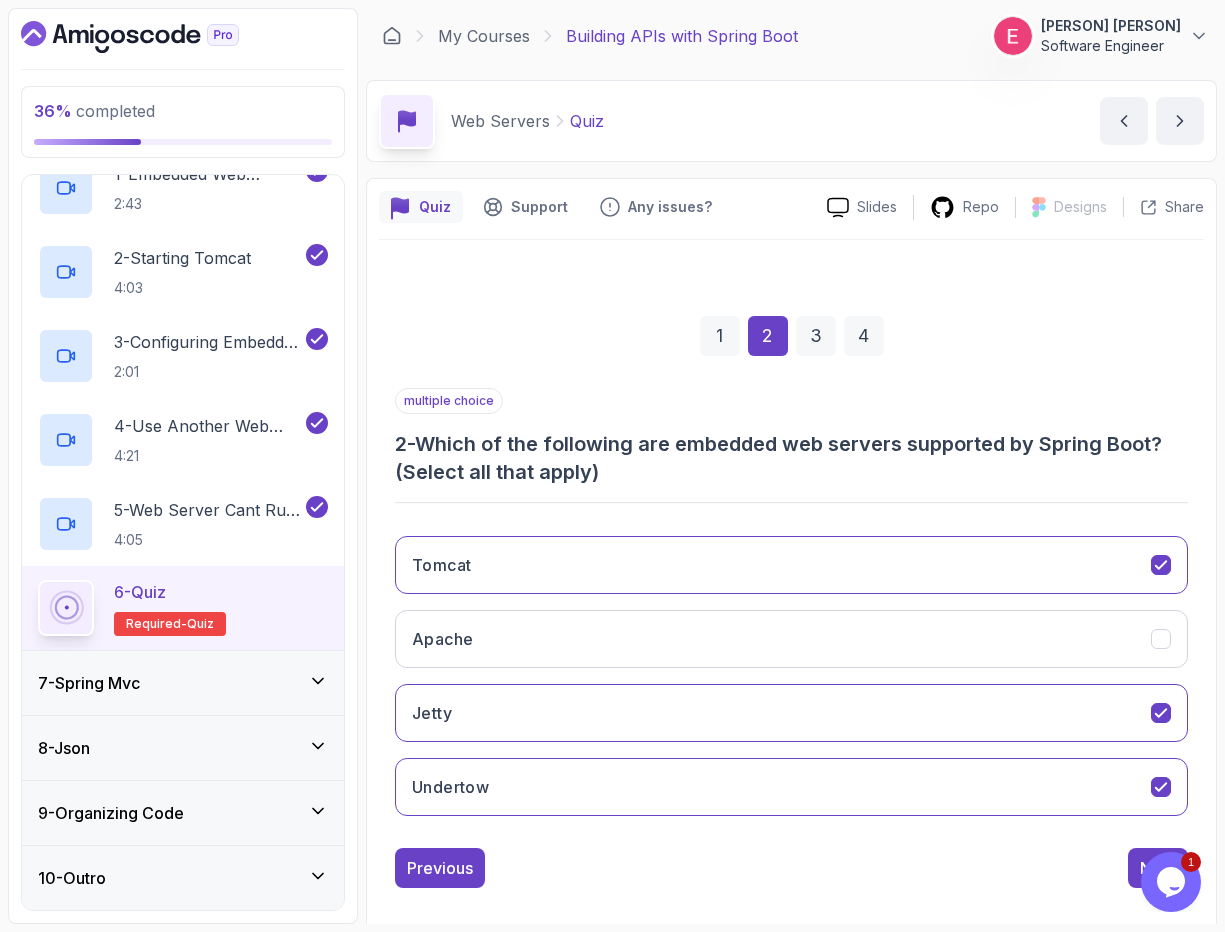 scroll, scrollTop: 21, scrollLeft: 0, axis: vertical 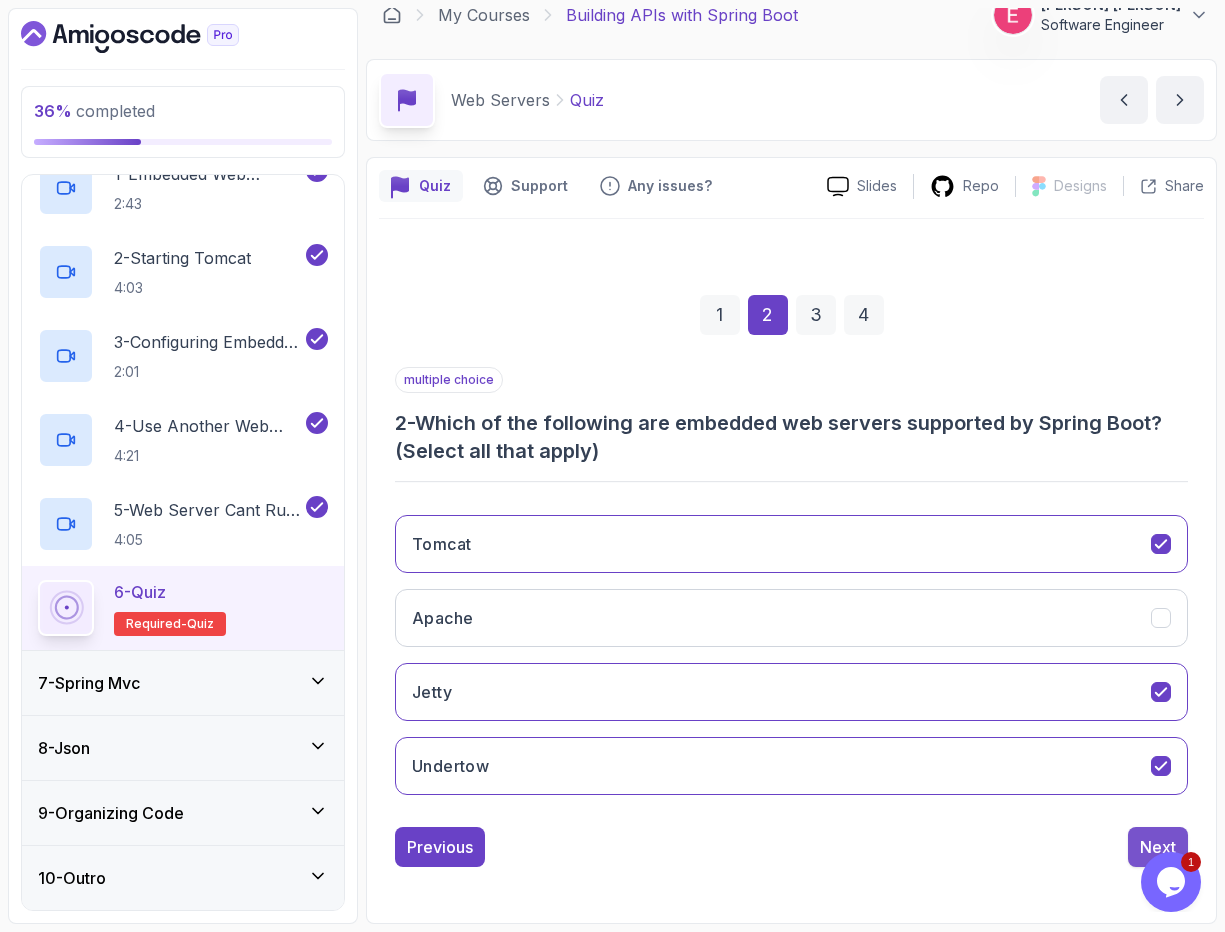 click on "Next" at bounding box center [1158, 847] 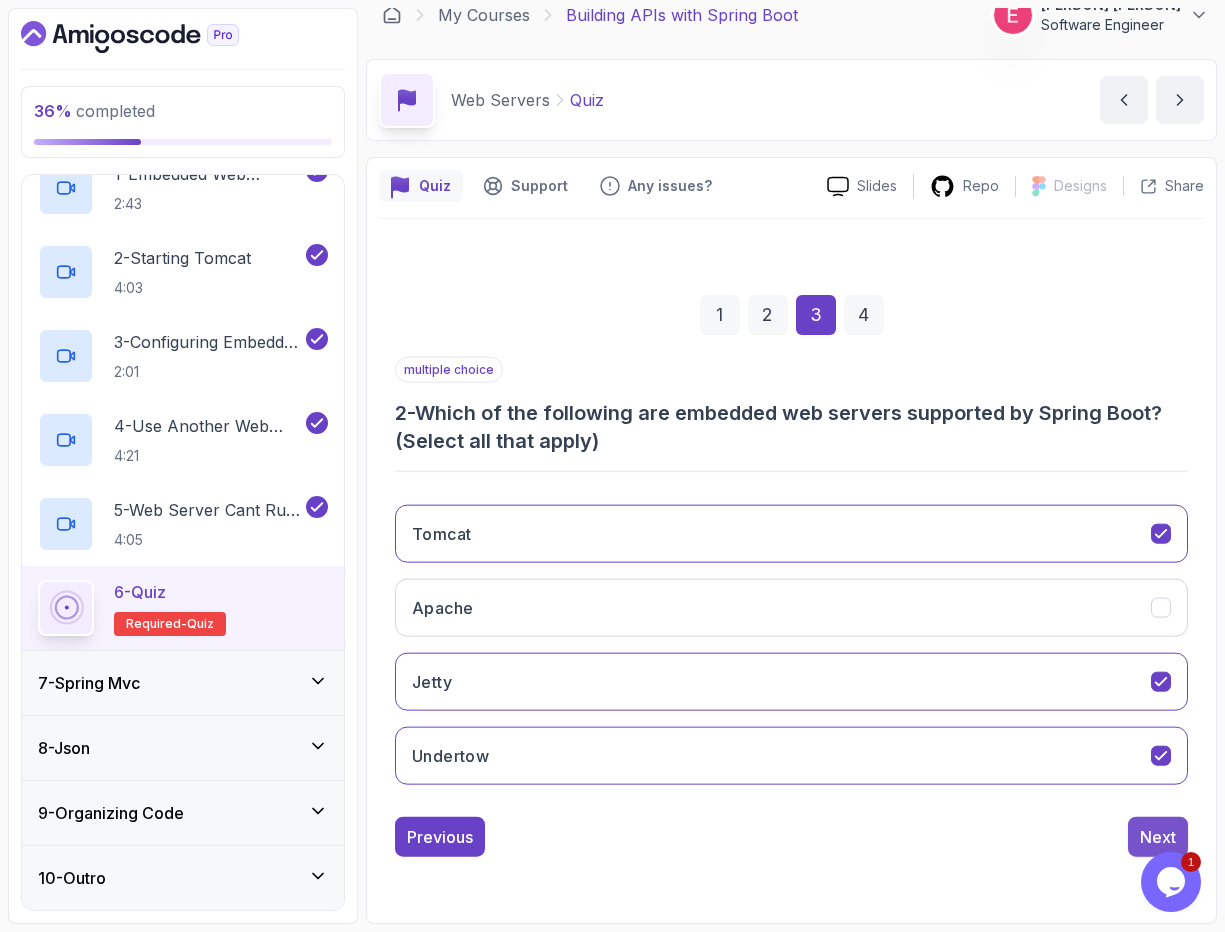 scroll, scrollTop: 0, scrollLeft: 0, axis: both 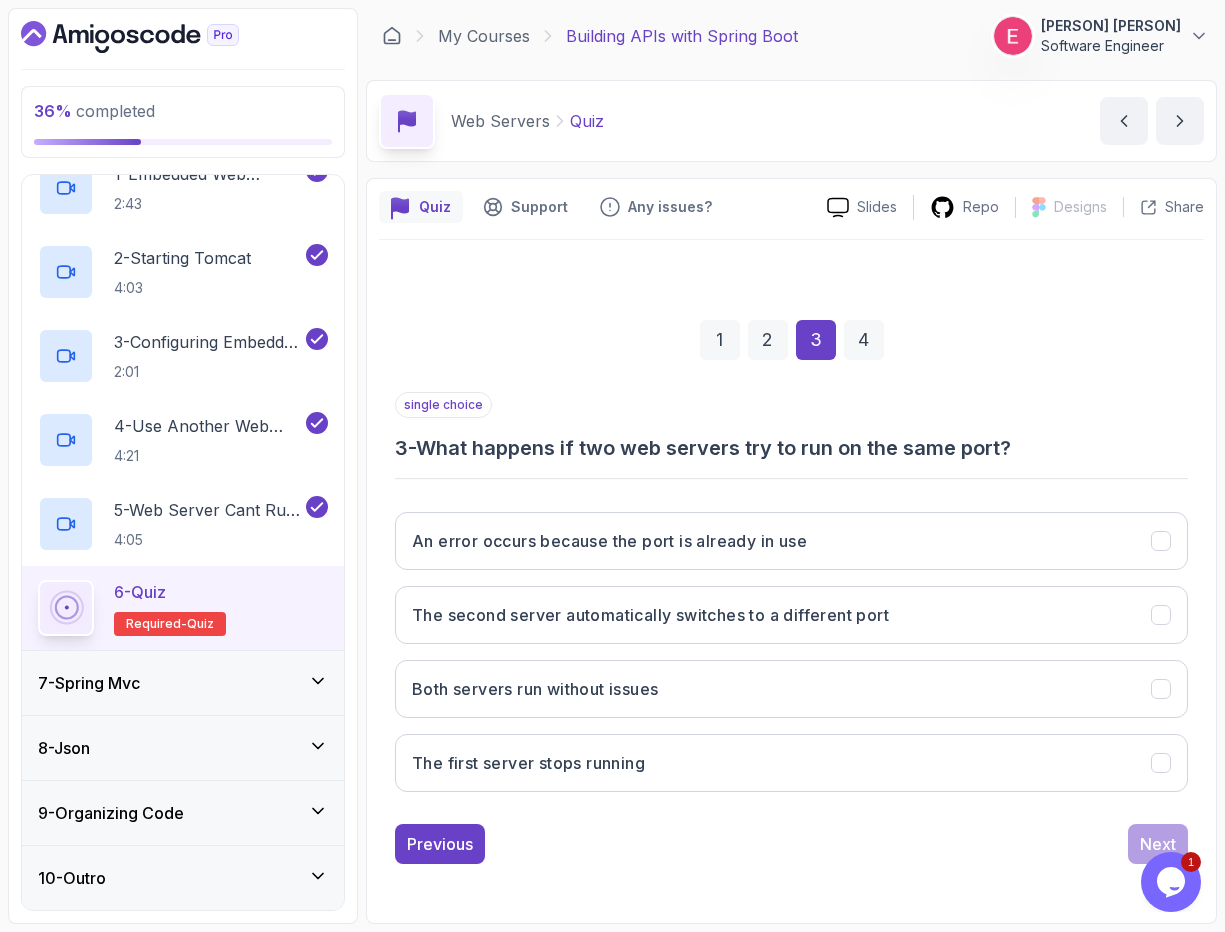 click on "1" at bounding box center [720, 340] 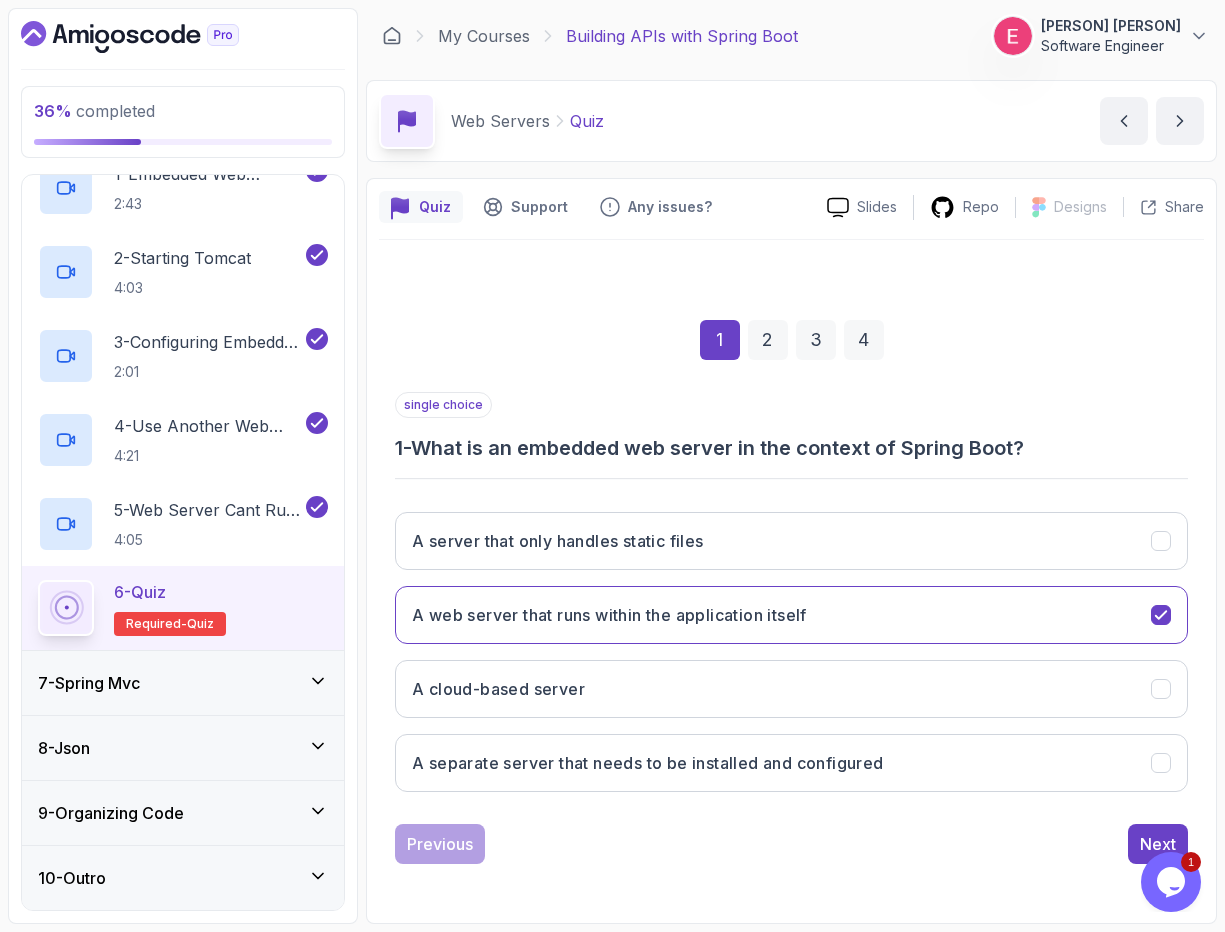 click on "2" at bounding box center [768, 340] 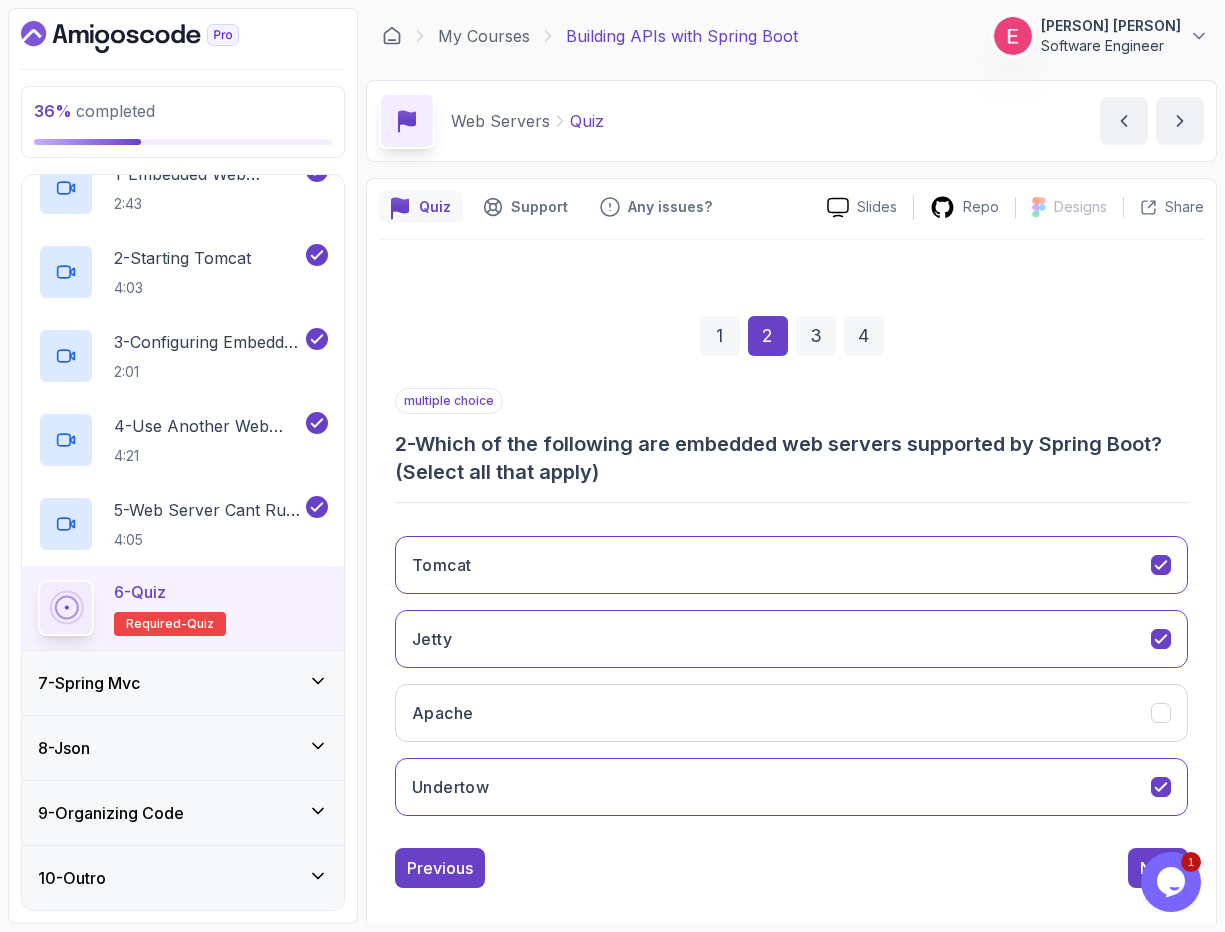 click on "3" at bounding box center [816, 336] 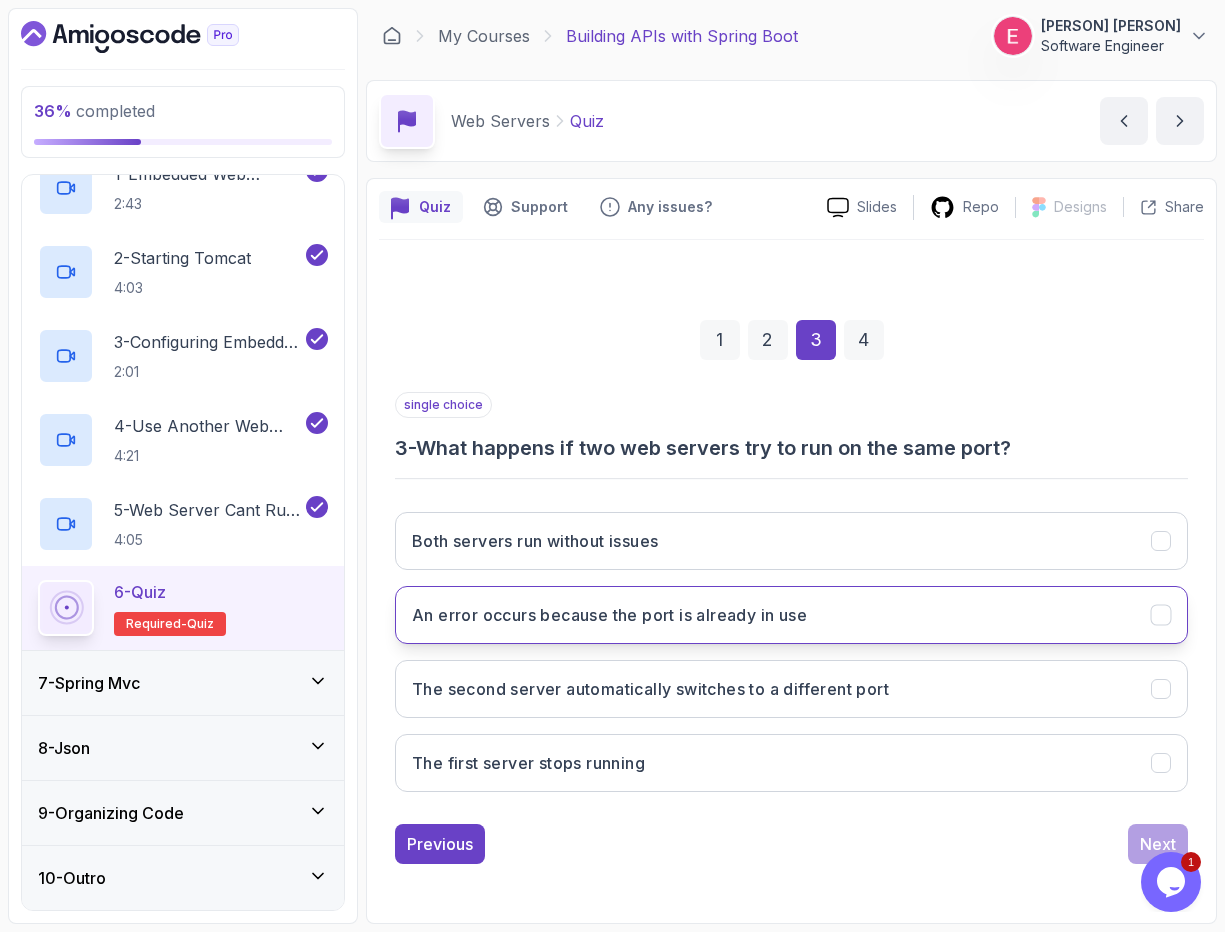 click on "An error occurs because the port is already in use" at bounding box center [791, 615] 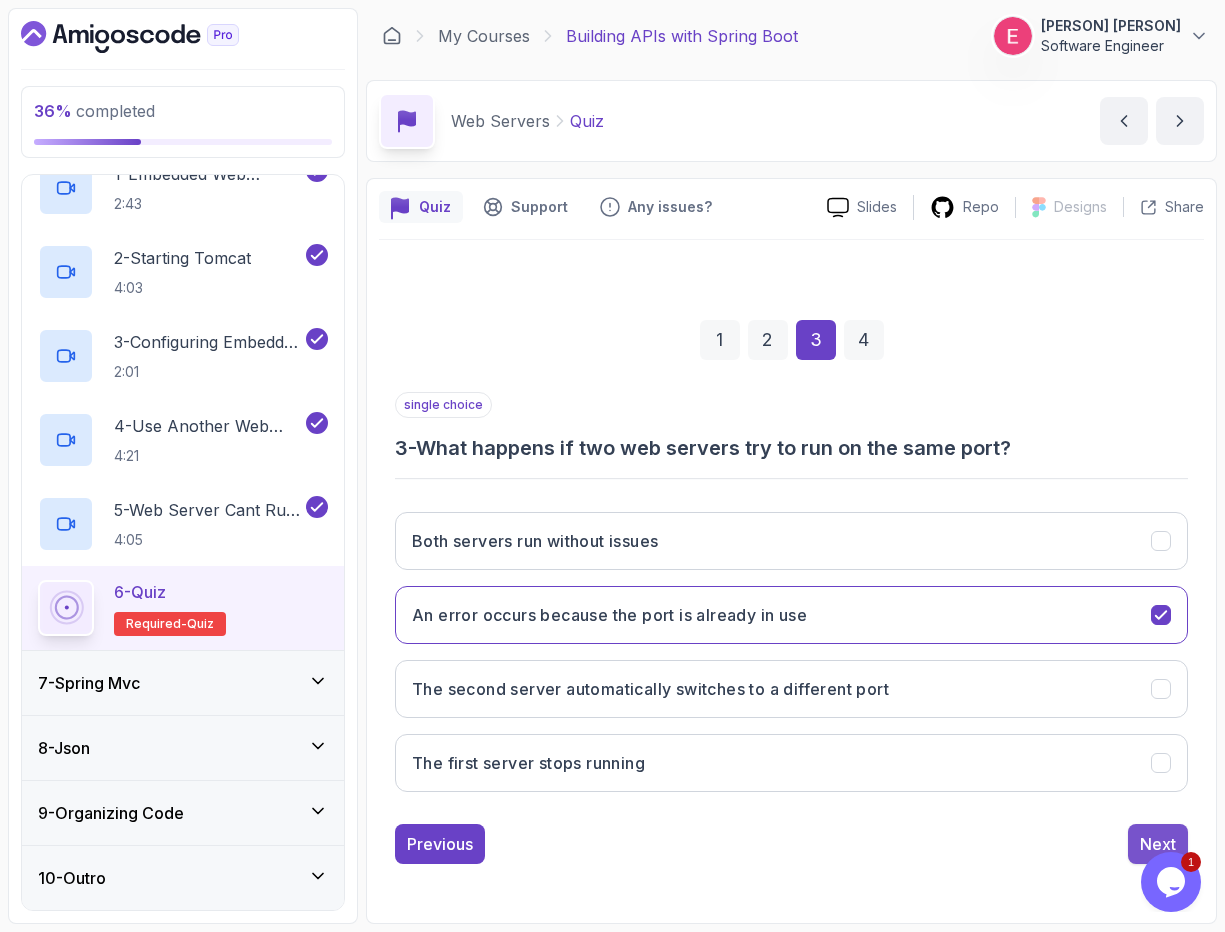 click on "Next" at bounding box center (1158, 844) 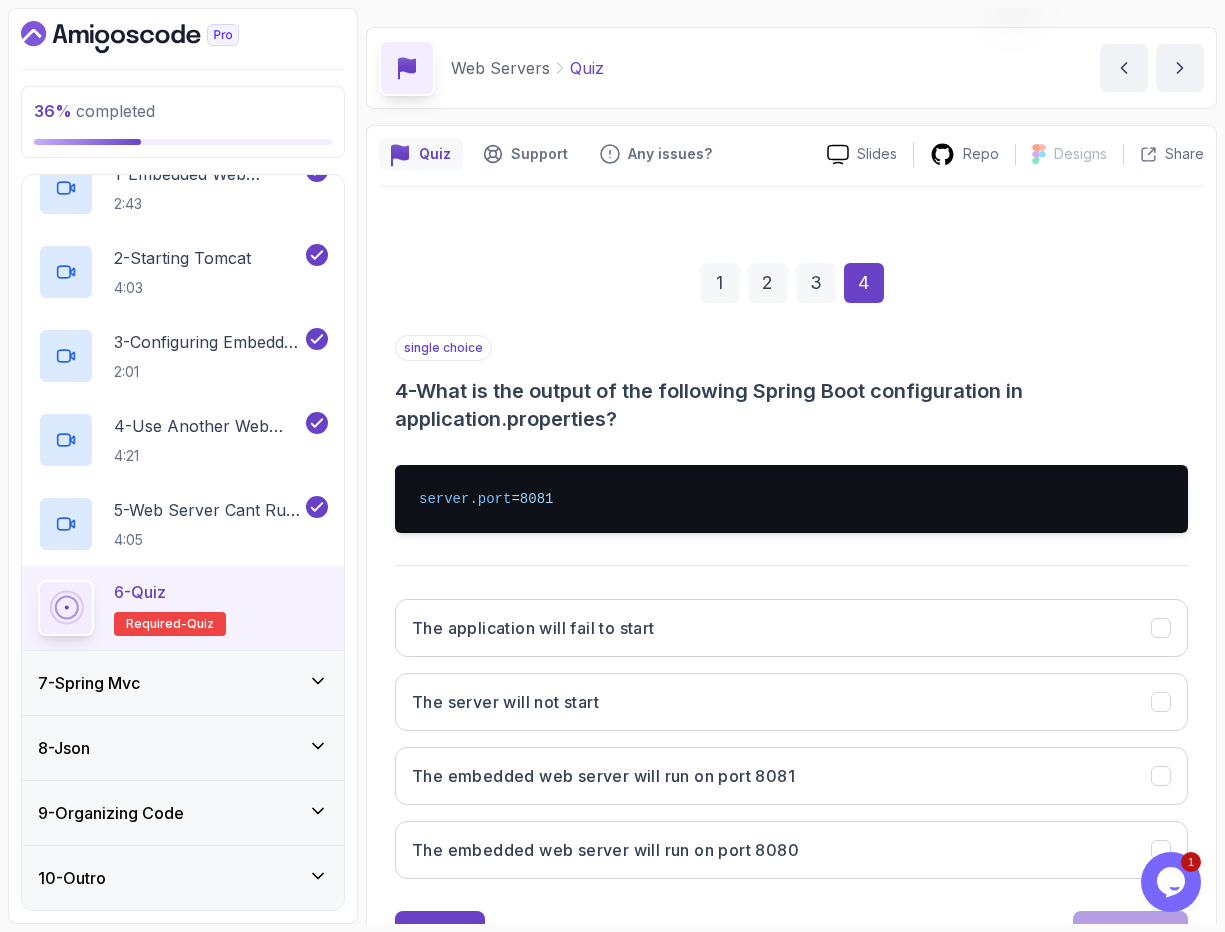 scroll, scrollTop: 54, scrollLeft: 0, axis: vertical 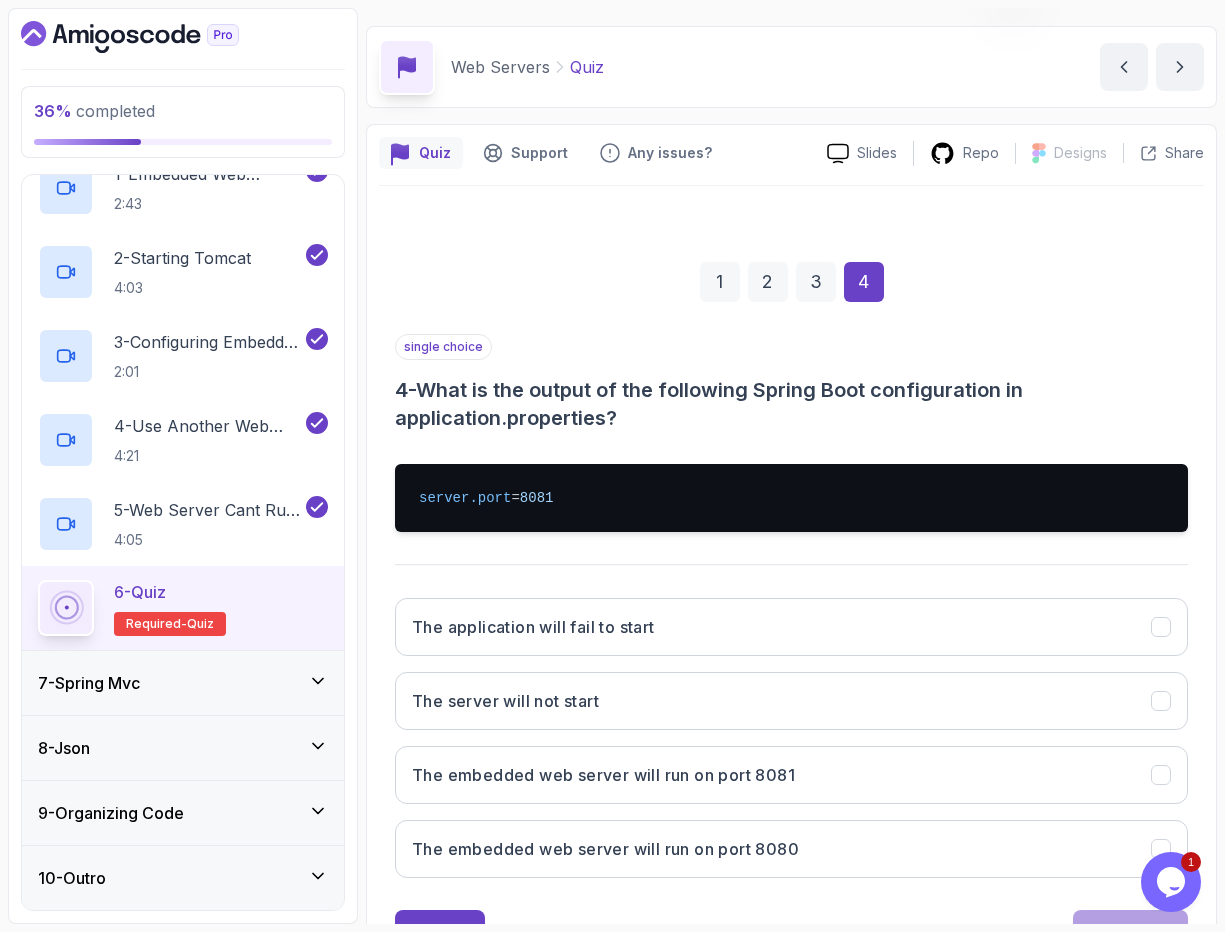 click on "The embedded web server will run on port 8081" at bounding box center (791, 775) 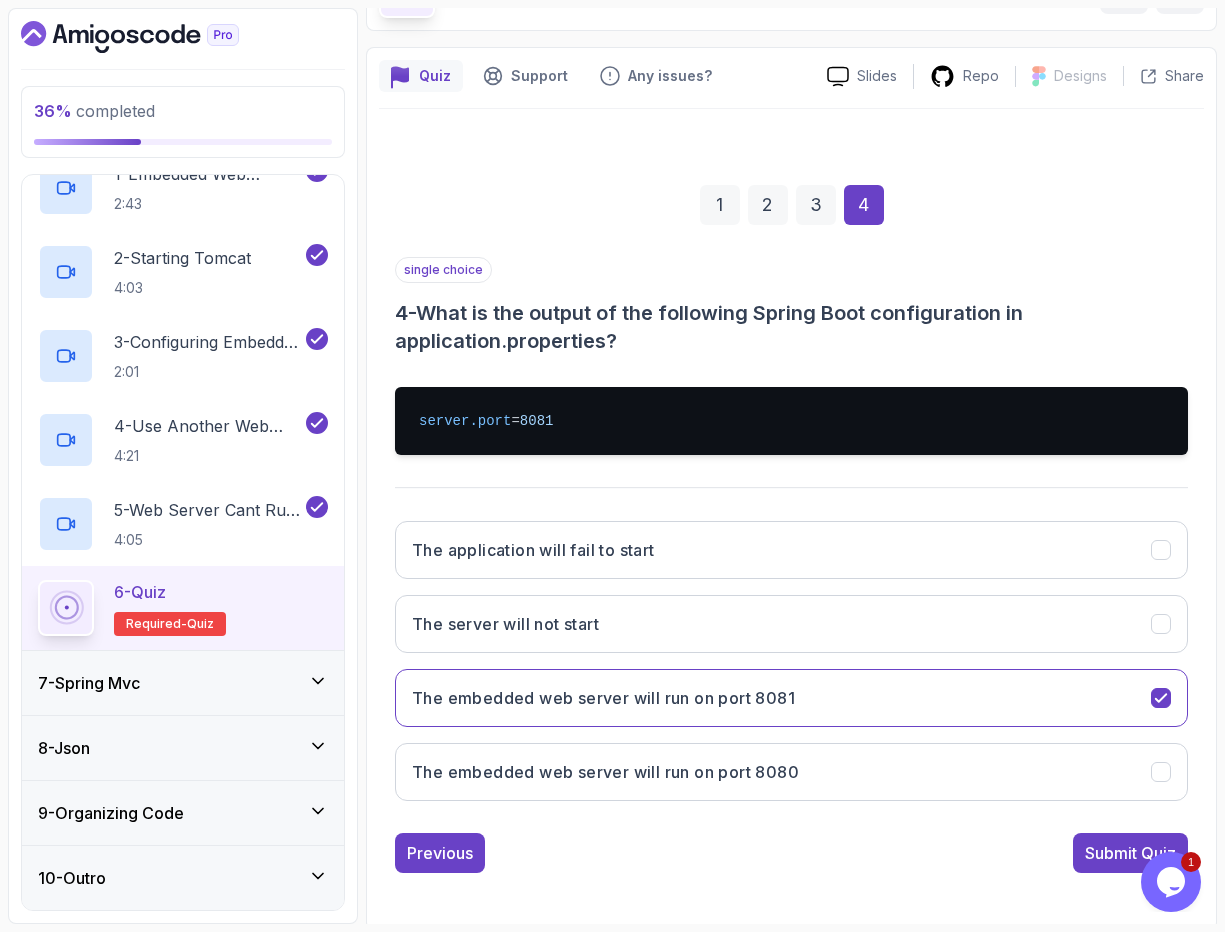 scroll, scrollTop: 135, scrollLeft: 0, axis: vertical 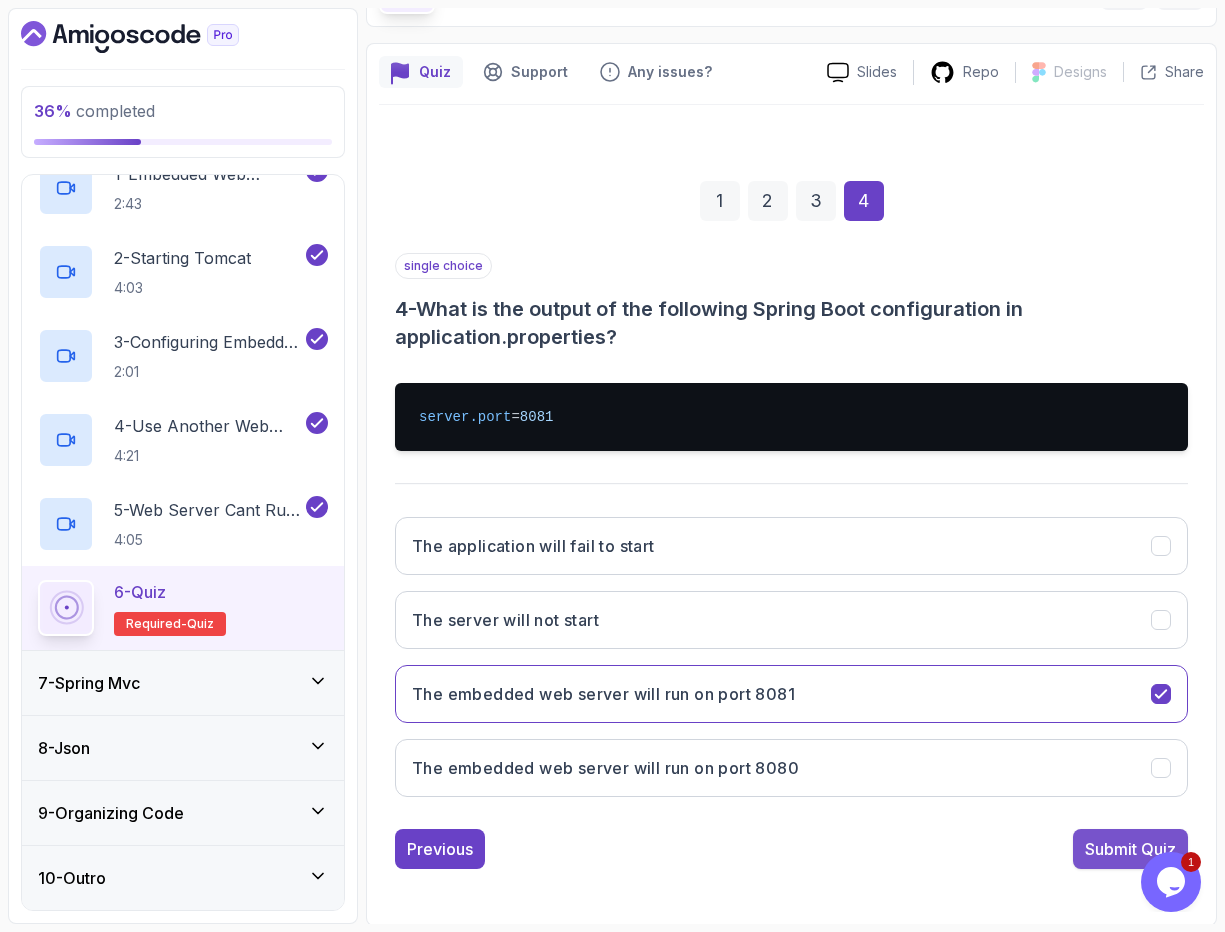 click on "Submit Quiz" at bounding box center (1130, 849) 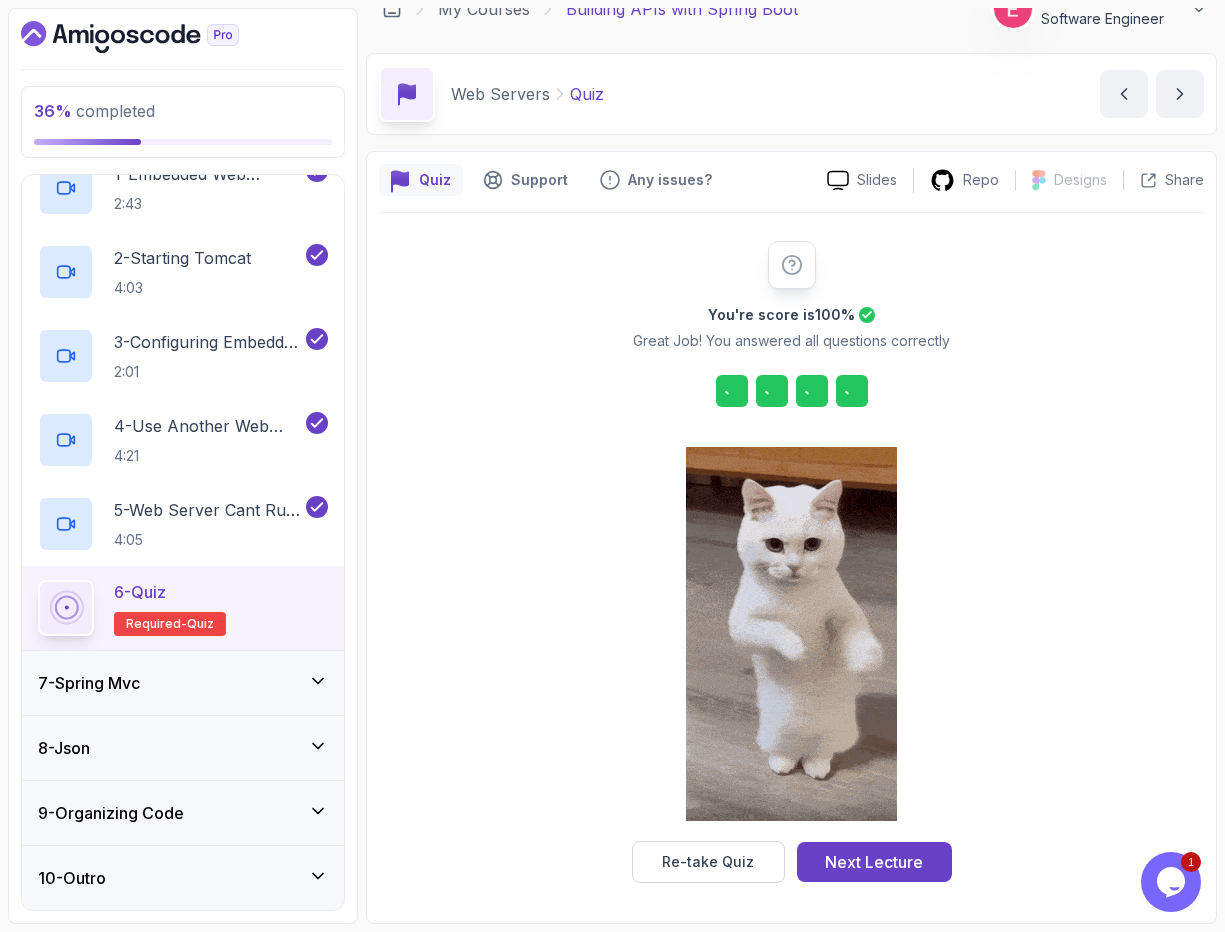 scroll, scrollTop: 27, scrollLeft: 0, axis: vertical 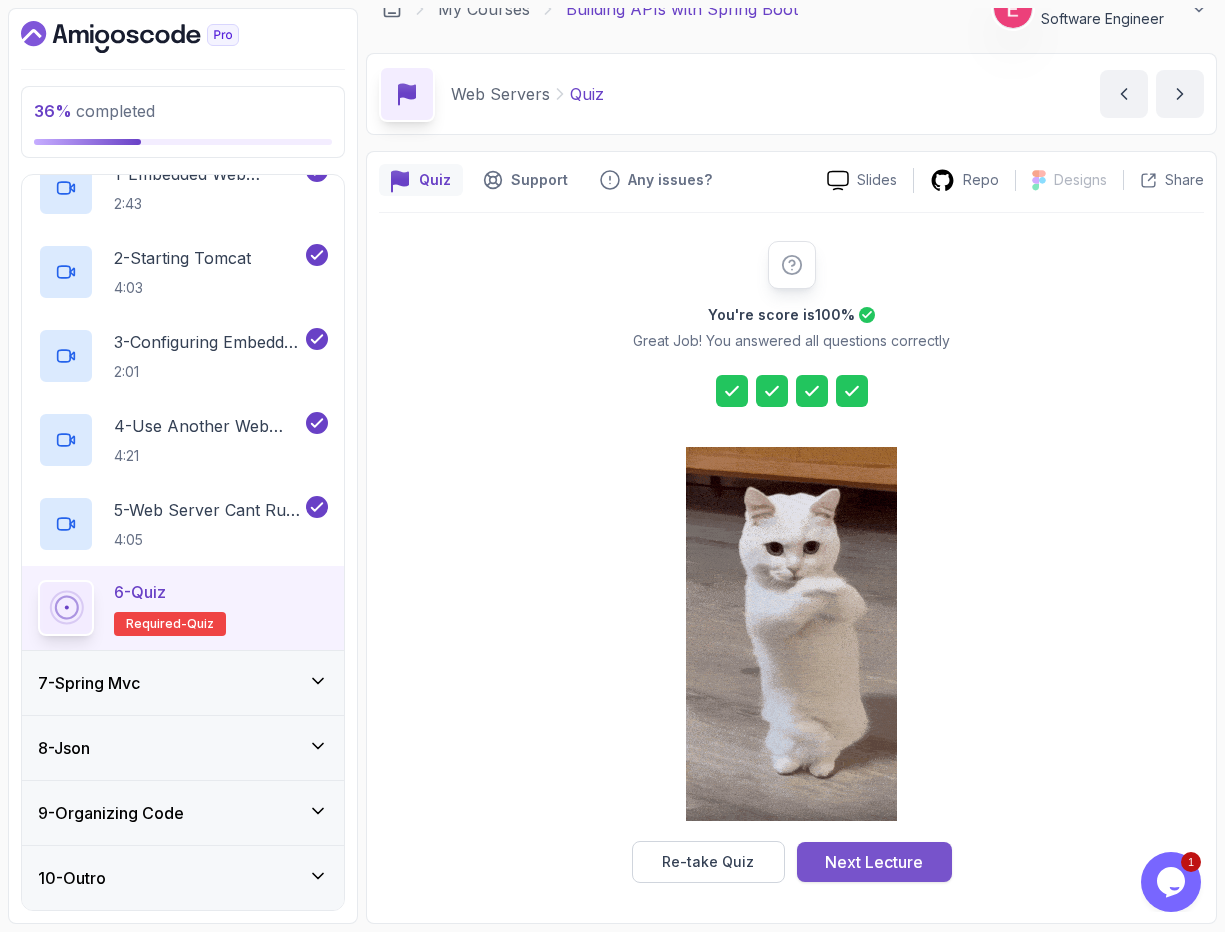 click on "Next Lecture" at bounding box center (874, 862) 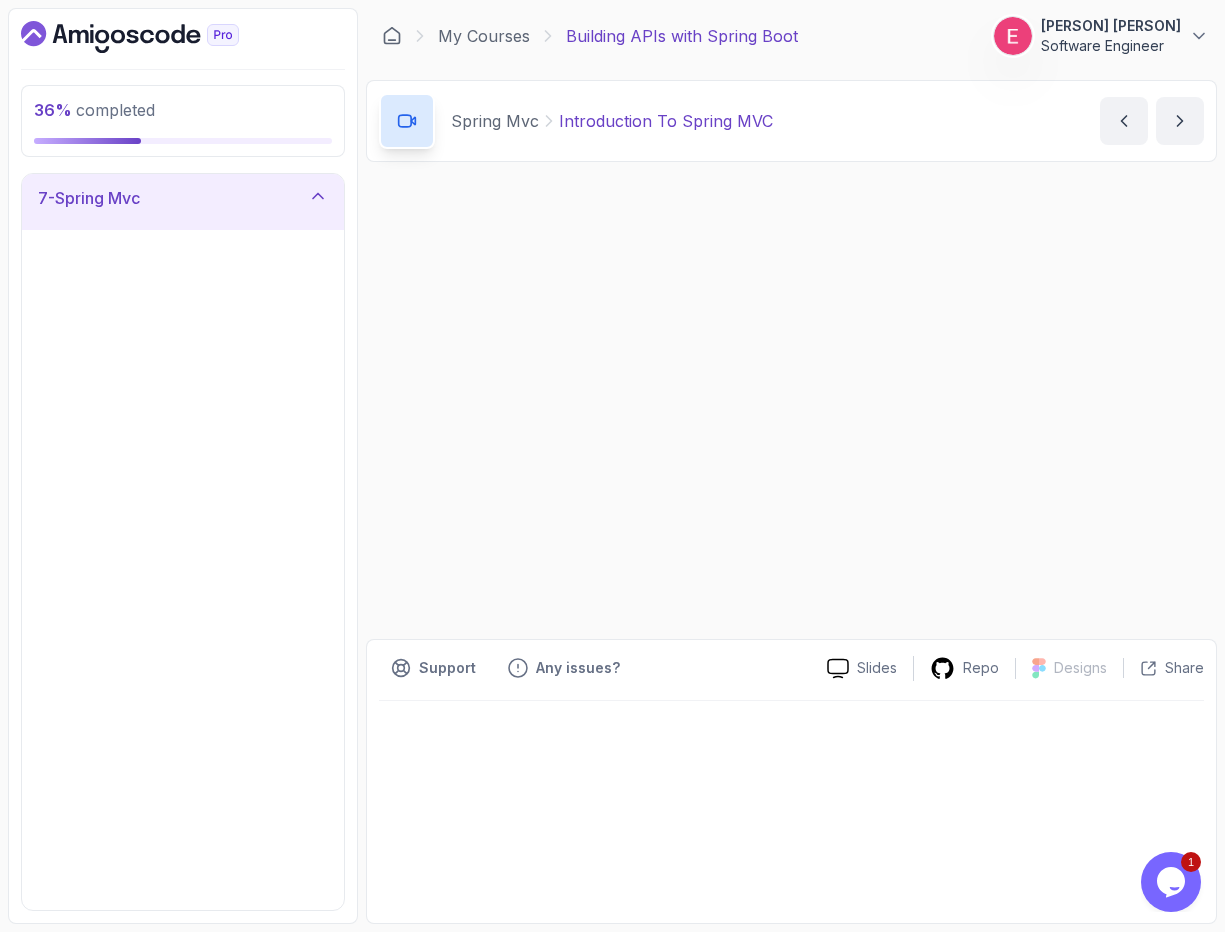 scroll, scrollTop: 0, scrollLeft: 0, axis: both 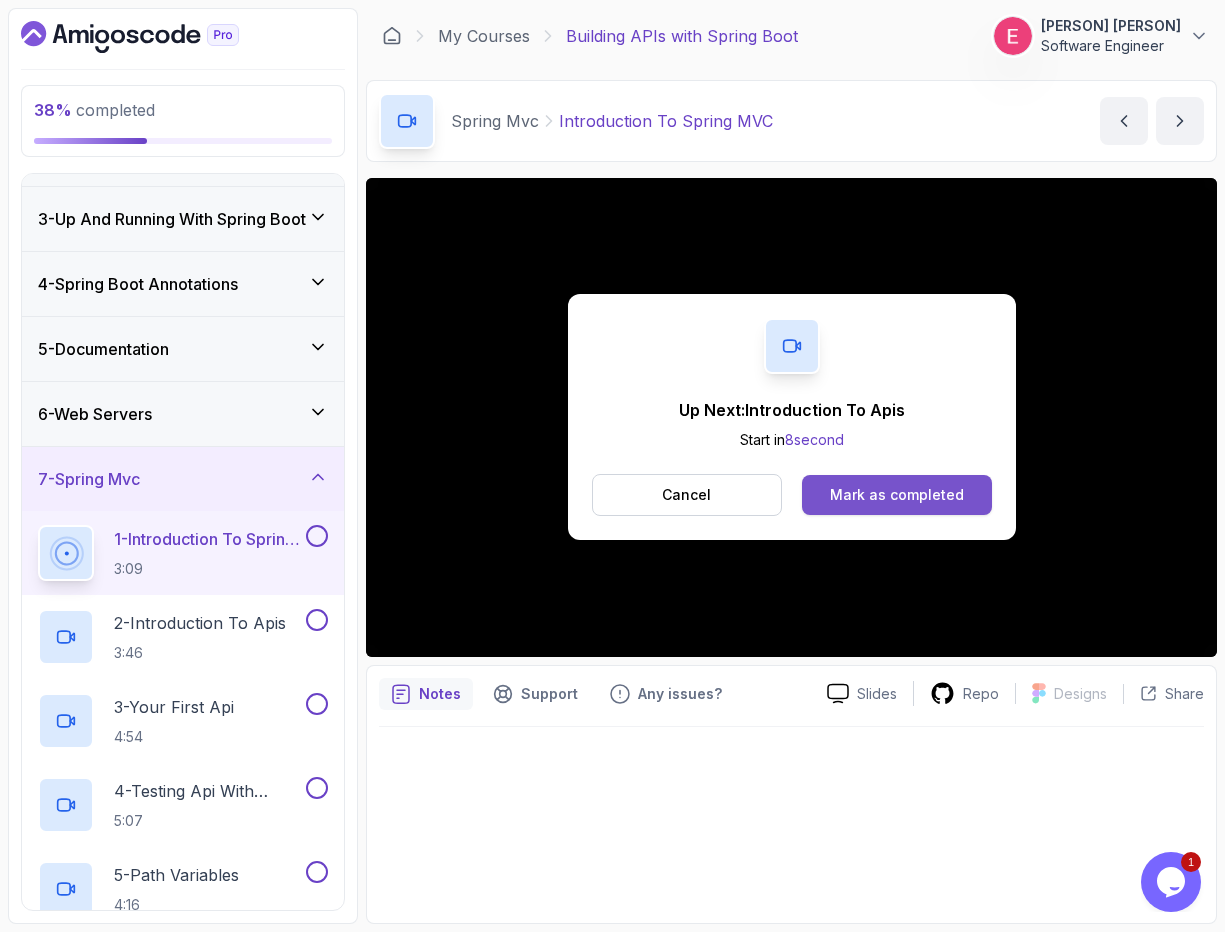 click on "Mark as completed" at bounding box center (897, 495) 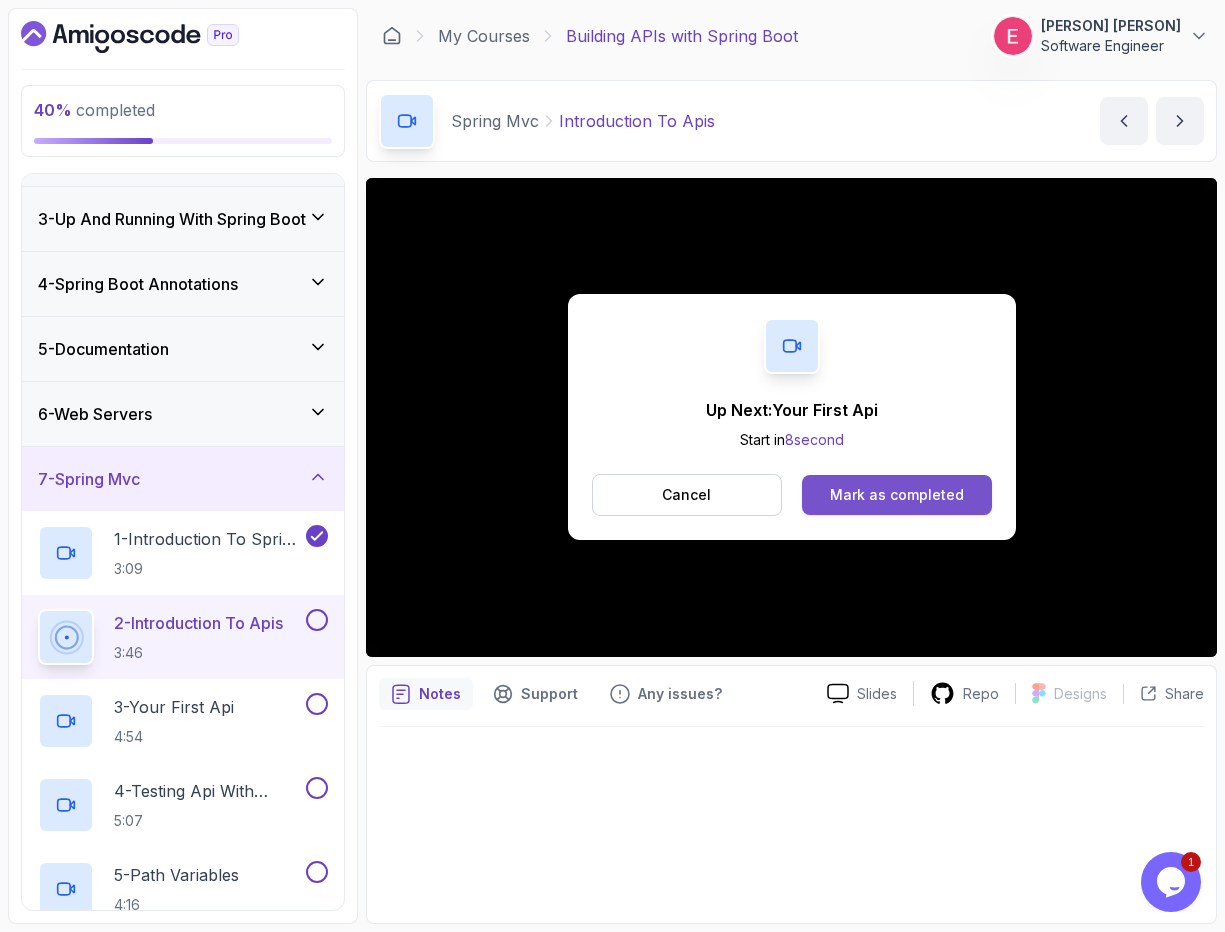 click on "Mark as completed" at bounding box center [897, 495] 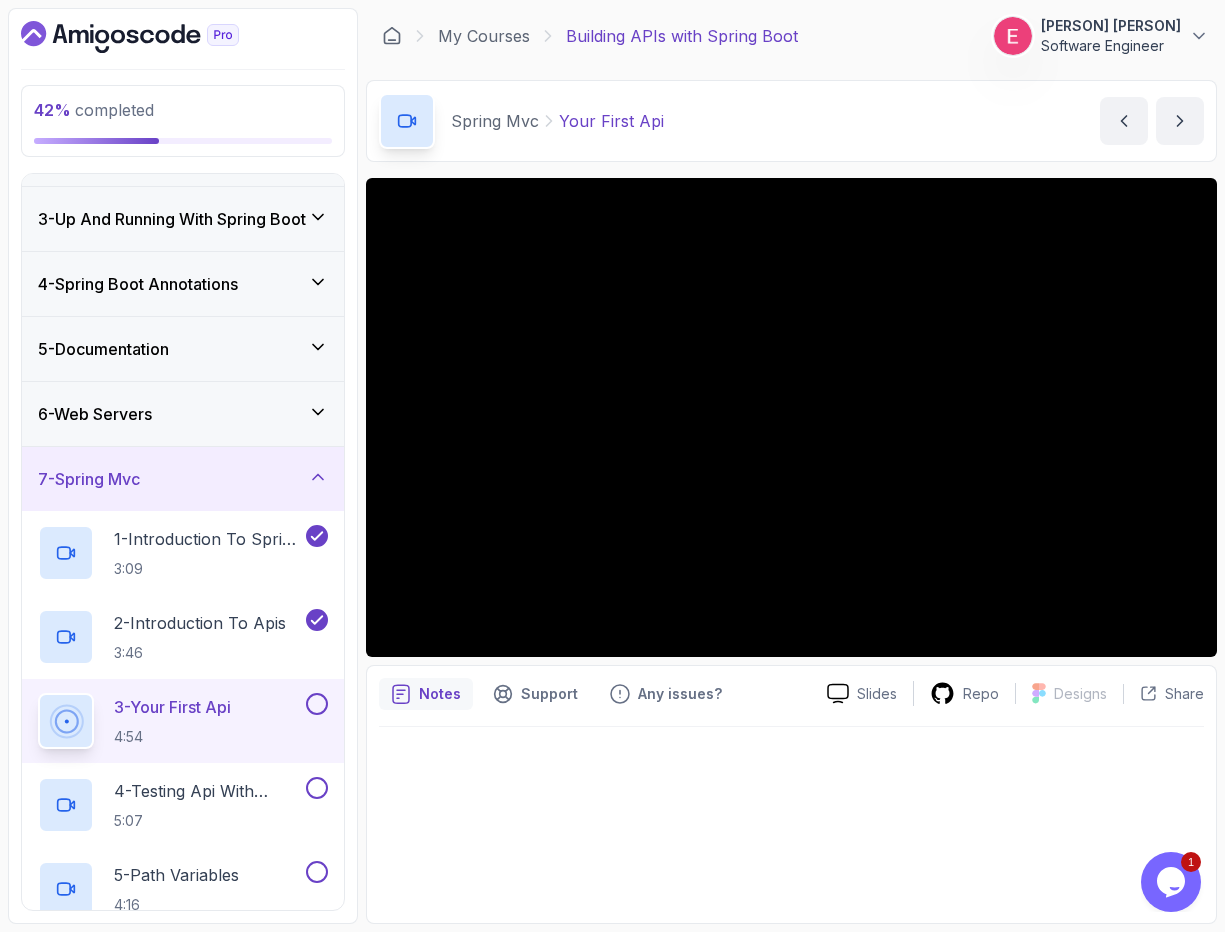 click at bounding box center [791, 819] 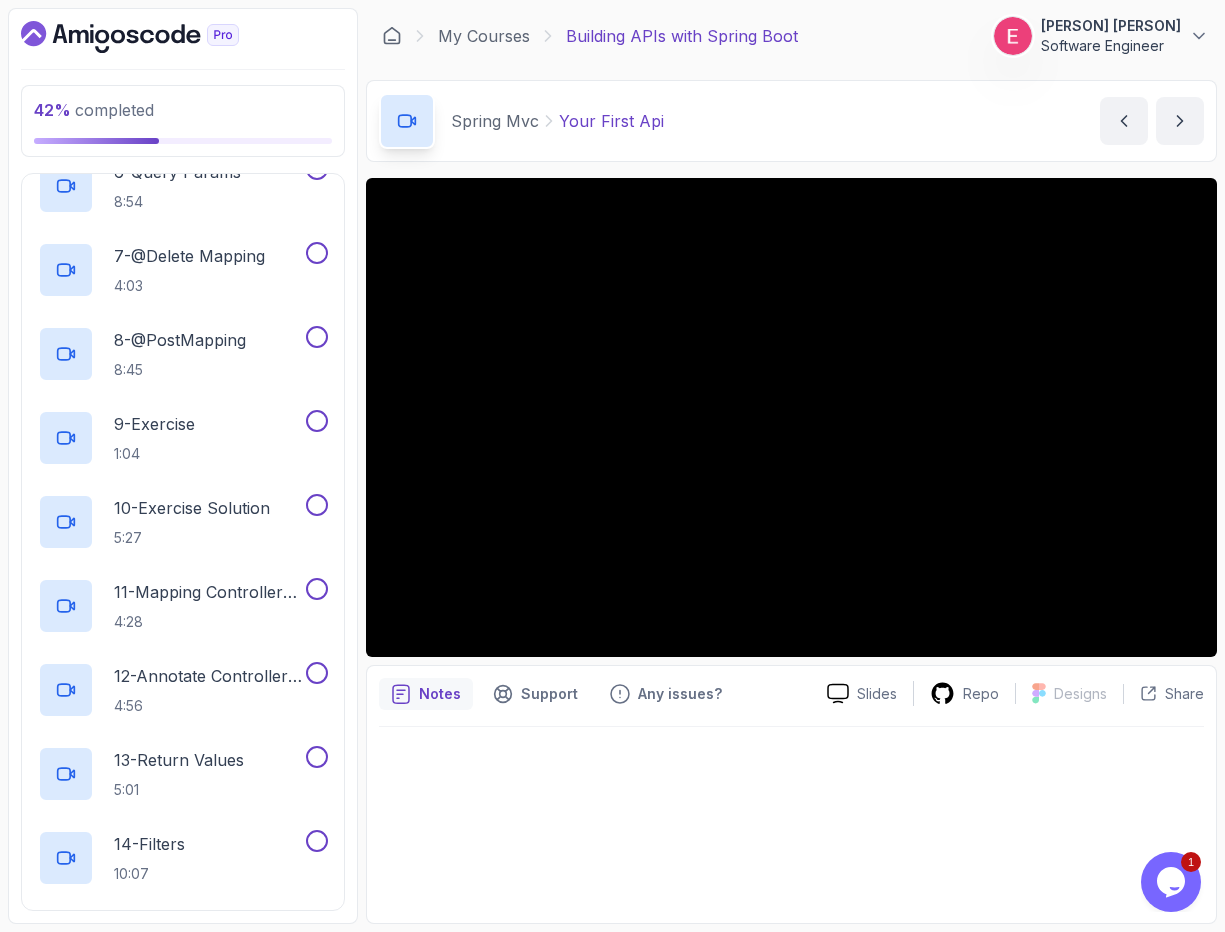 scroll, scrollTop: 877, scrollLeft: 0, axis: vertical 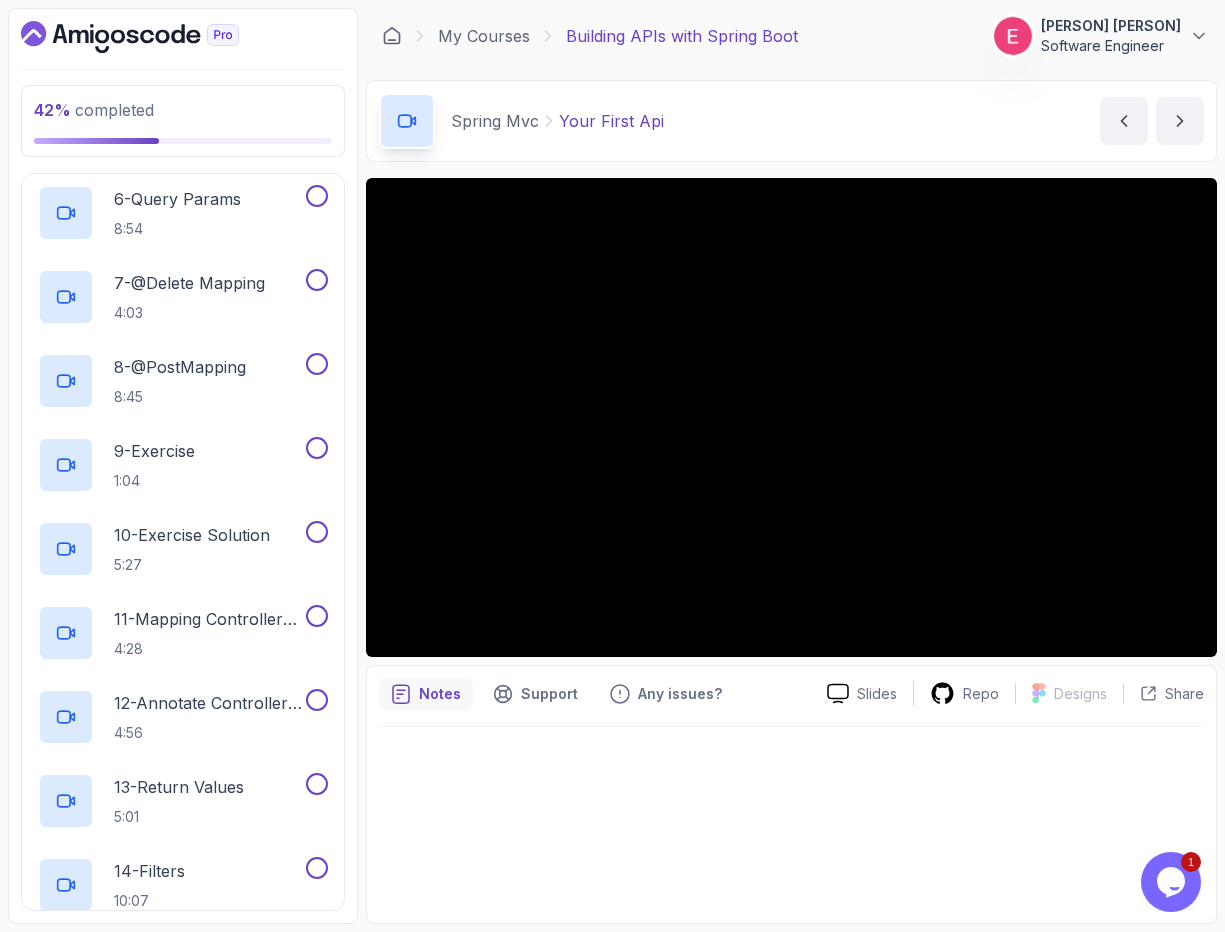 click at bounding box center [791, 819] 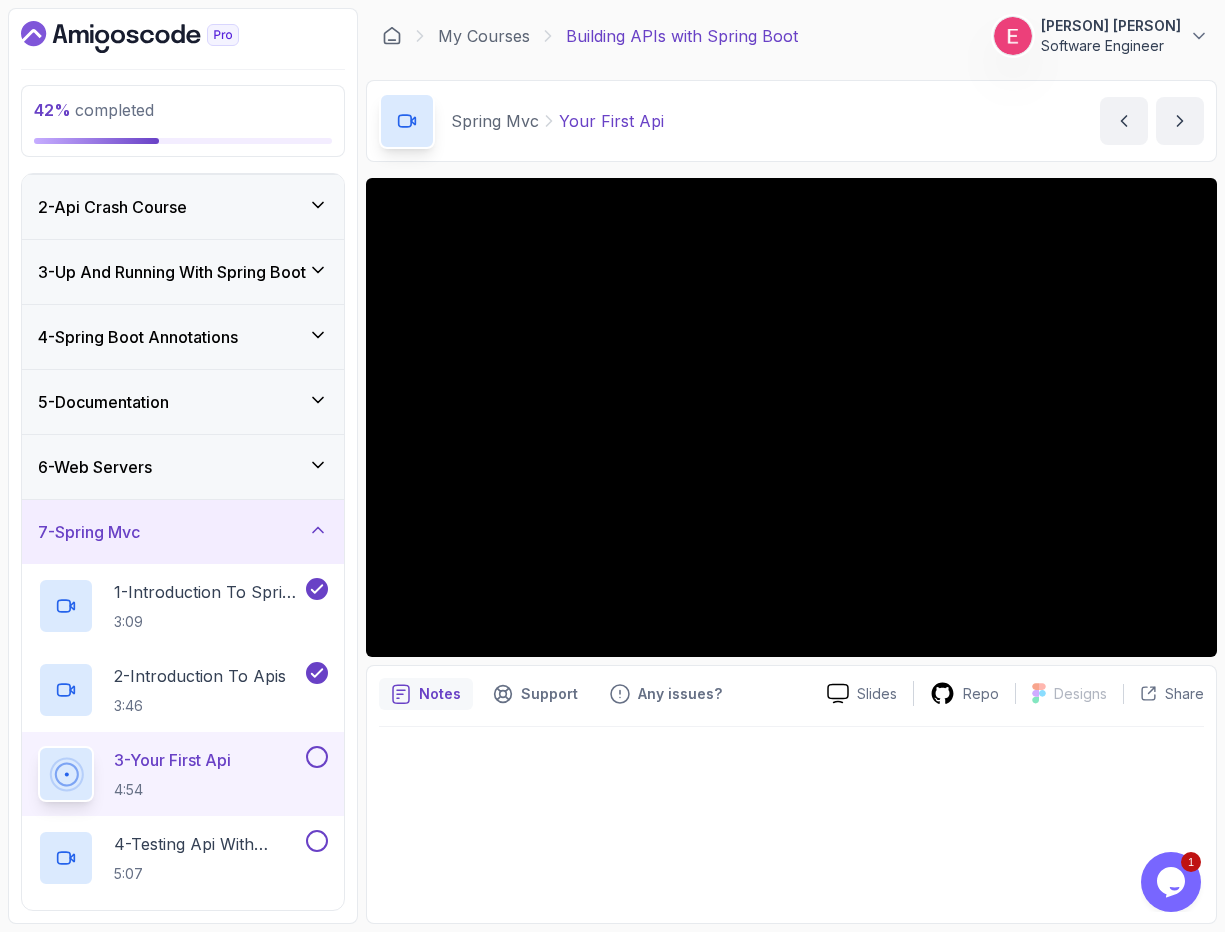 scroll, scrollTop: 59, scrollLeft: 0, axis: vertical 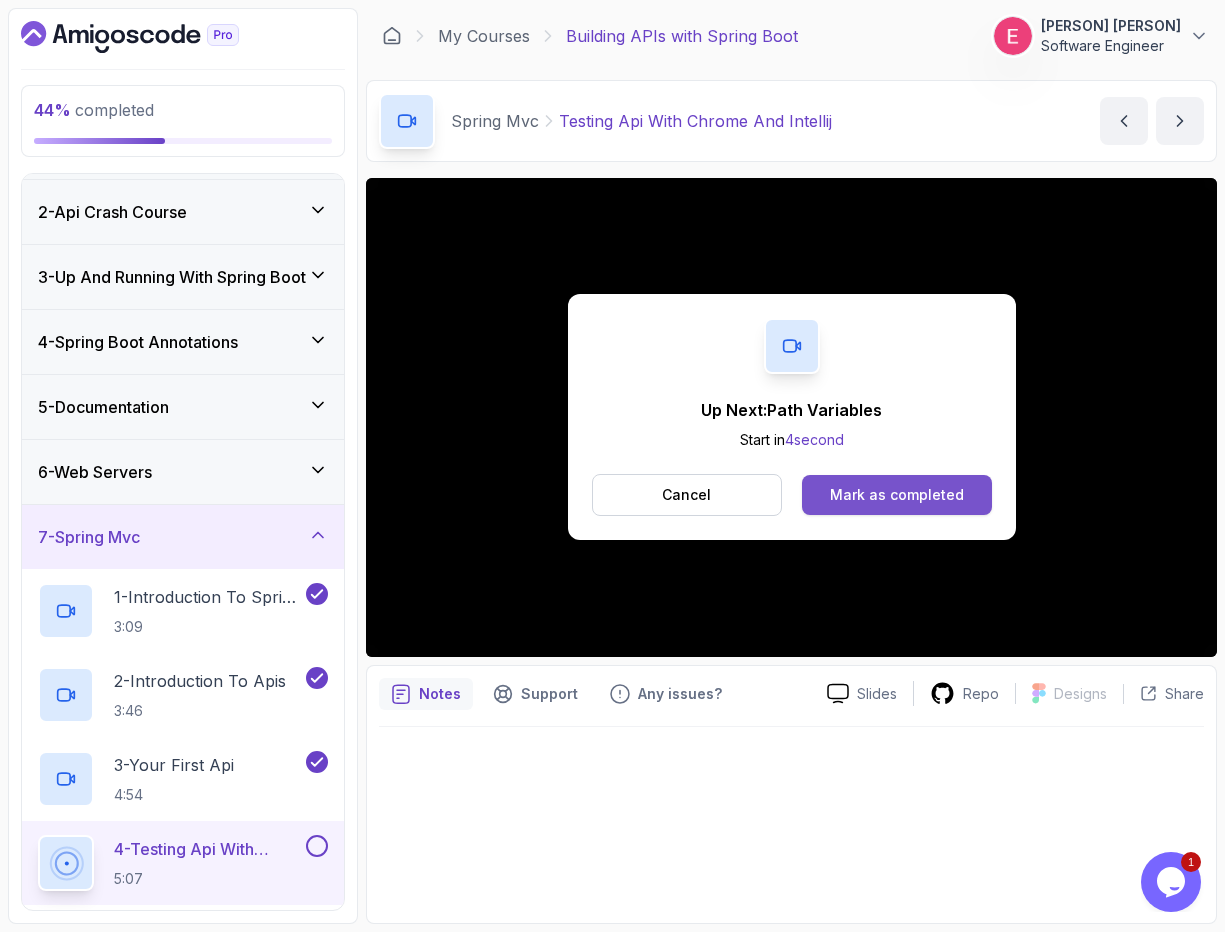 click on "Mark as completed" at bounding box center [896, 495] 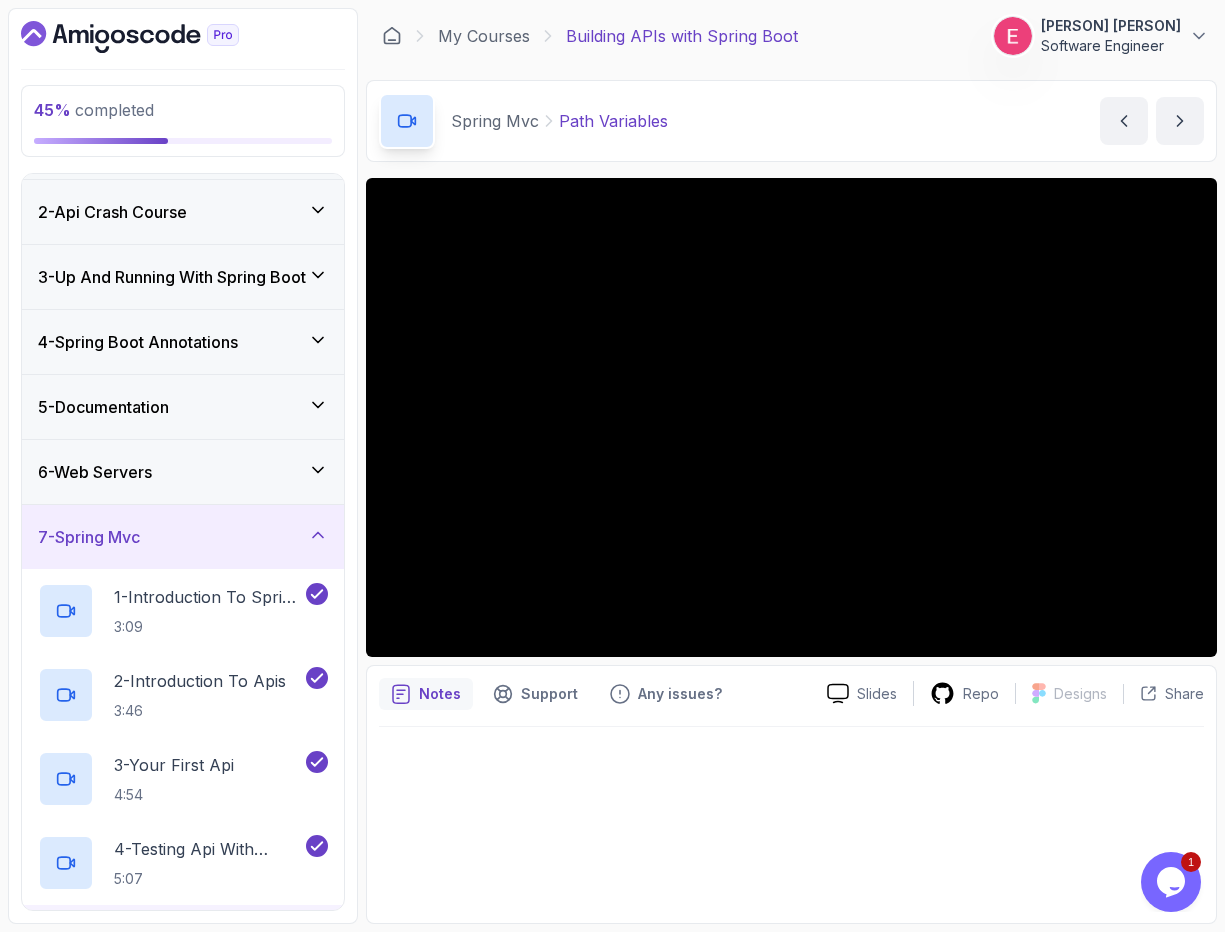 click on "Spring Mvc Path Variables Path Variables by  [PERSON]" at bounding box center (791, 121) 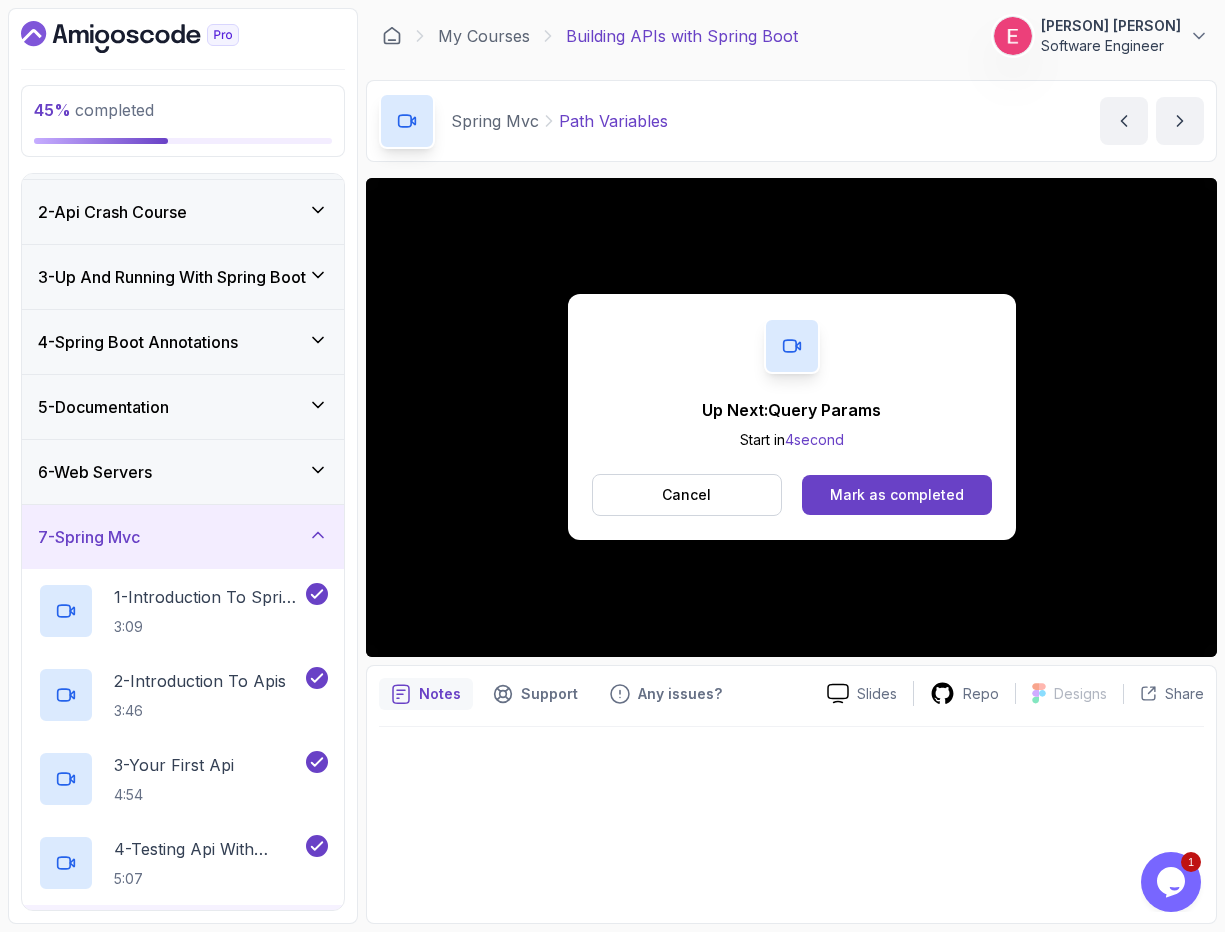 click at bounding box center (183, 37) 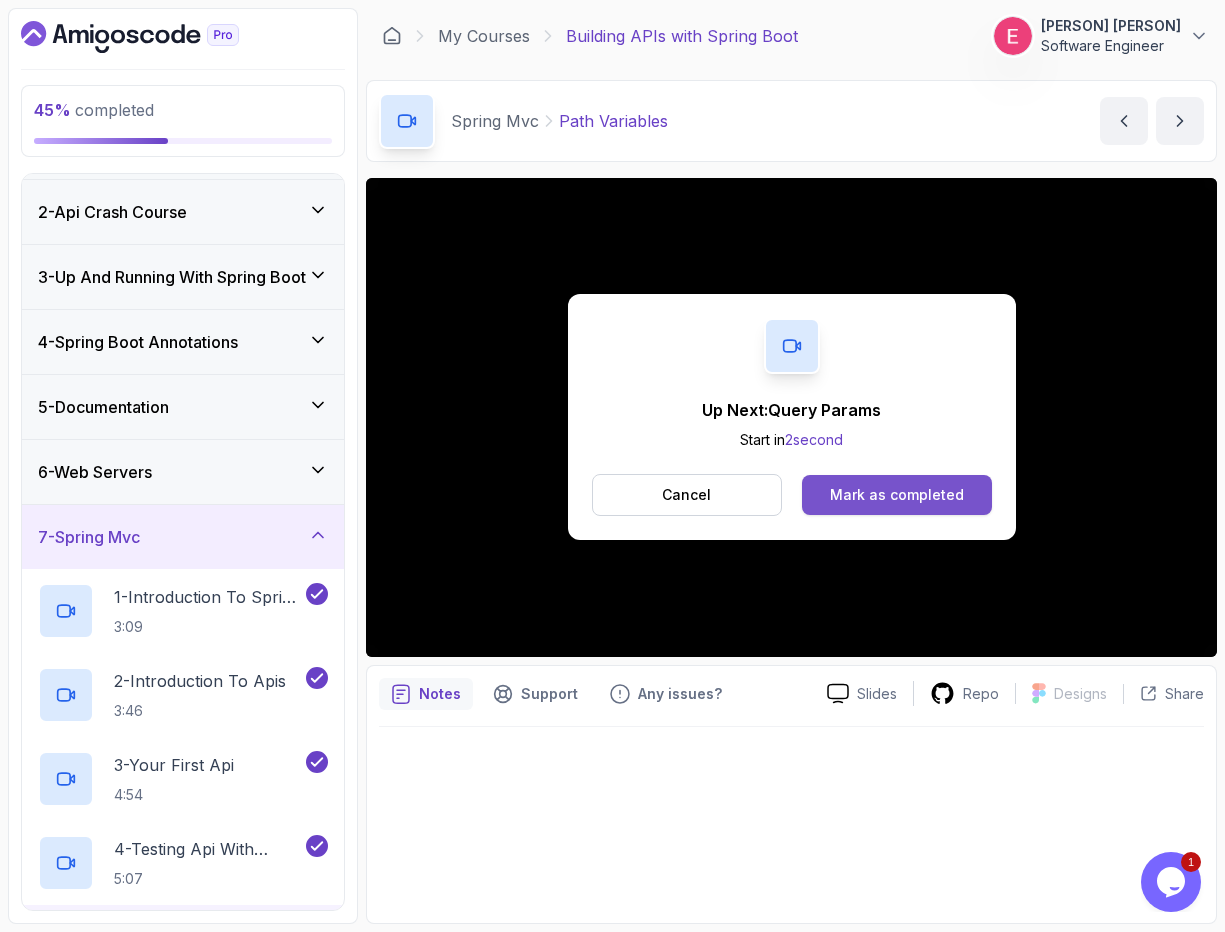 click on "Mark as completed" at bounding box center (897, 495) 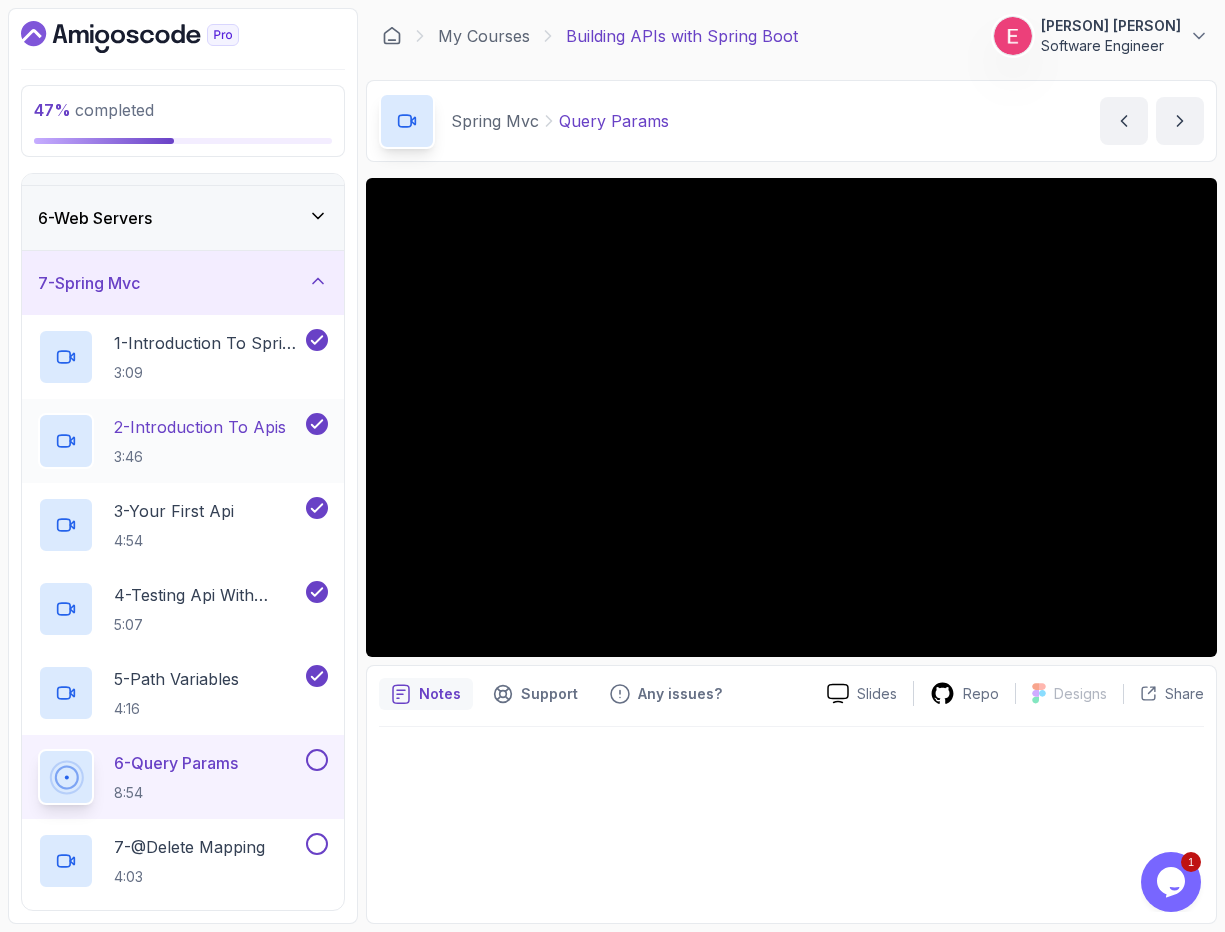 scroll, scrollTop: 441, scrollLeft: 0, axis: vertical 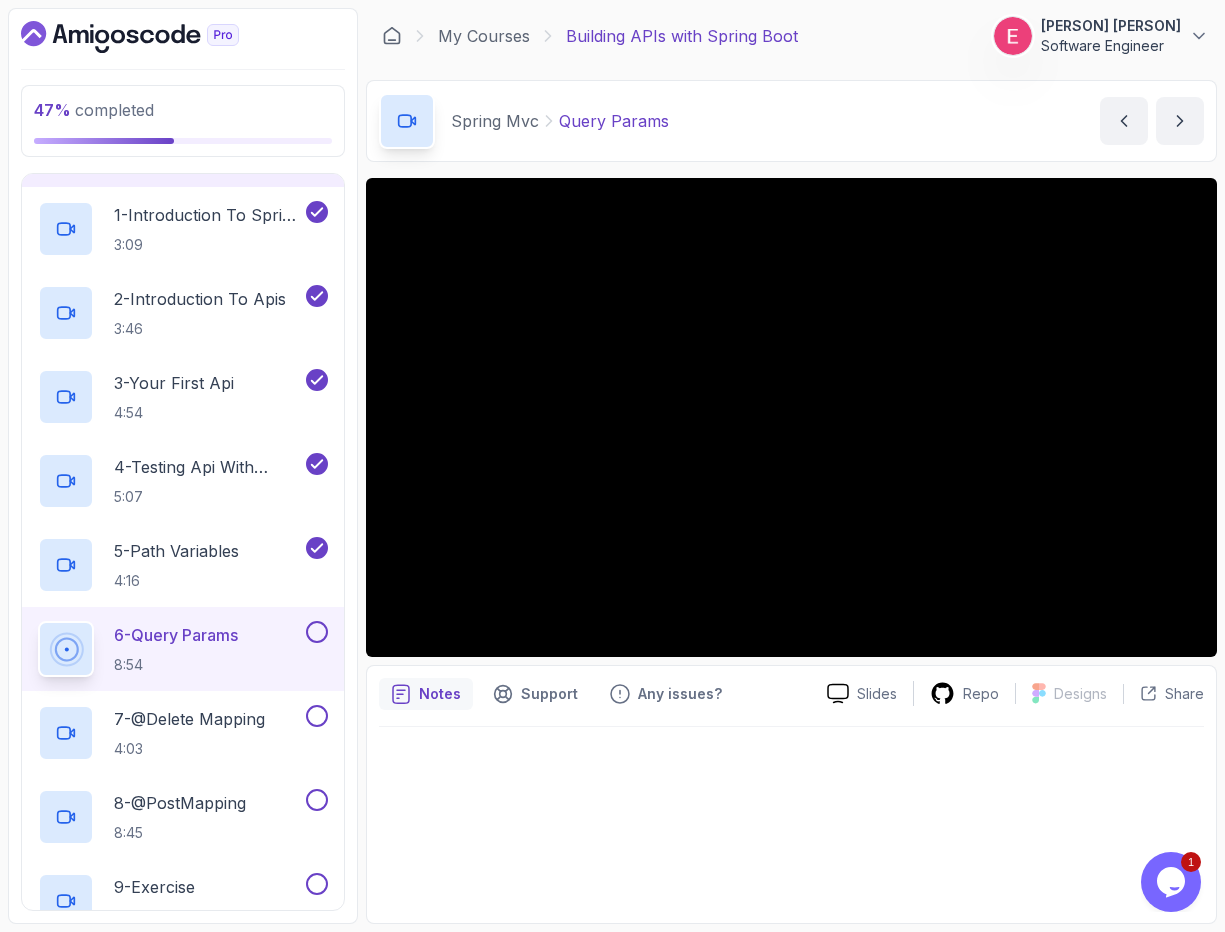 click on "My Courses Building APIs with Spring Boot 17  Points 1 [PERSON] [PERSON] Software Engineer 9 - Spring Mvc  47 % completed Spring Mvc Query Params Query Params by  [PERSON] Slides Repo Designs Design not available Share Notes Support Any issues? Slides Repo Designs Design not available Share" at bounding box center [791, 466] 